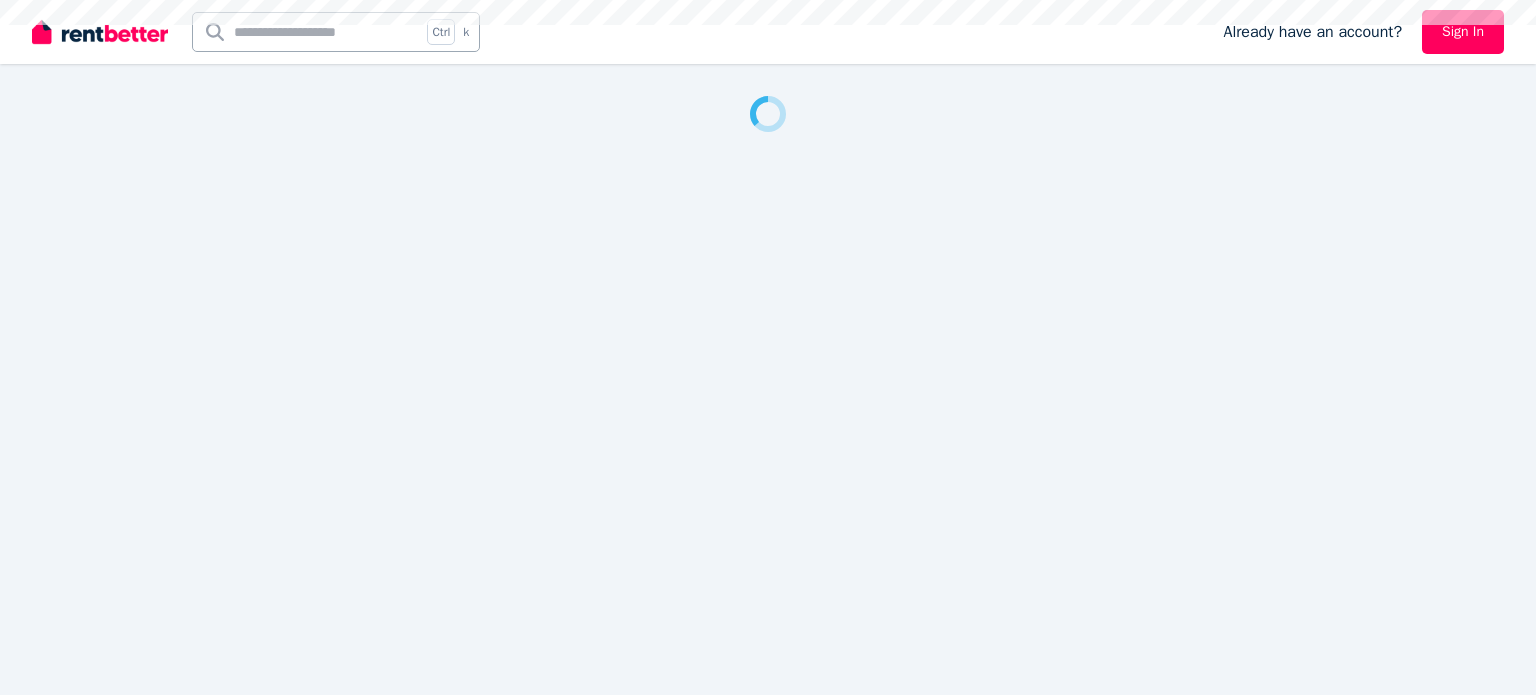 scroll, scrollTop: 0, scrollLeft: 0, axis: both 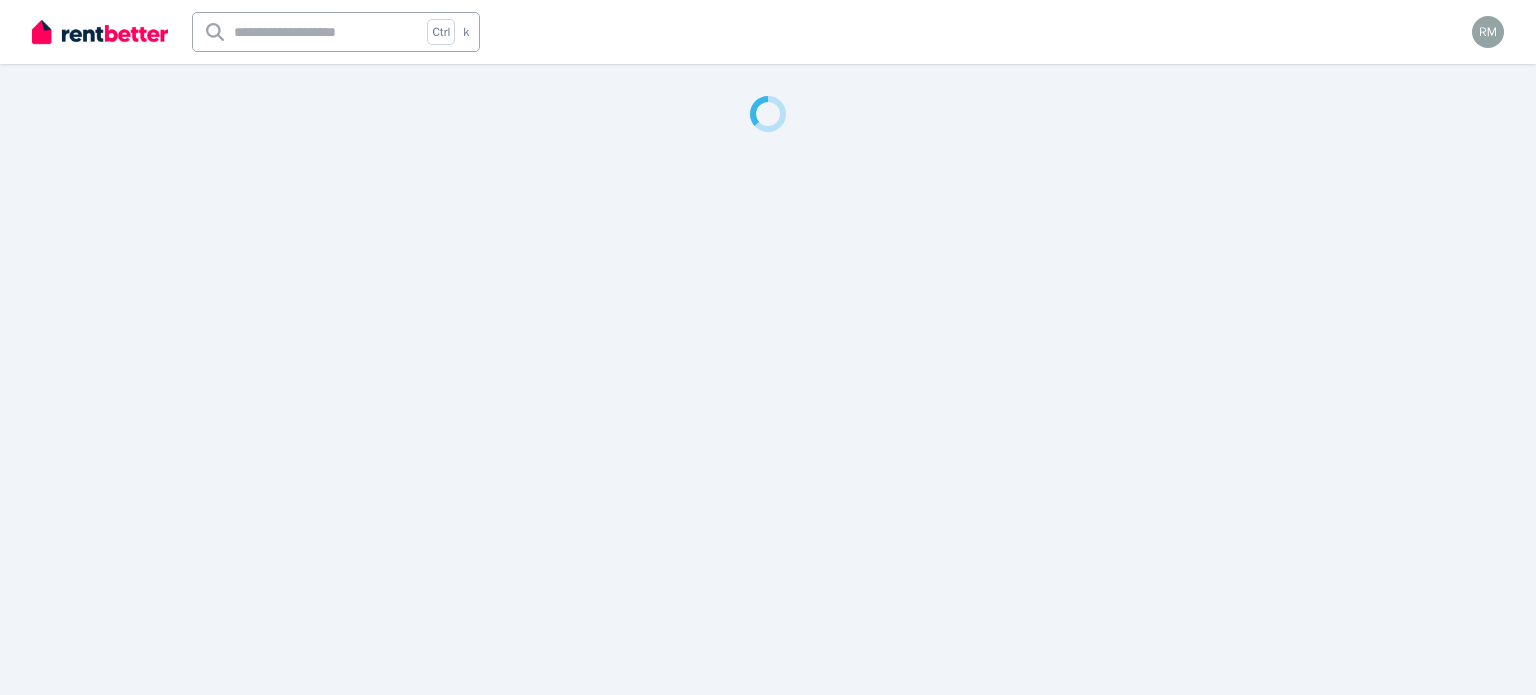 select on "**********" 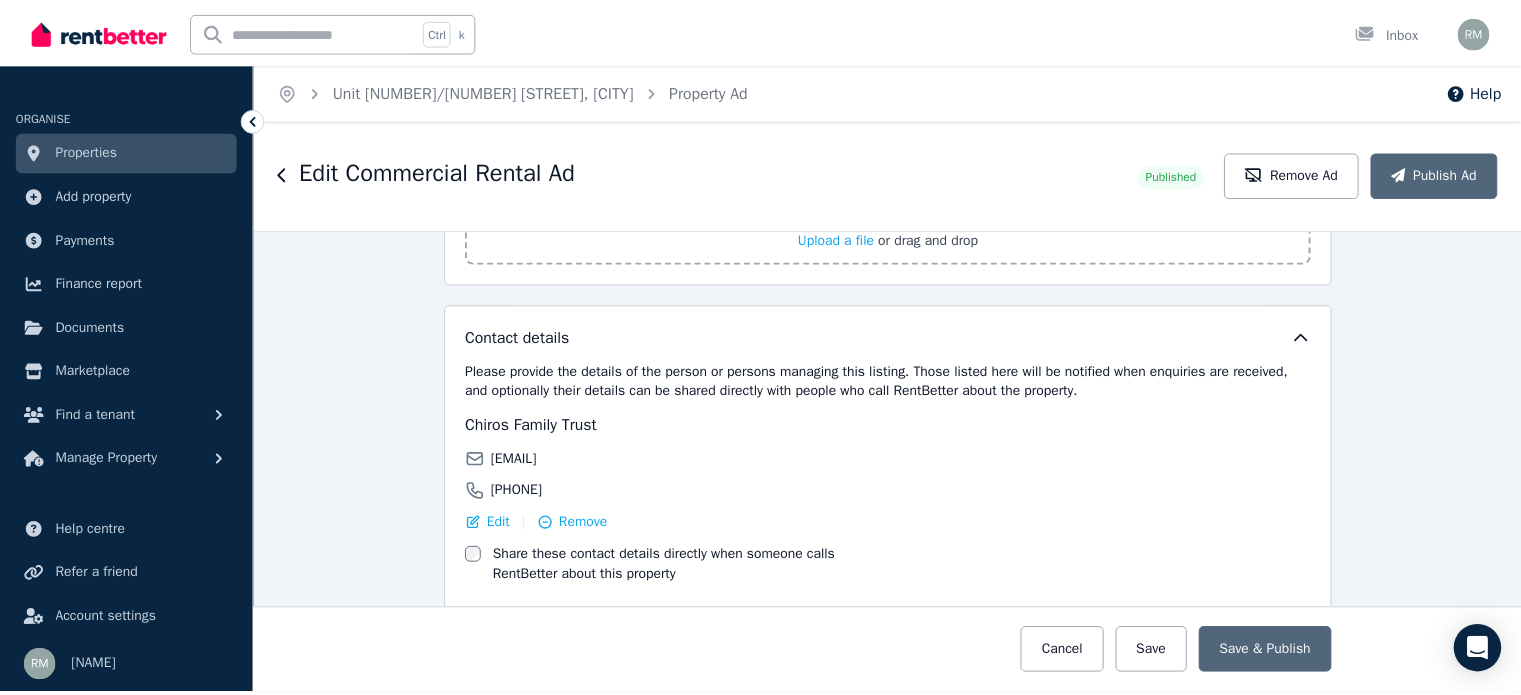 scroll, scrollTop: 3052, scrollLeft: 0, axis: vertical 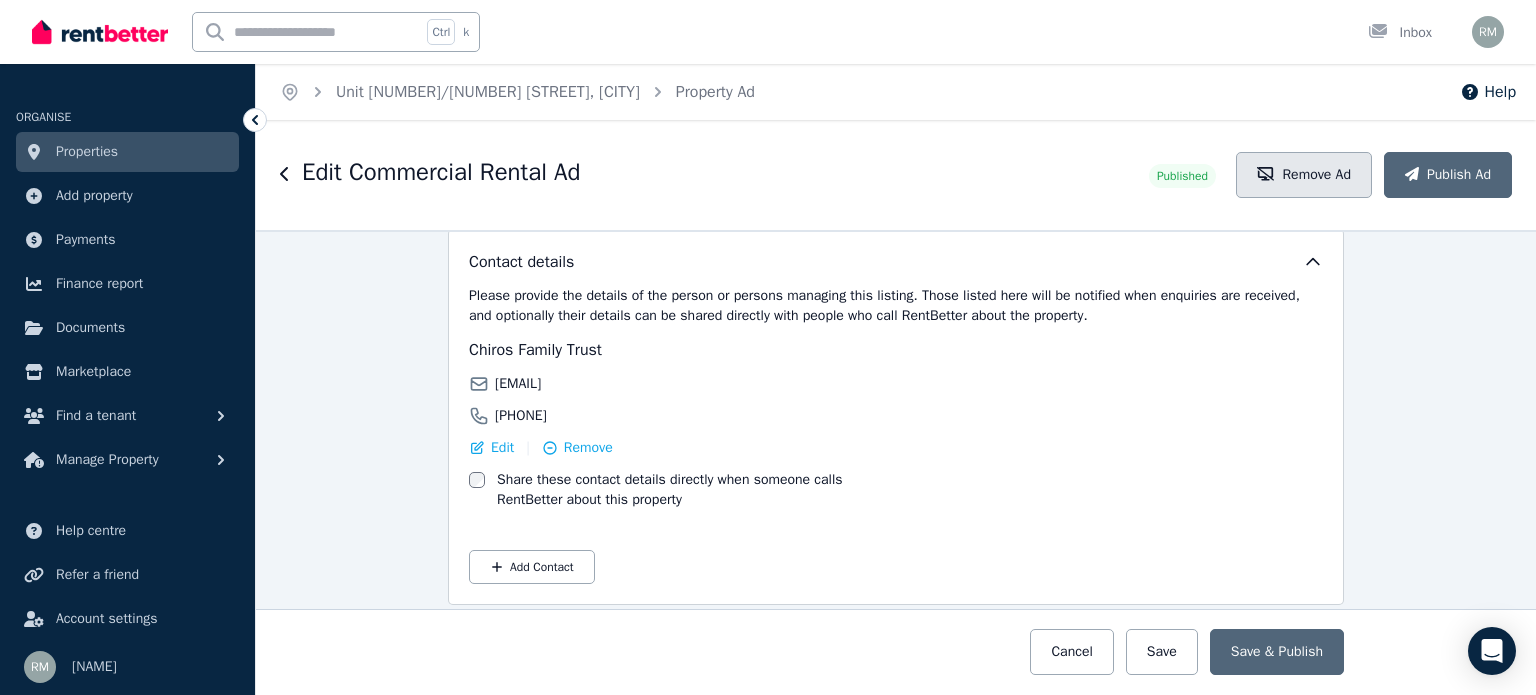 click on "Remove Ad" at bounding box center [1304, 175] 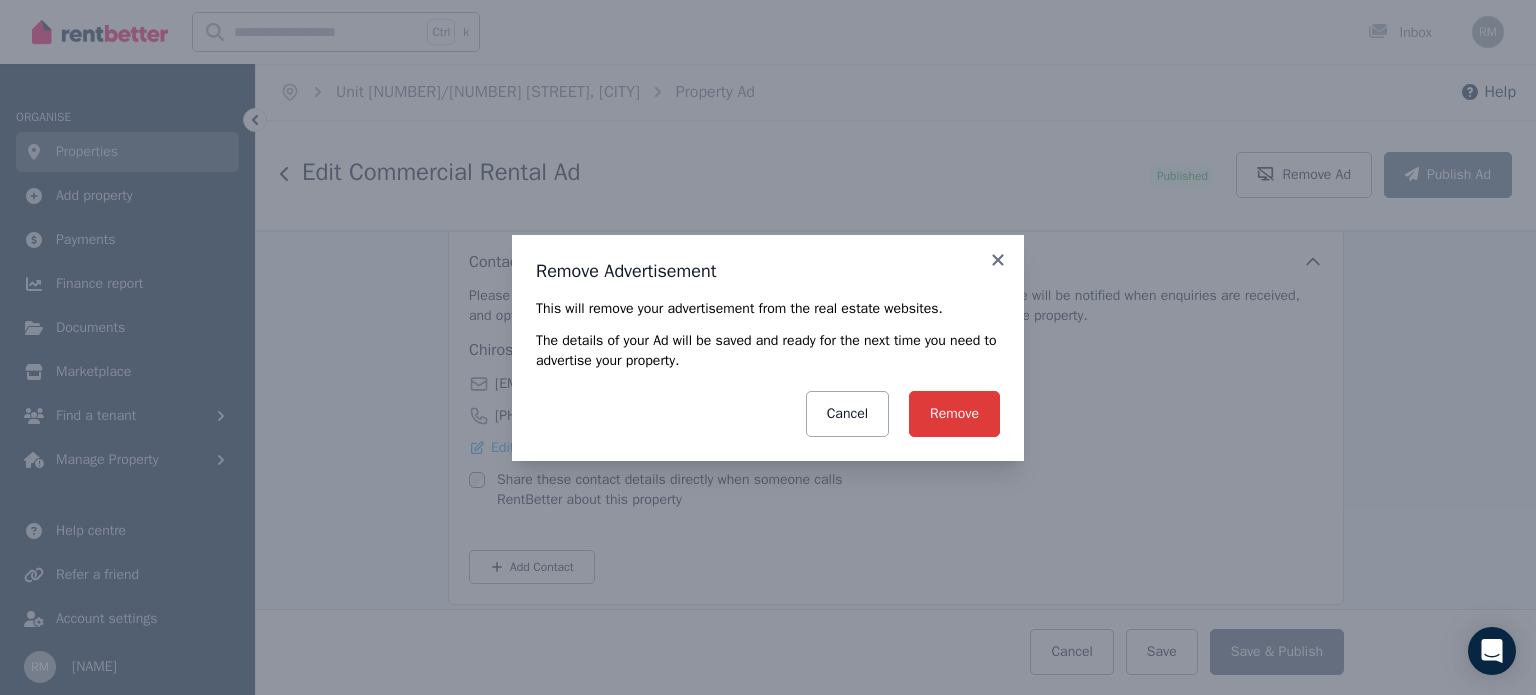 click on "Remove" at bounding box center (954, 414) 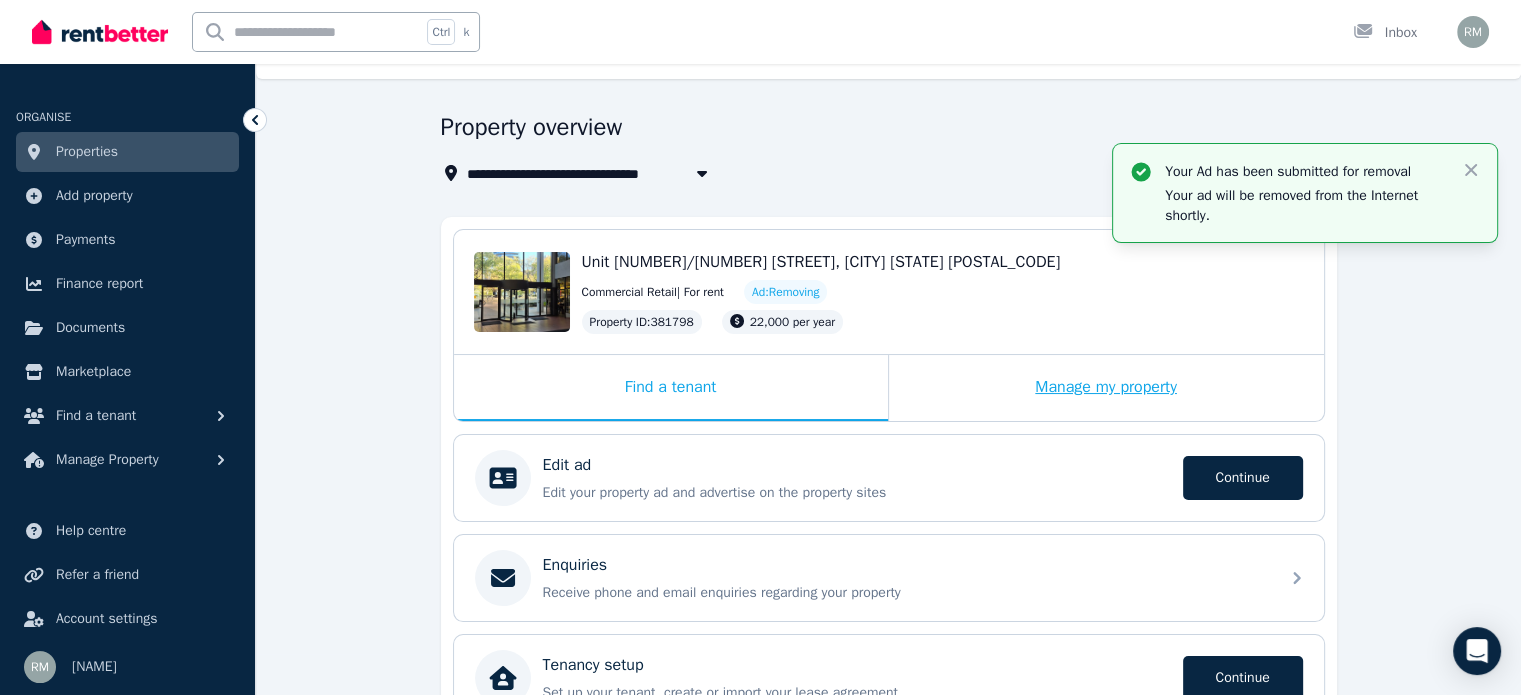 scroll, scrollTop: 19, scrollLeft: 0, axis: vertical 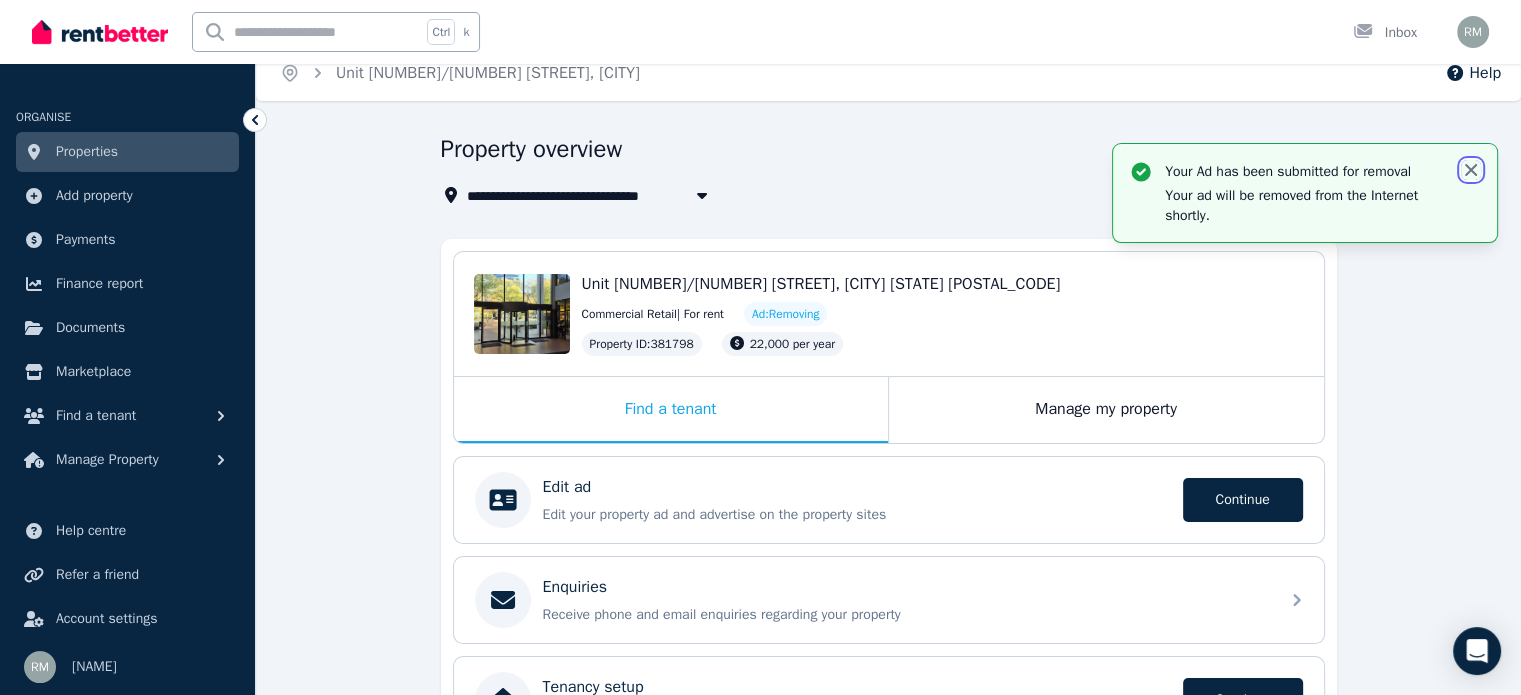 click 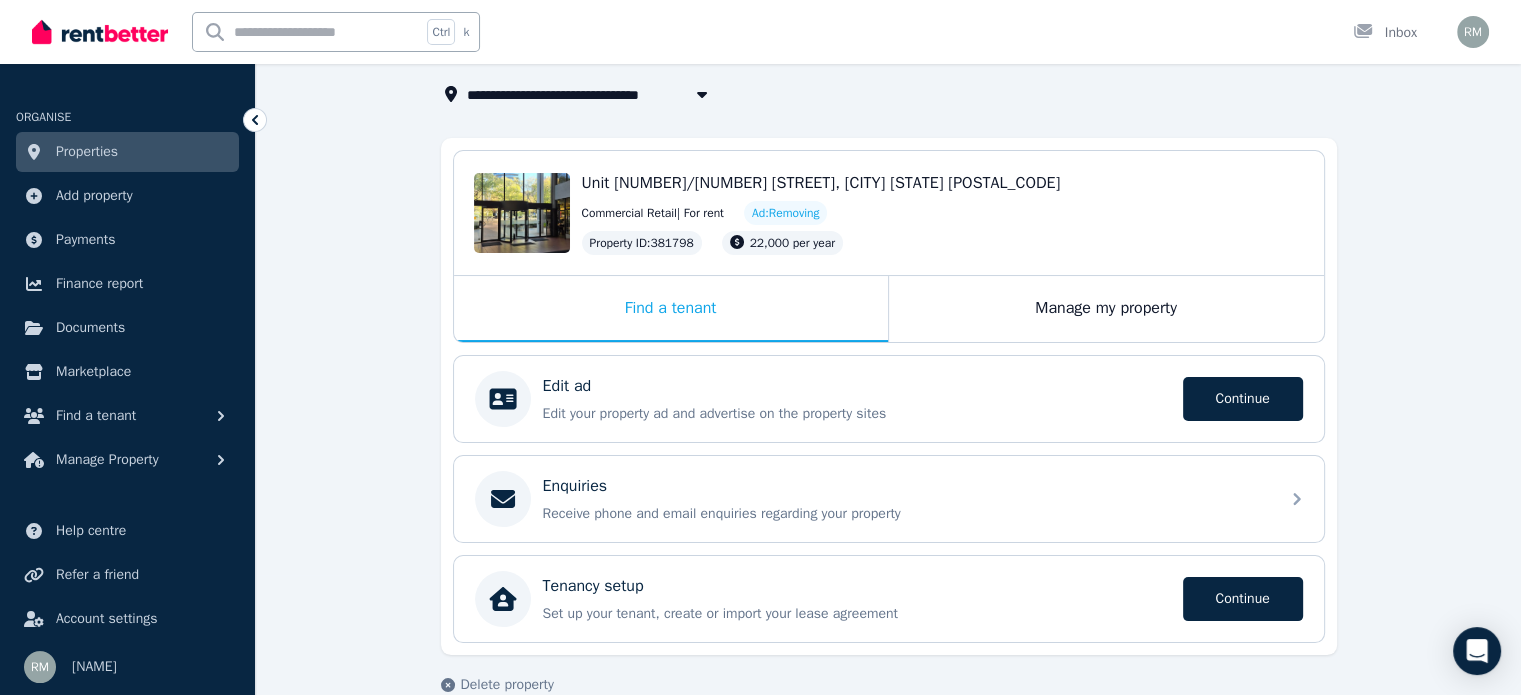 scroll, scrollTop: 152, scrollLeft: 0, axis: vertical 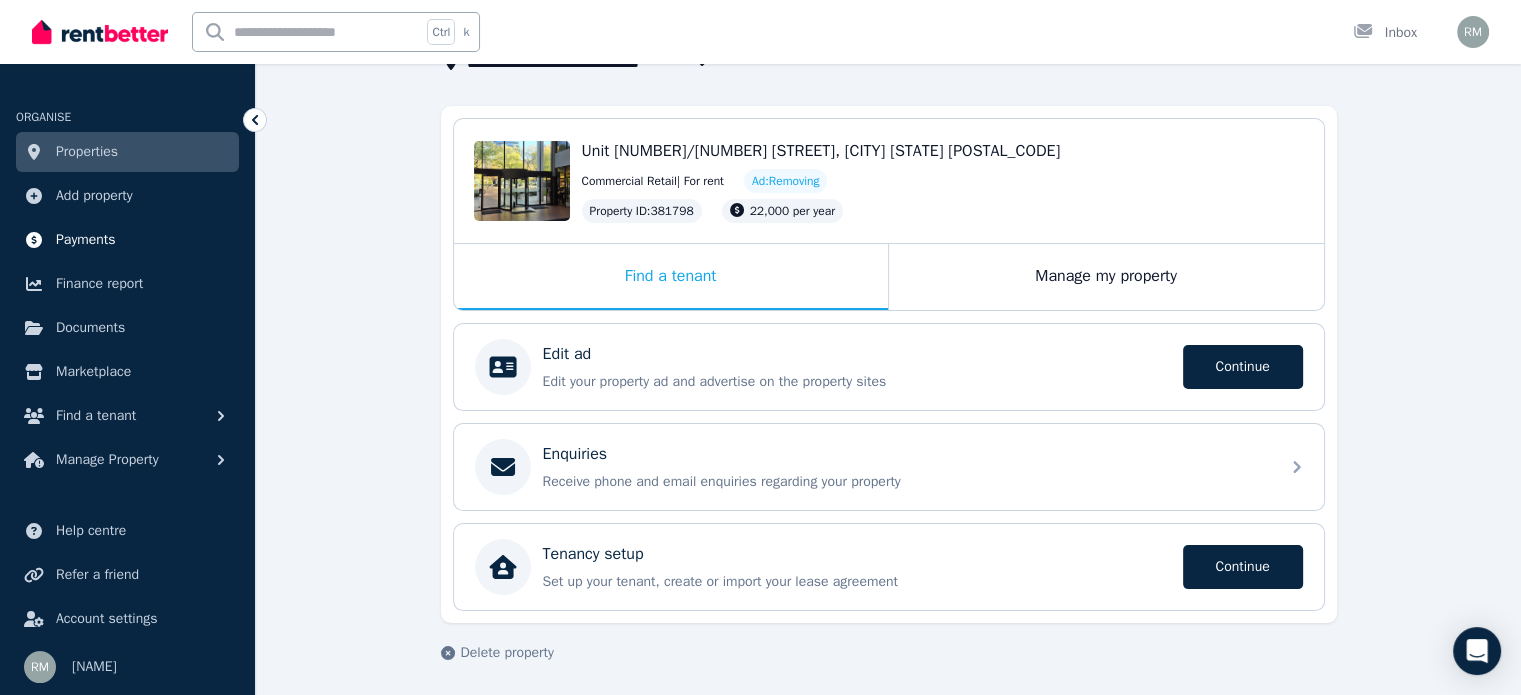 click on "Payments" at bounding box center [127, 240] 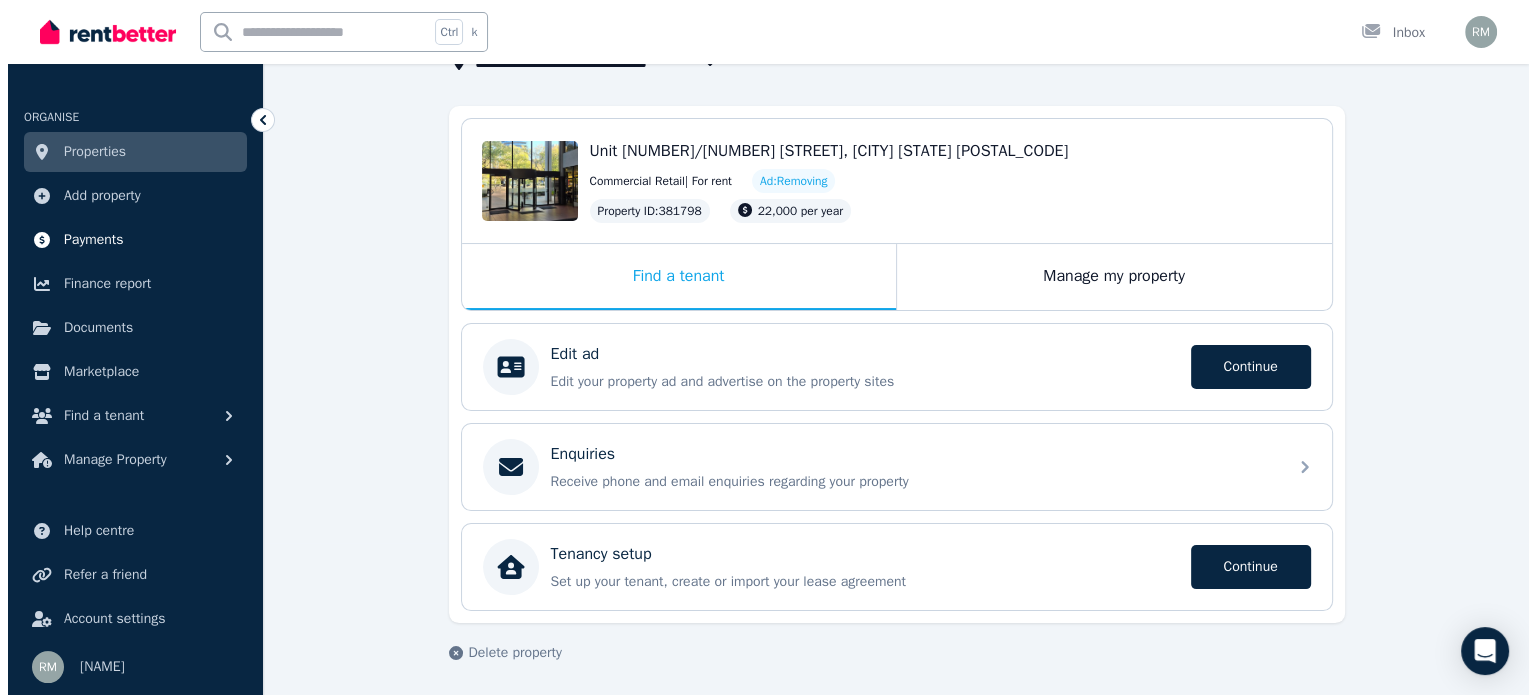 scroll, scrollTop: 0, scrollLeft: 0, axis: both 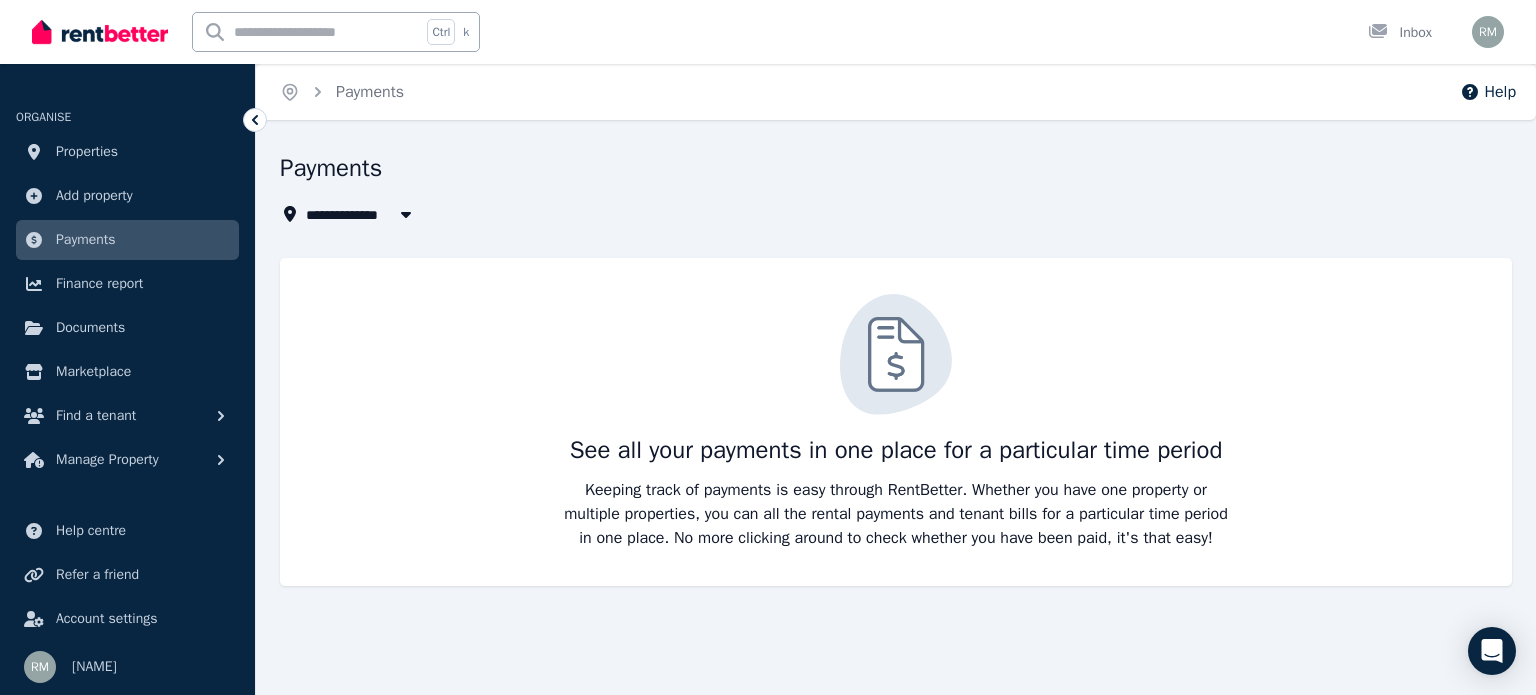 click 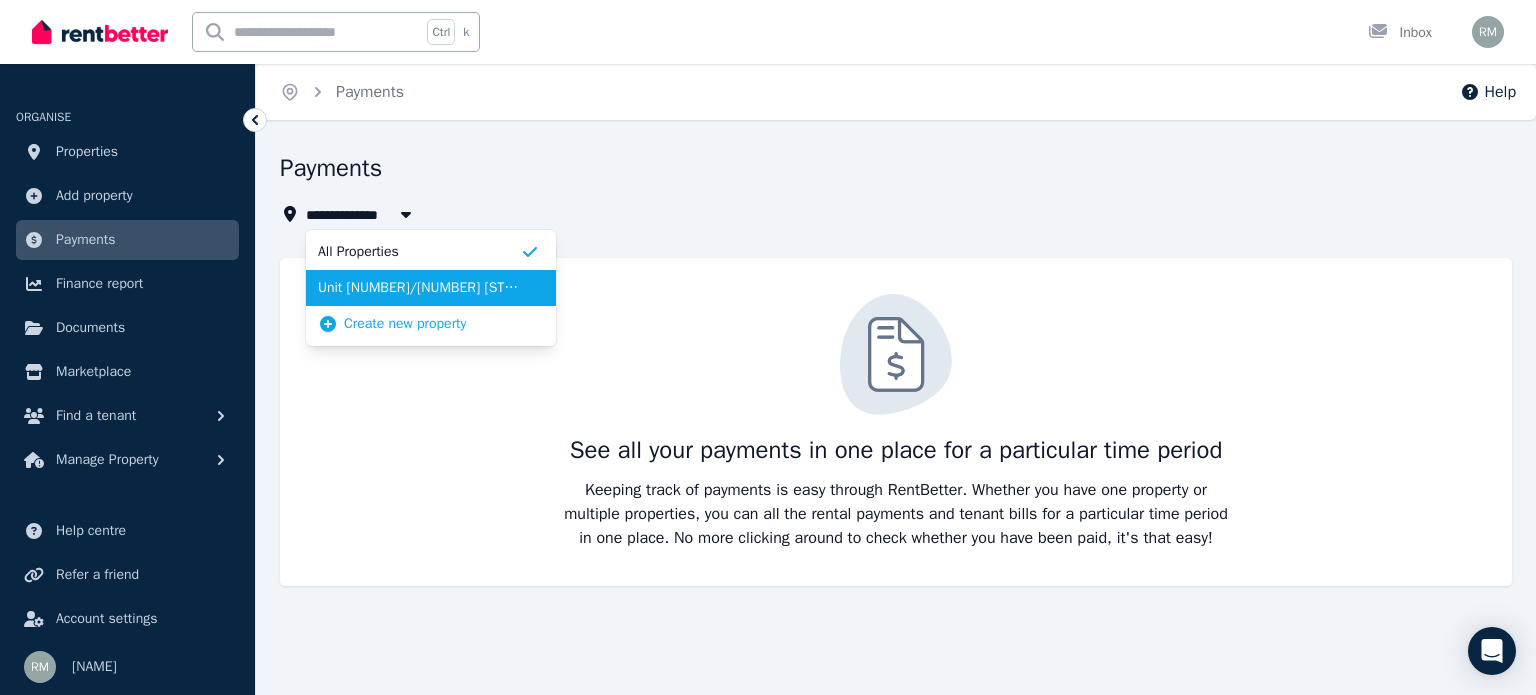 click on "Unit [NUMBER]/[NUMBER] [STREET], [CITY]" at bounding box center [419, 288] 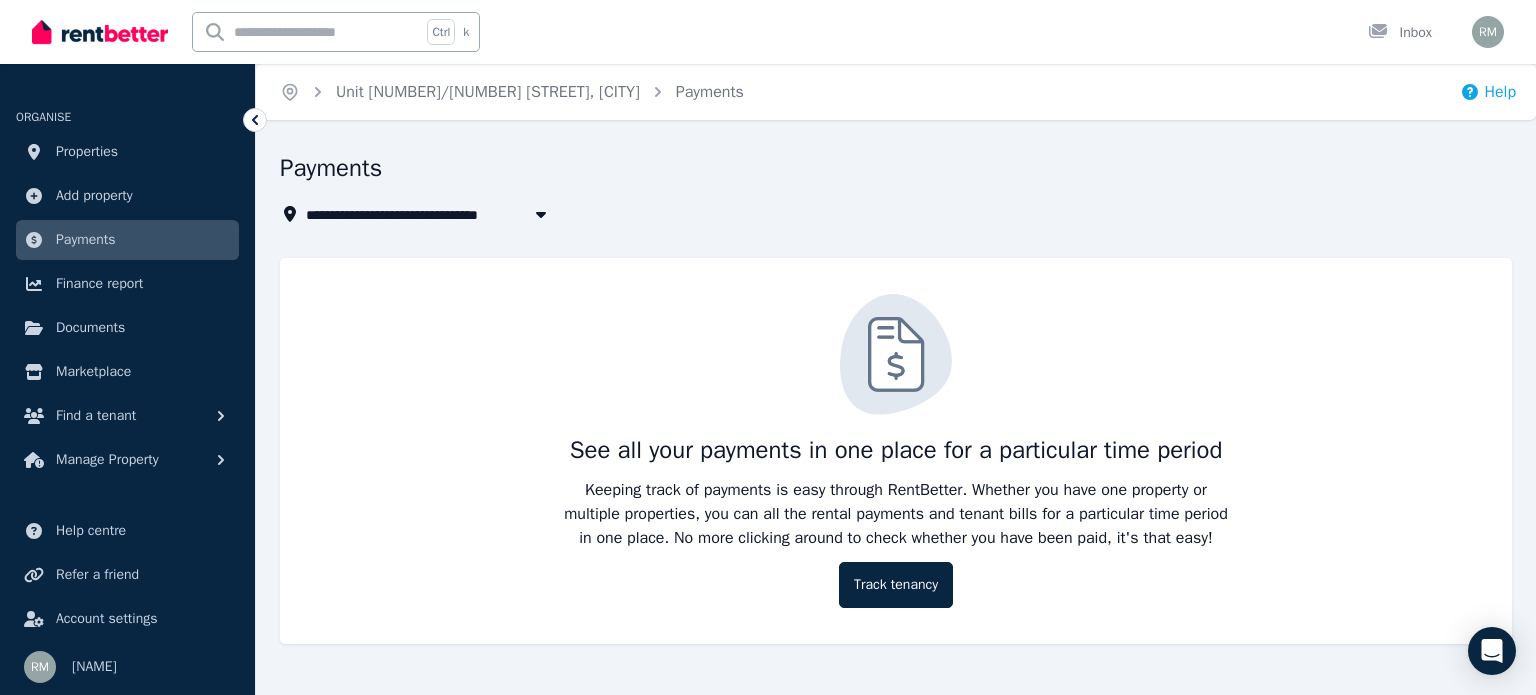 click on "Help" at bounding box center (1488, 92) 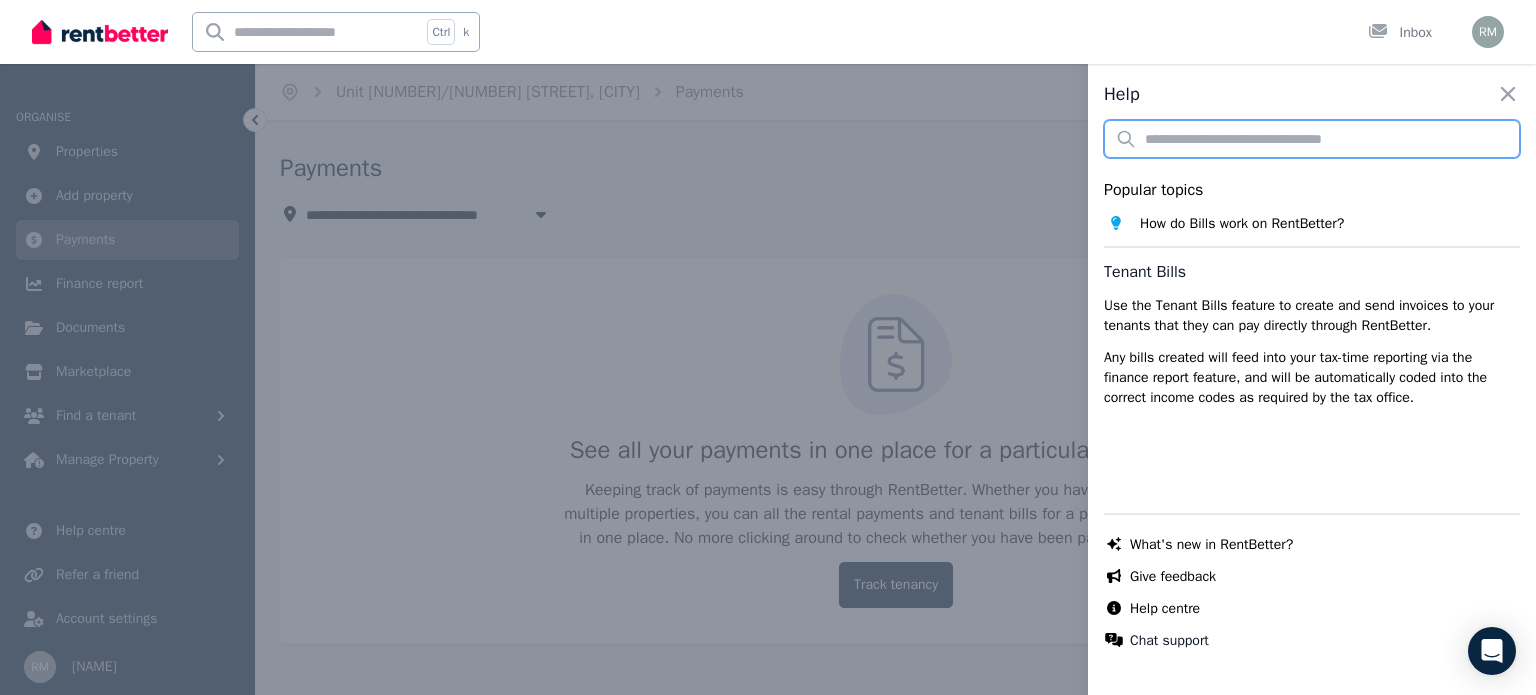 click at bounding box center [1312, 139] 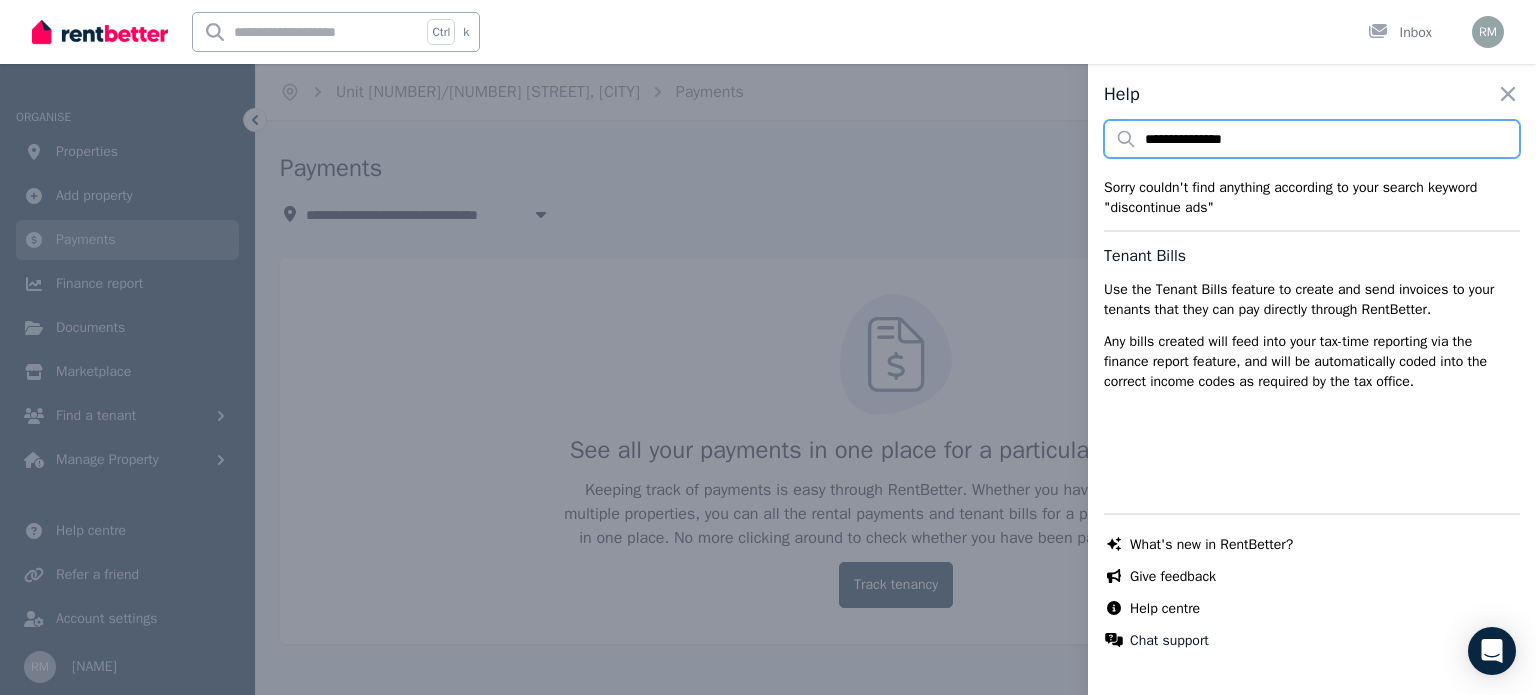 click on "**********" at bounding box center [1312, 139] 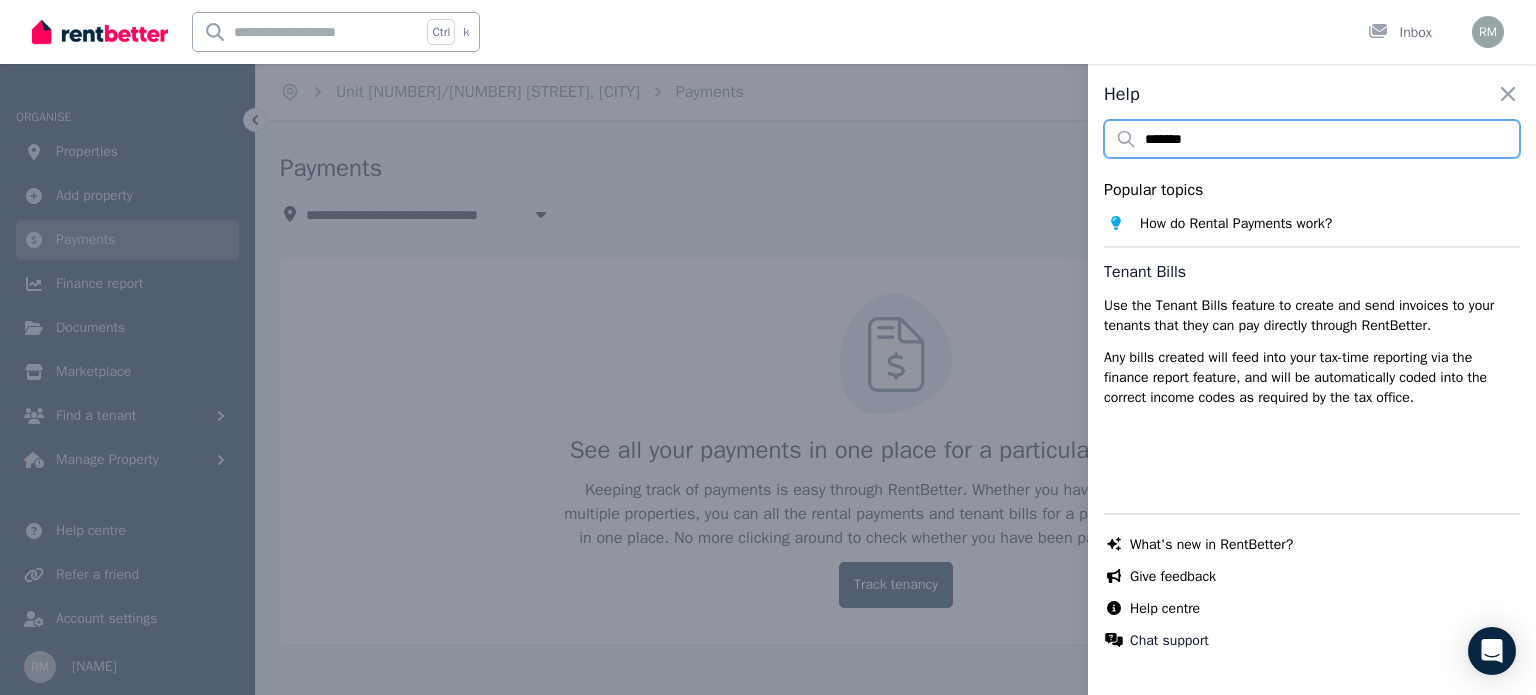 type on "*******" 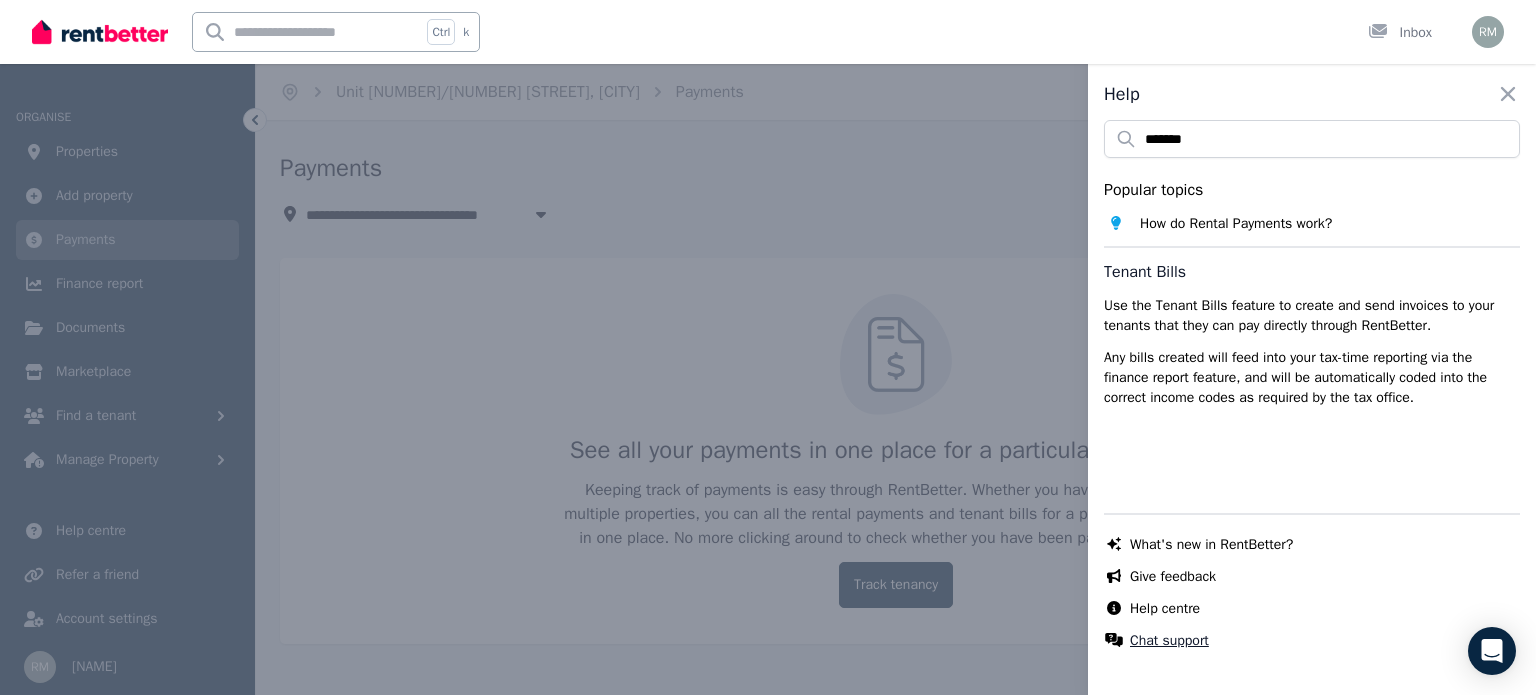 click on "Chat support" at bounding box center (1169, 641) 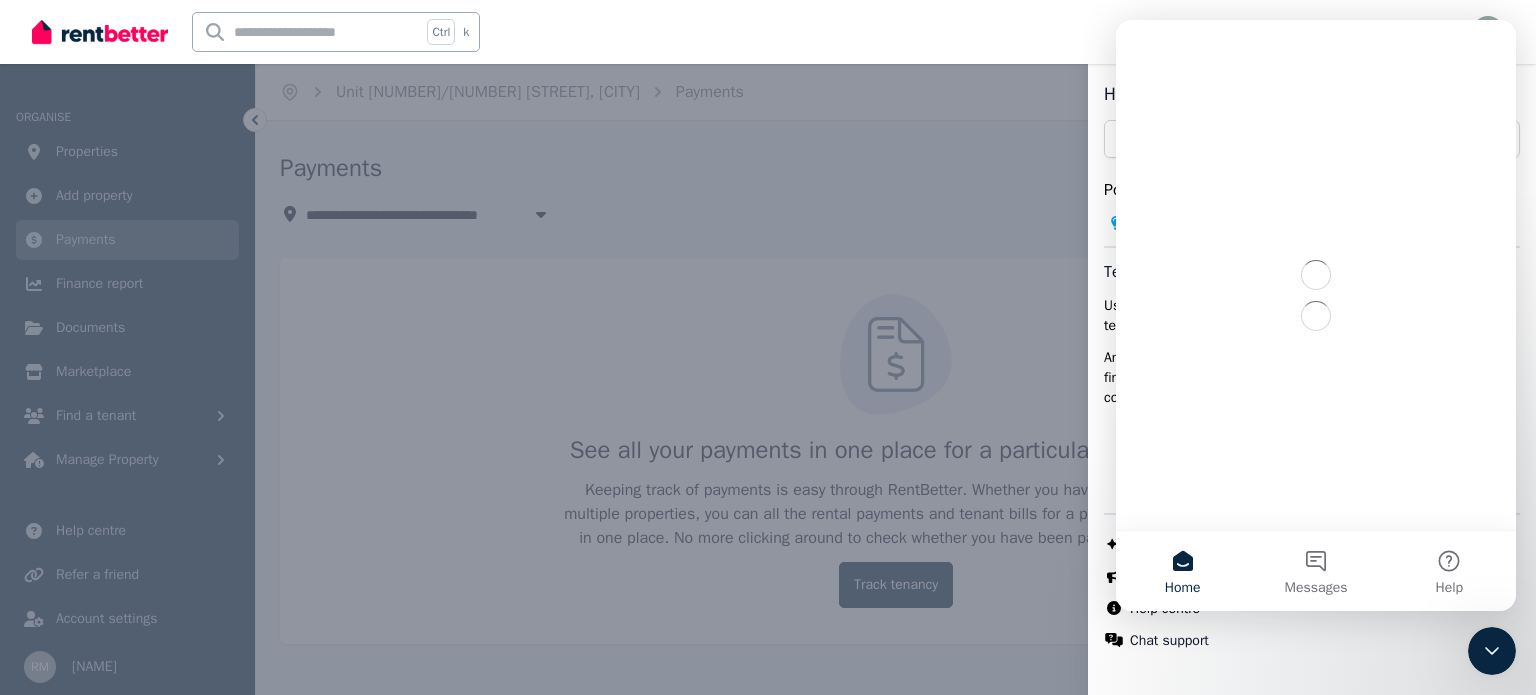 scroll, scrollTop: 0, scrollLeft: 0, axis: both 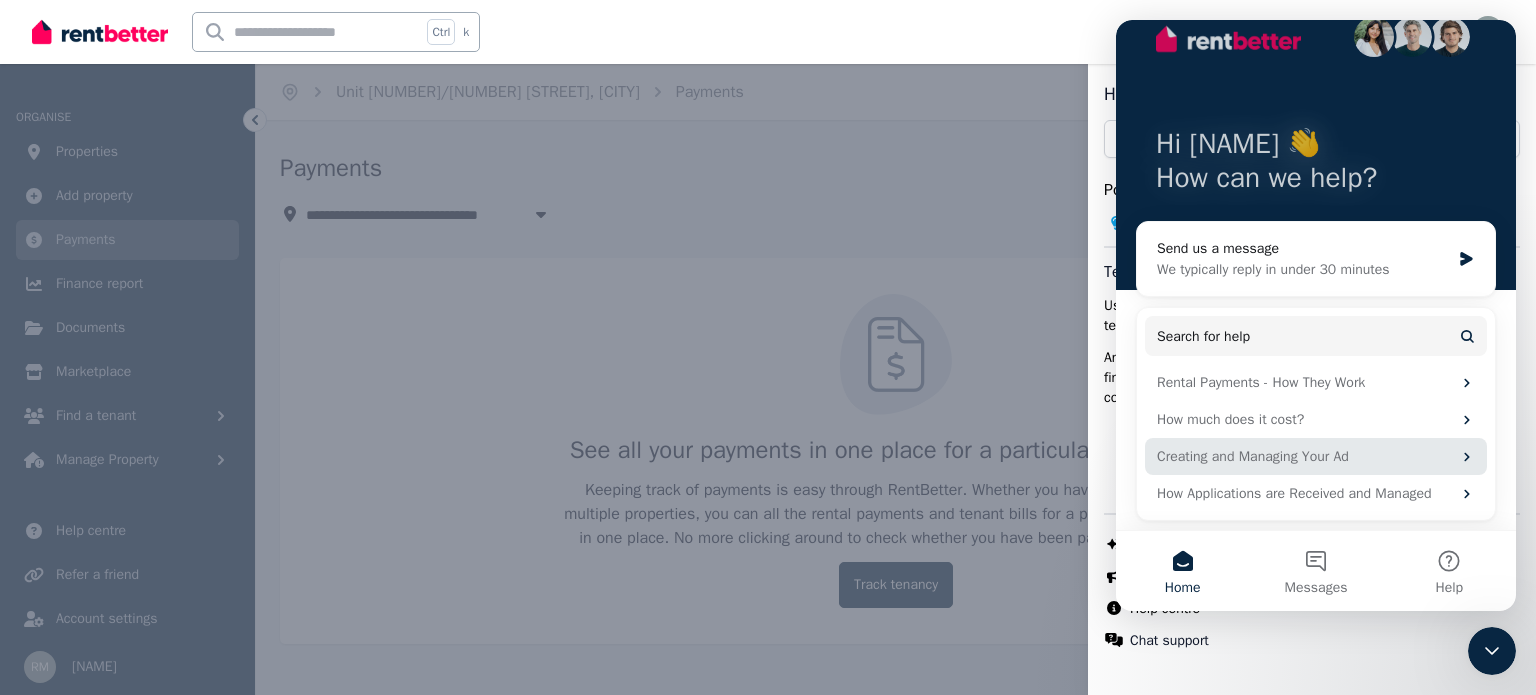 click on "Creating and Managing Your Ad" at bounding box center [1304, 456] 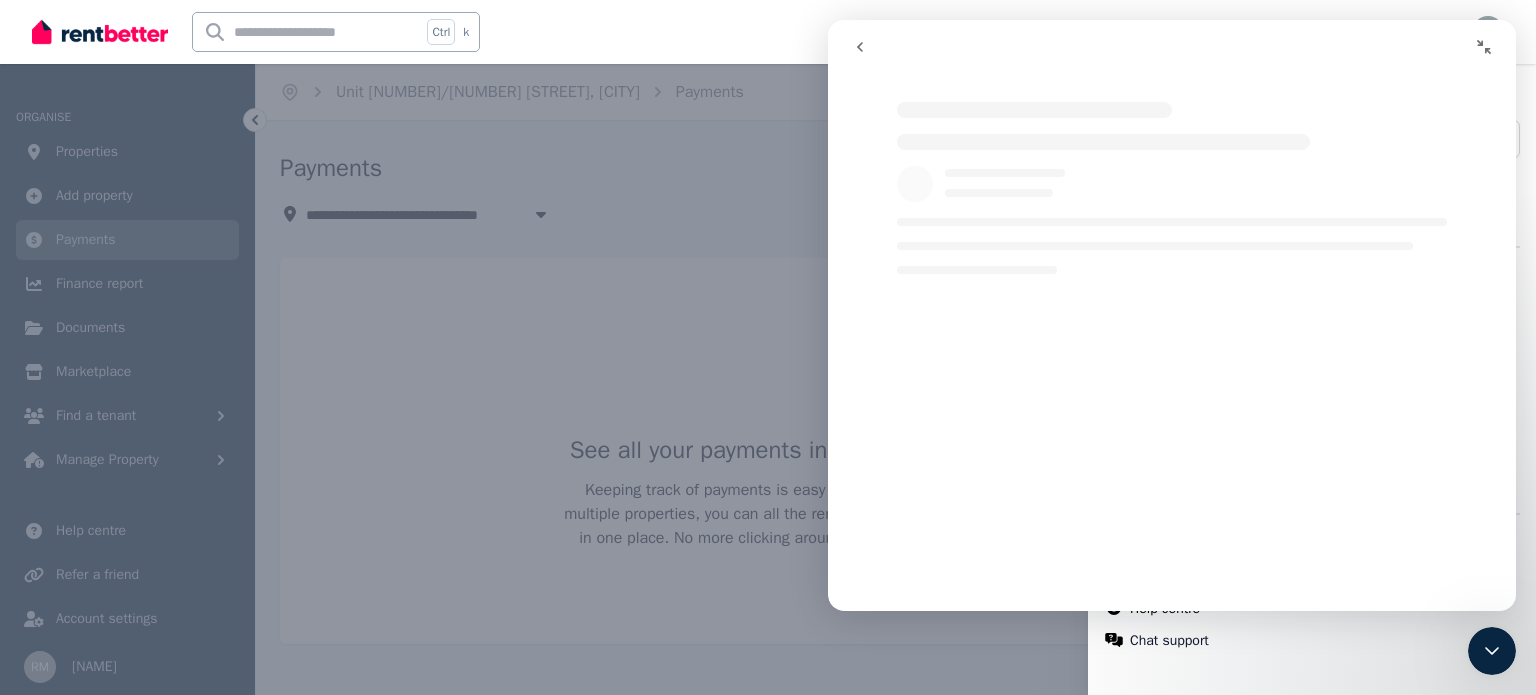 scroll, scrollTop: 0, scrollLeft: 0, axis: both 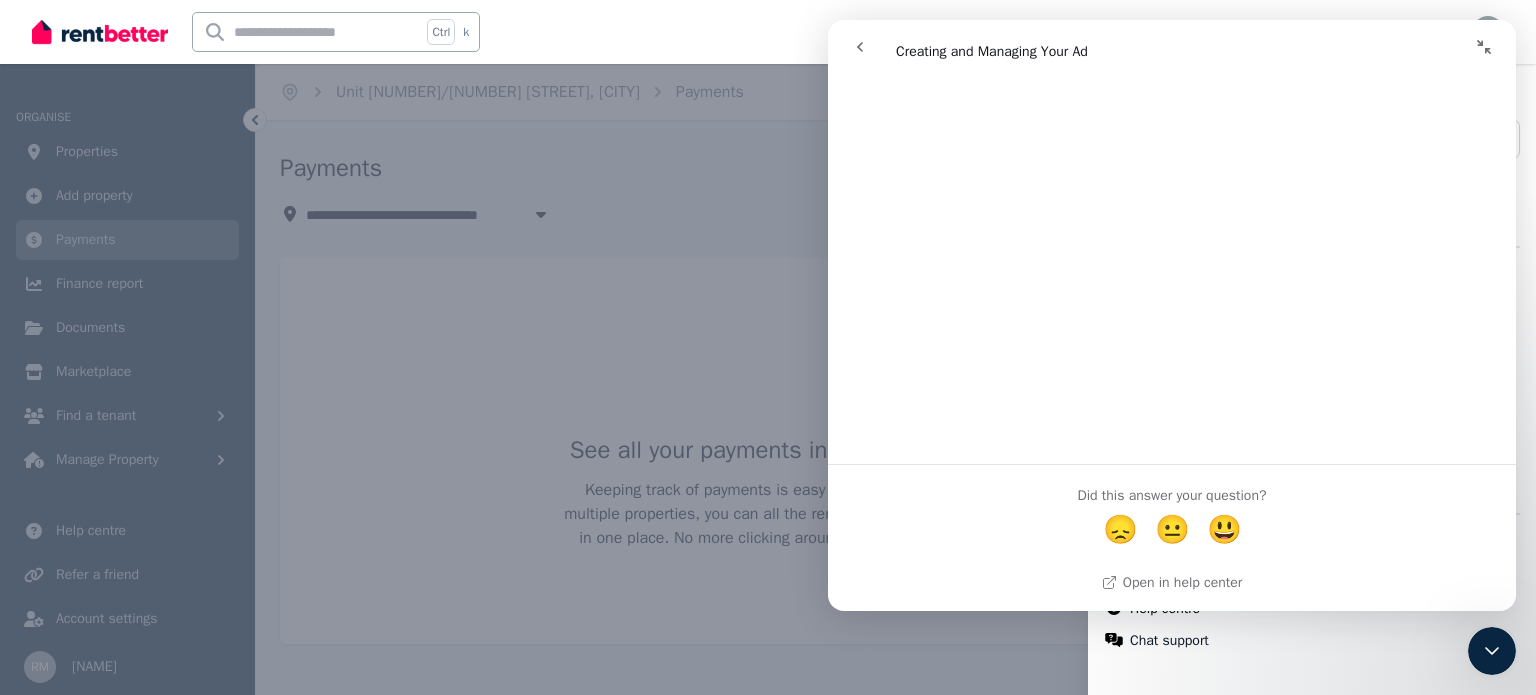 click 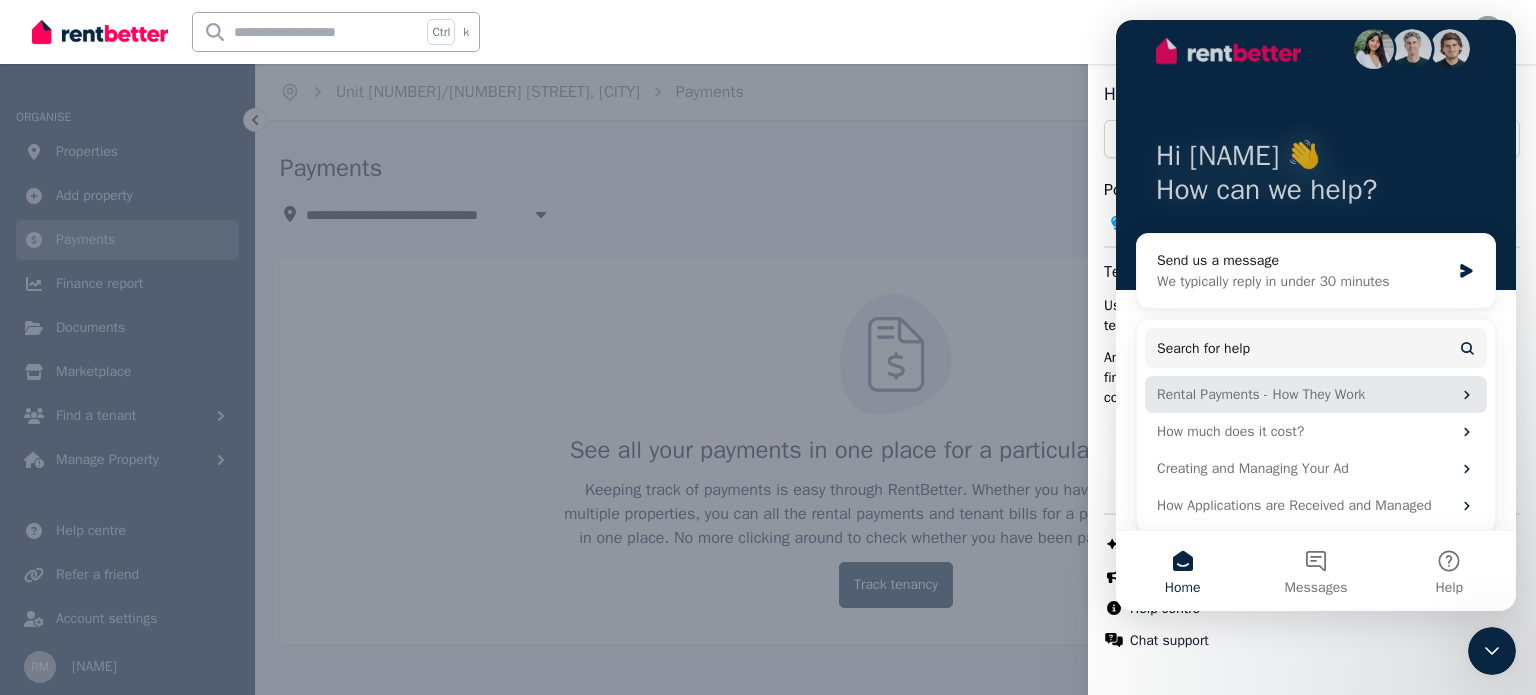 scroll, scrollTop: 35, scrollLeft: 0, axis: vertical 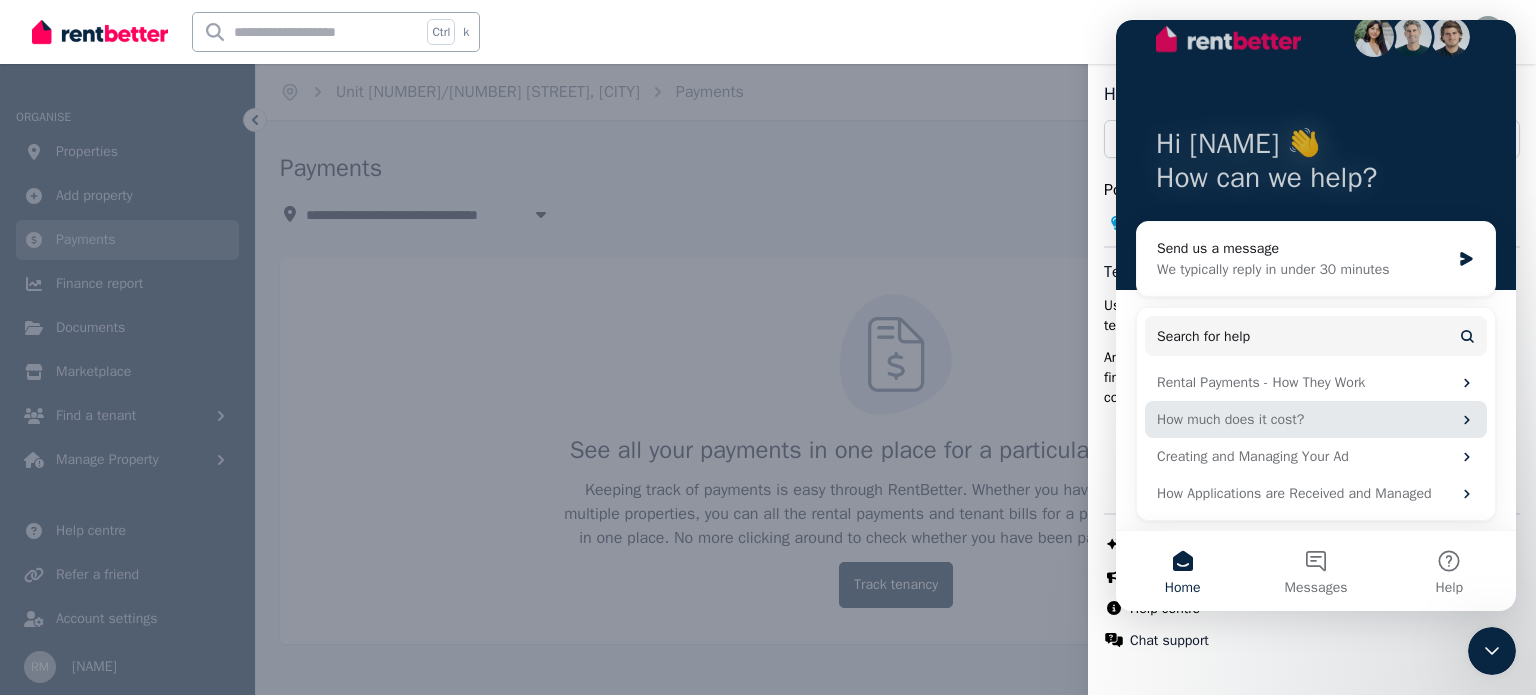 click on "How much does it cost?" at bounding box center (1304, 419) 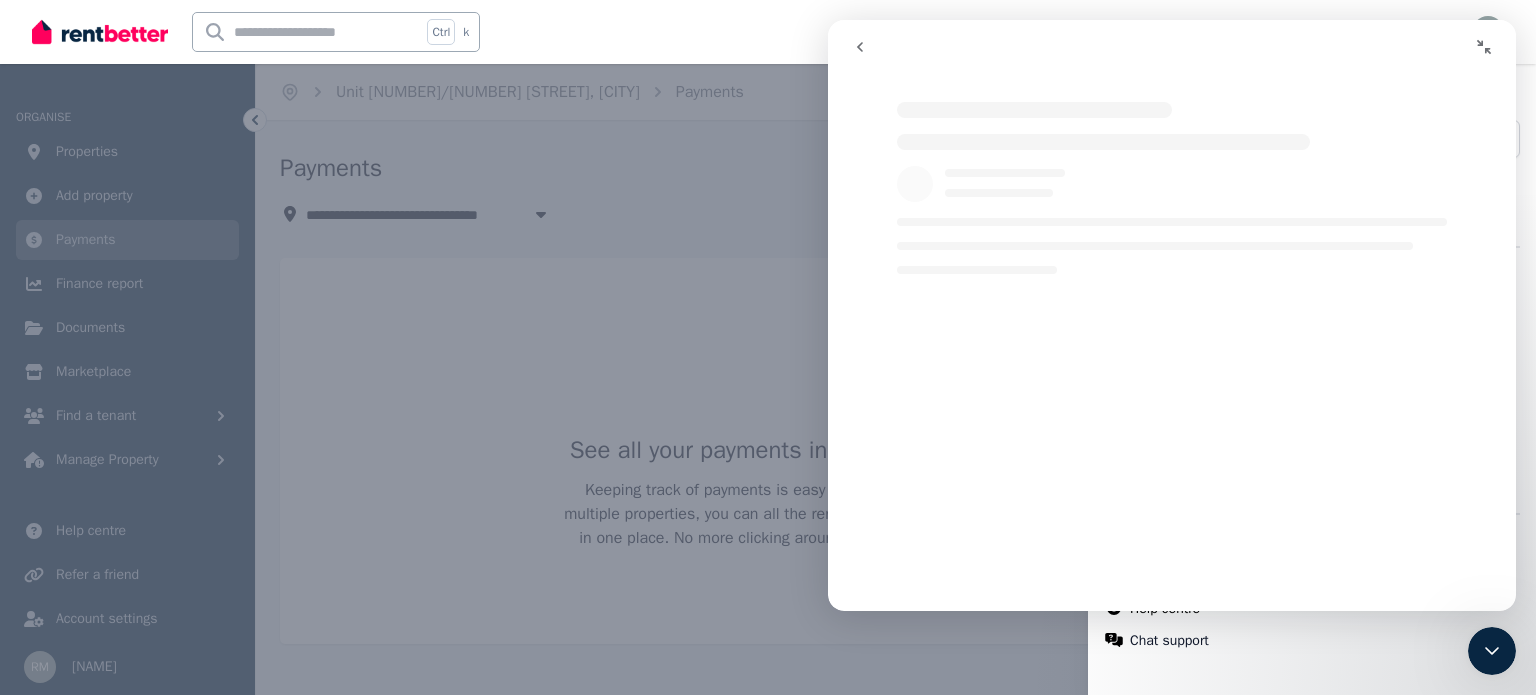 scroll, scrollTop: 0, scrollLeft: 0, axis: both 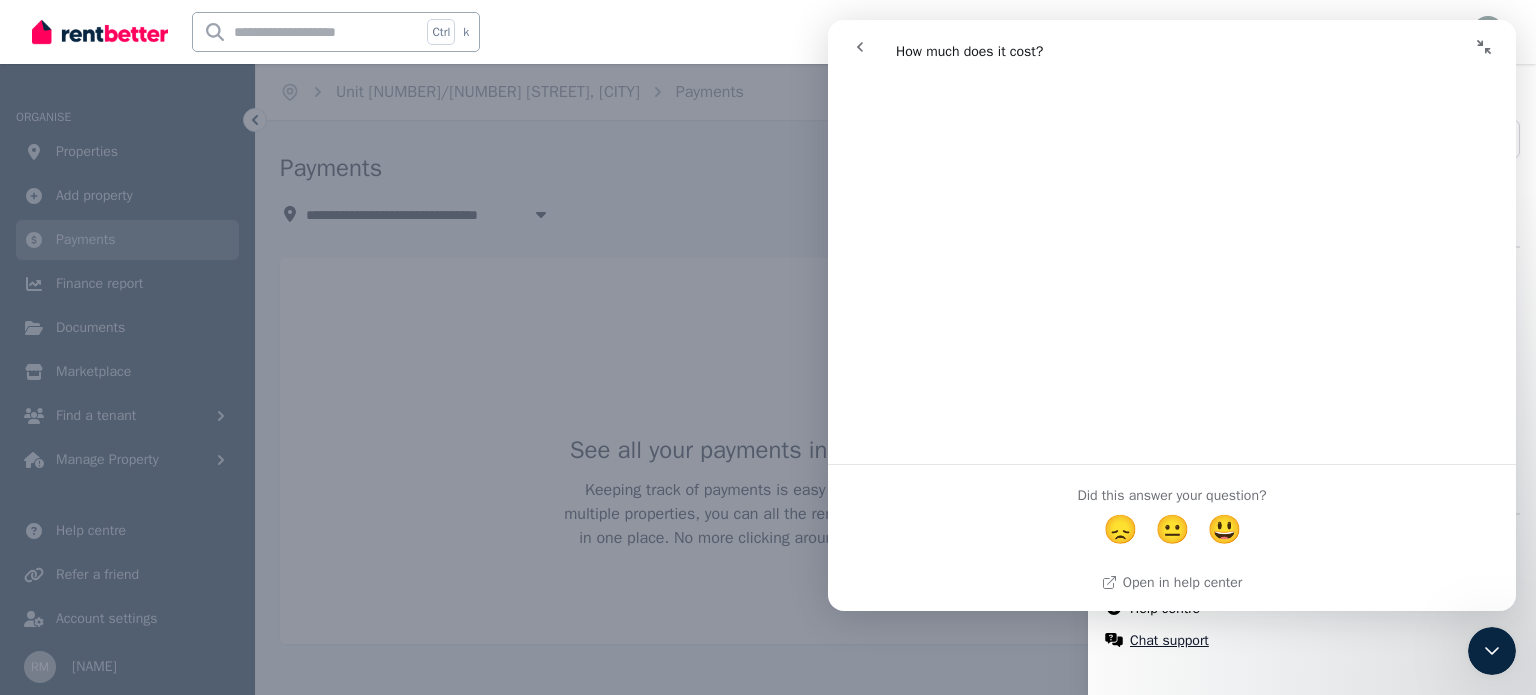 click on "Chat support" at bounding box center (1169, 641) 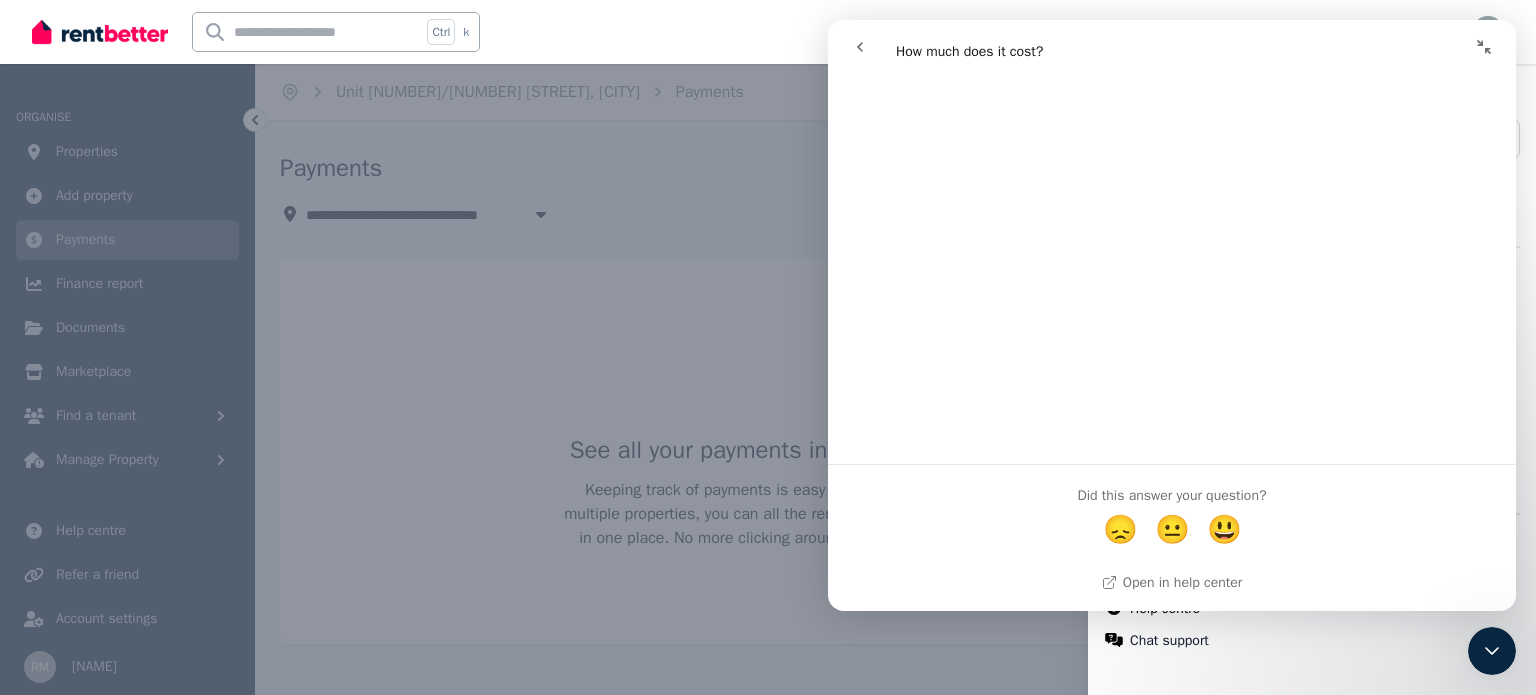 click 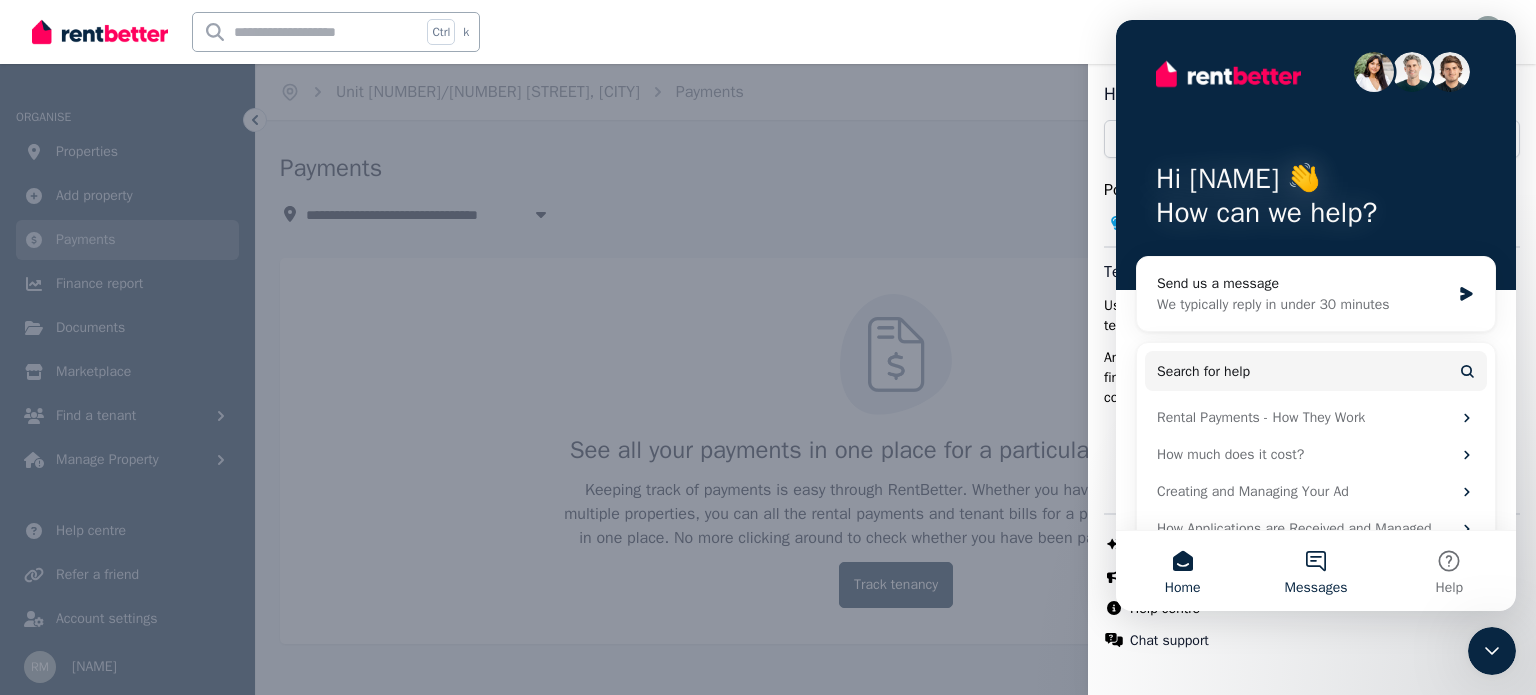 click on "Messages" at bounding box center (1315, 571) 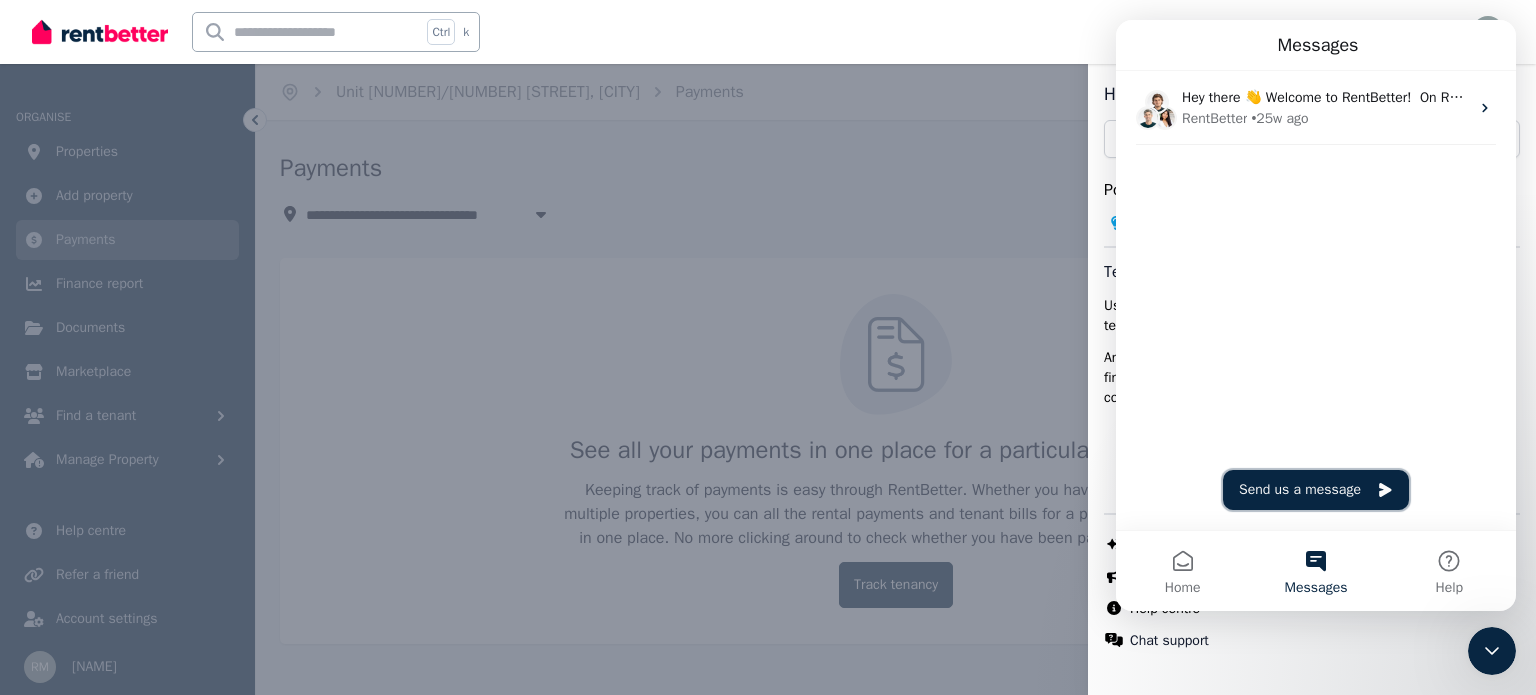 click on "Send us a message" at bounding box center [1316, 490] 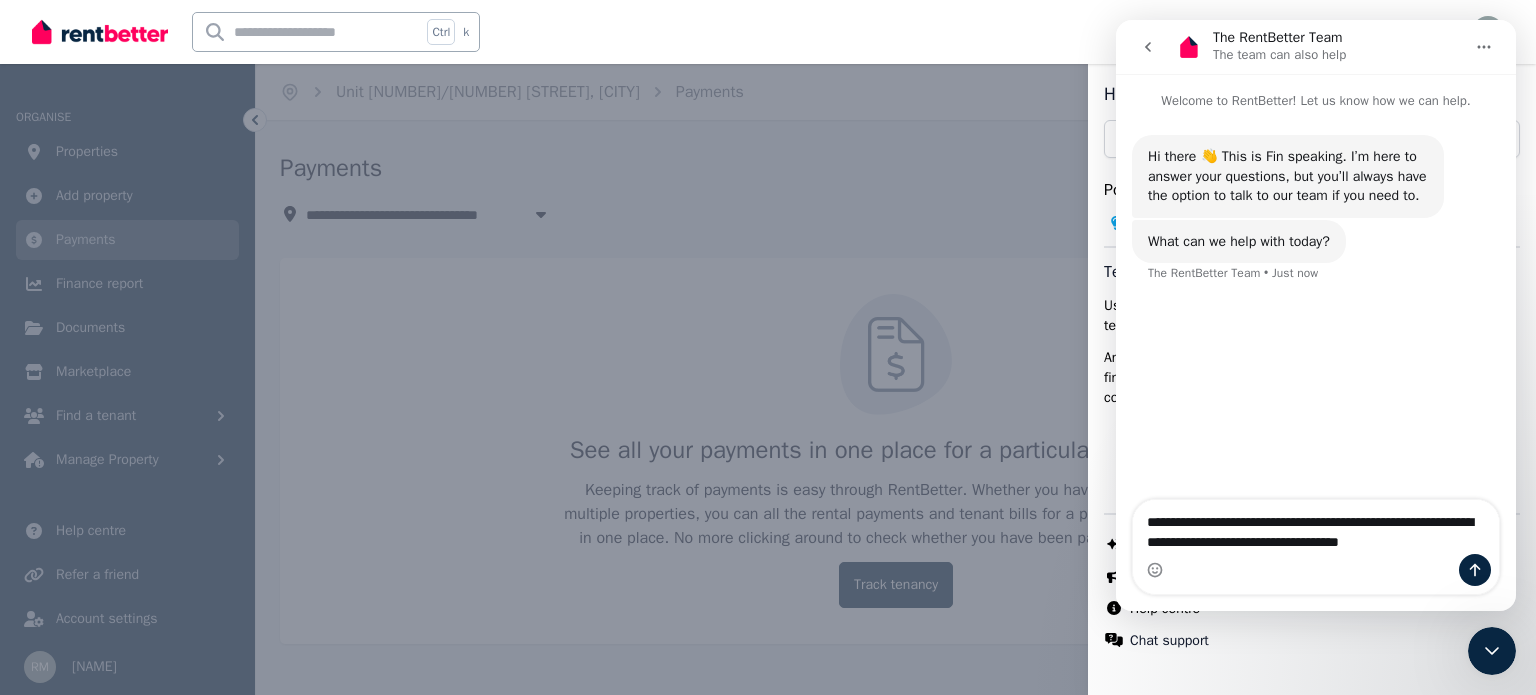 type on "**********" 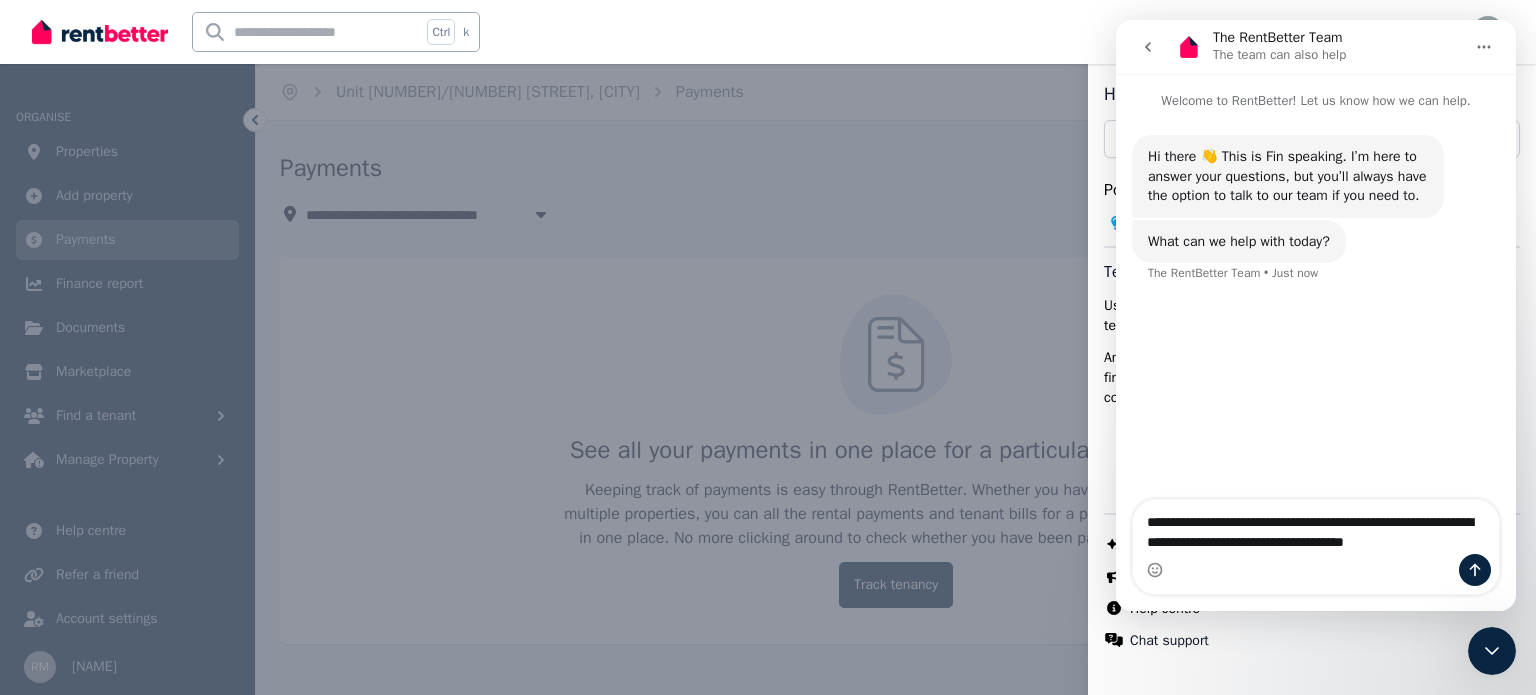 type 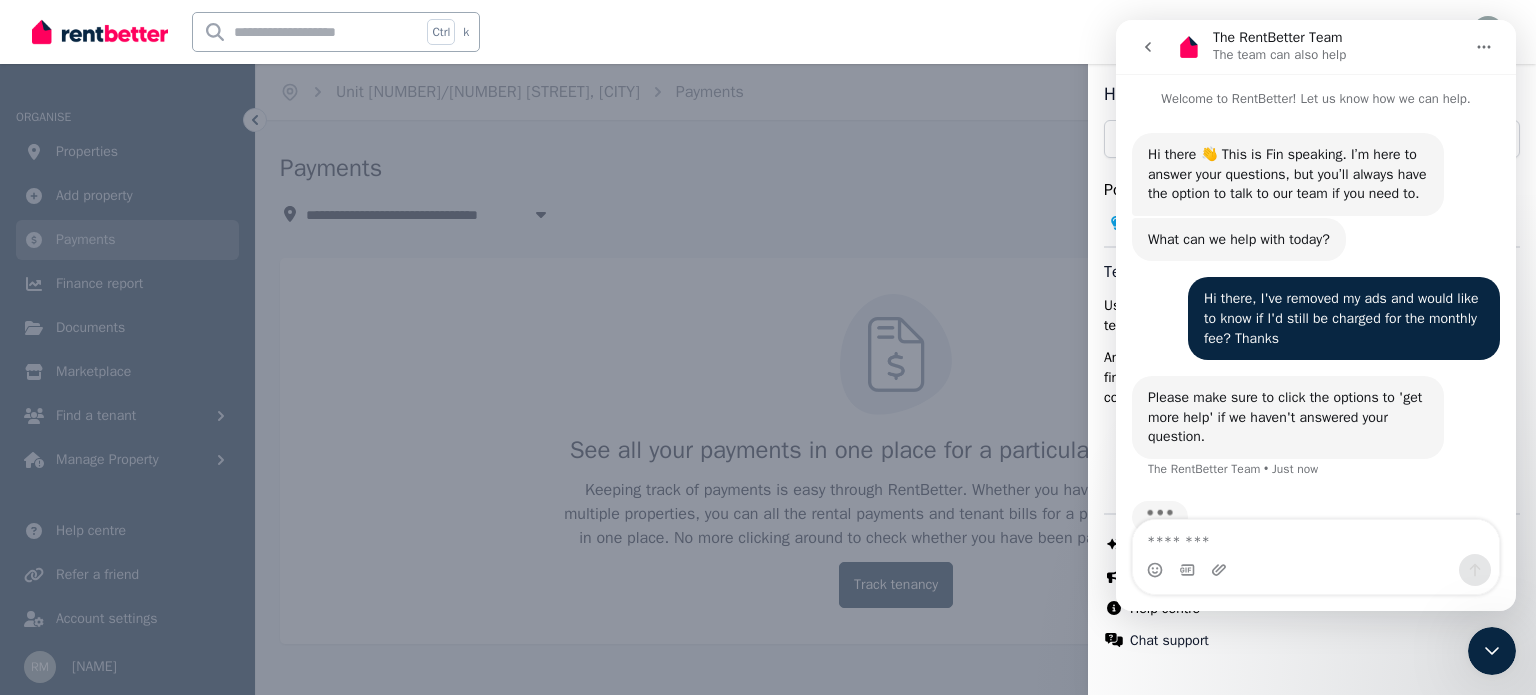 scroll, scrollTop: 67, scrollLeft: 0, axis: vertical 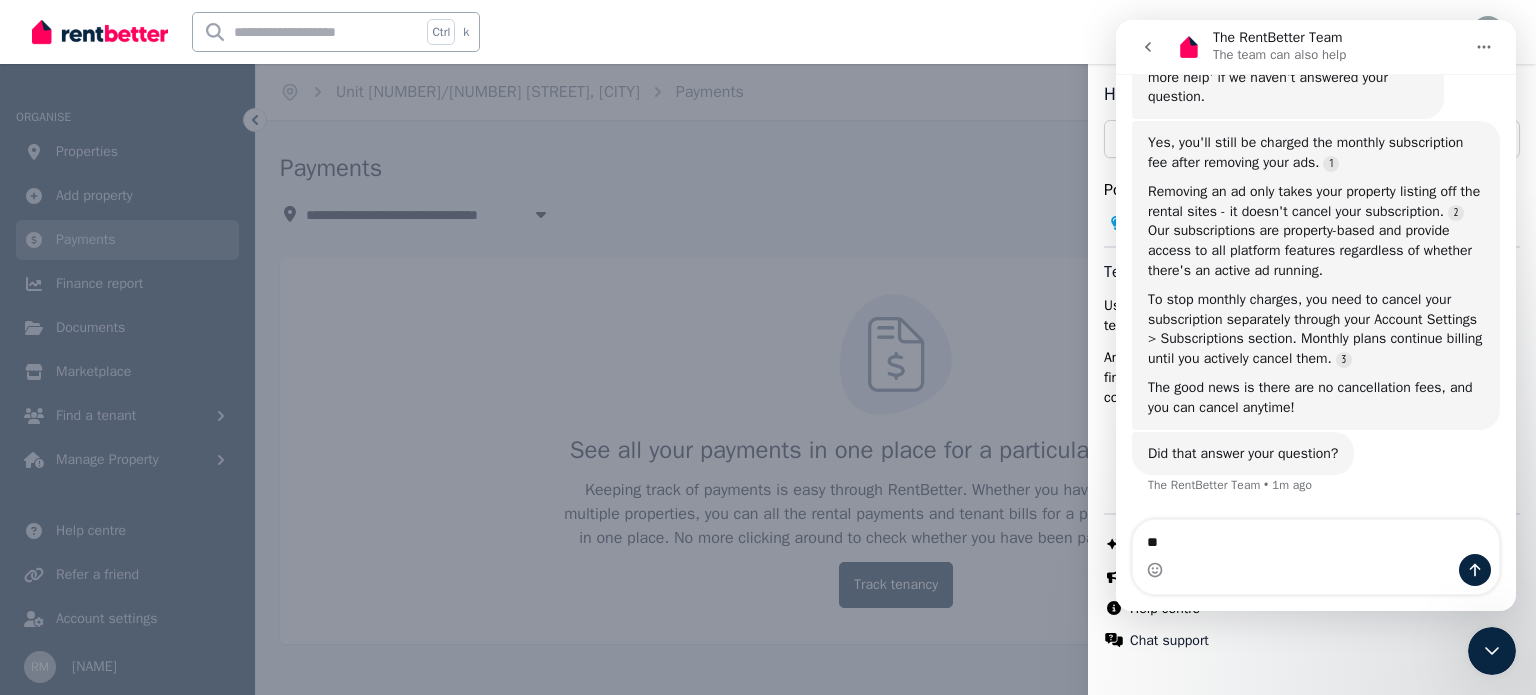 type on "*" 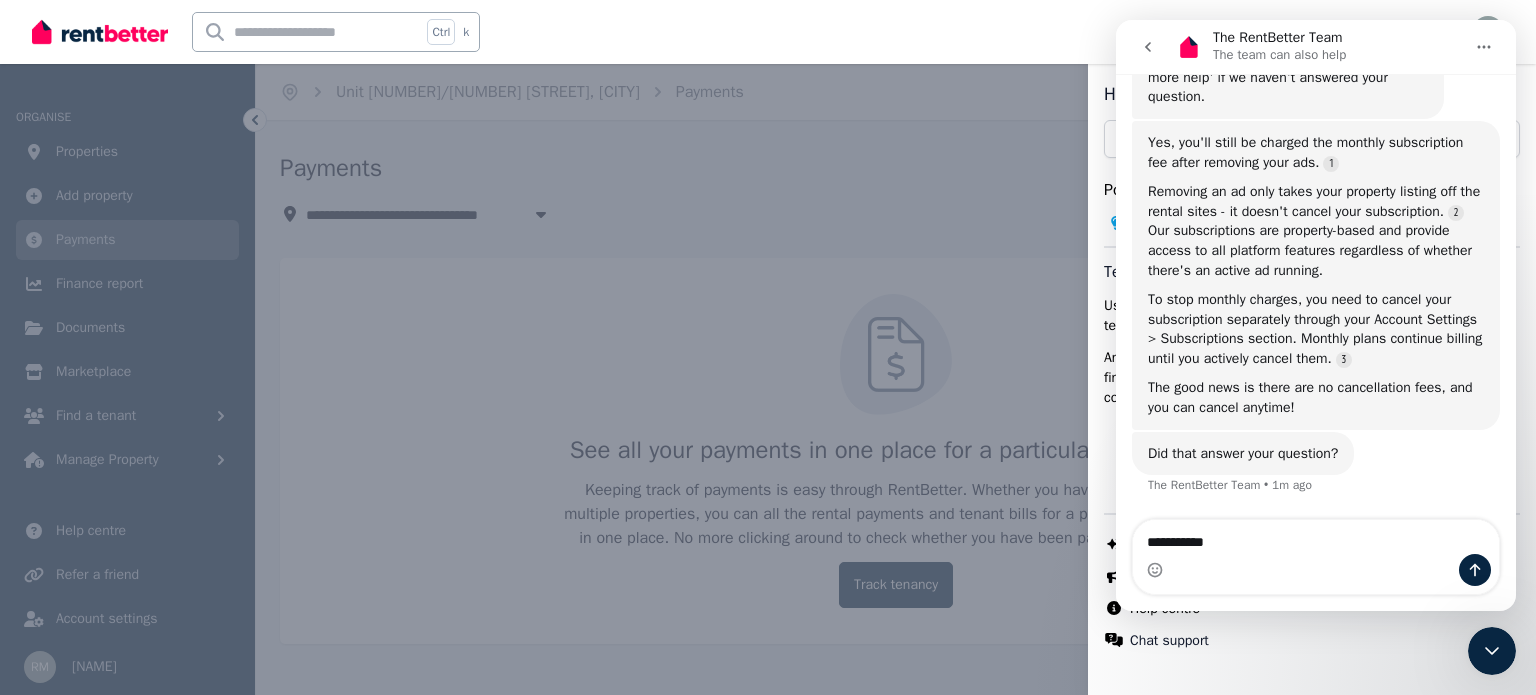 type on "**********" 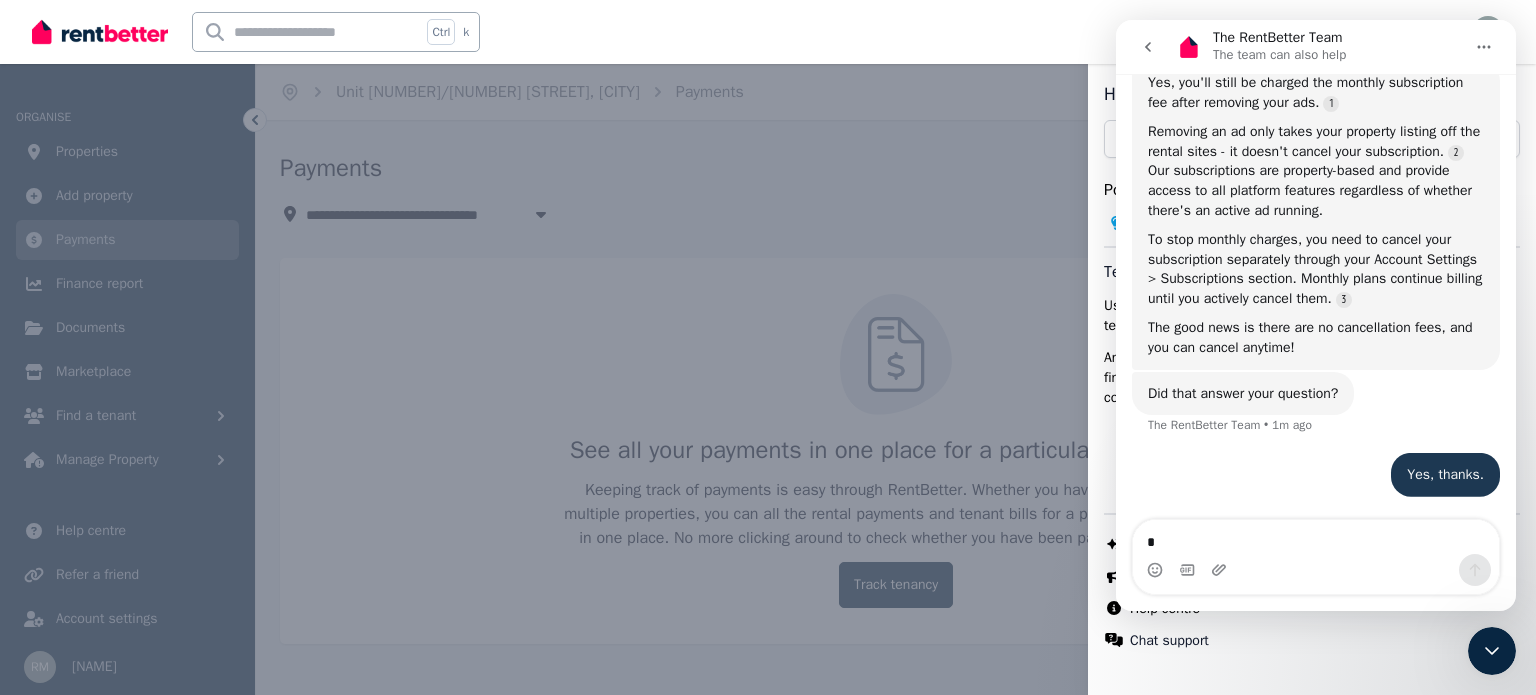 scroll, scrollTop: 418, scrollLeft: 0, axis: vertical 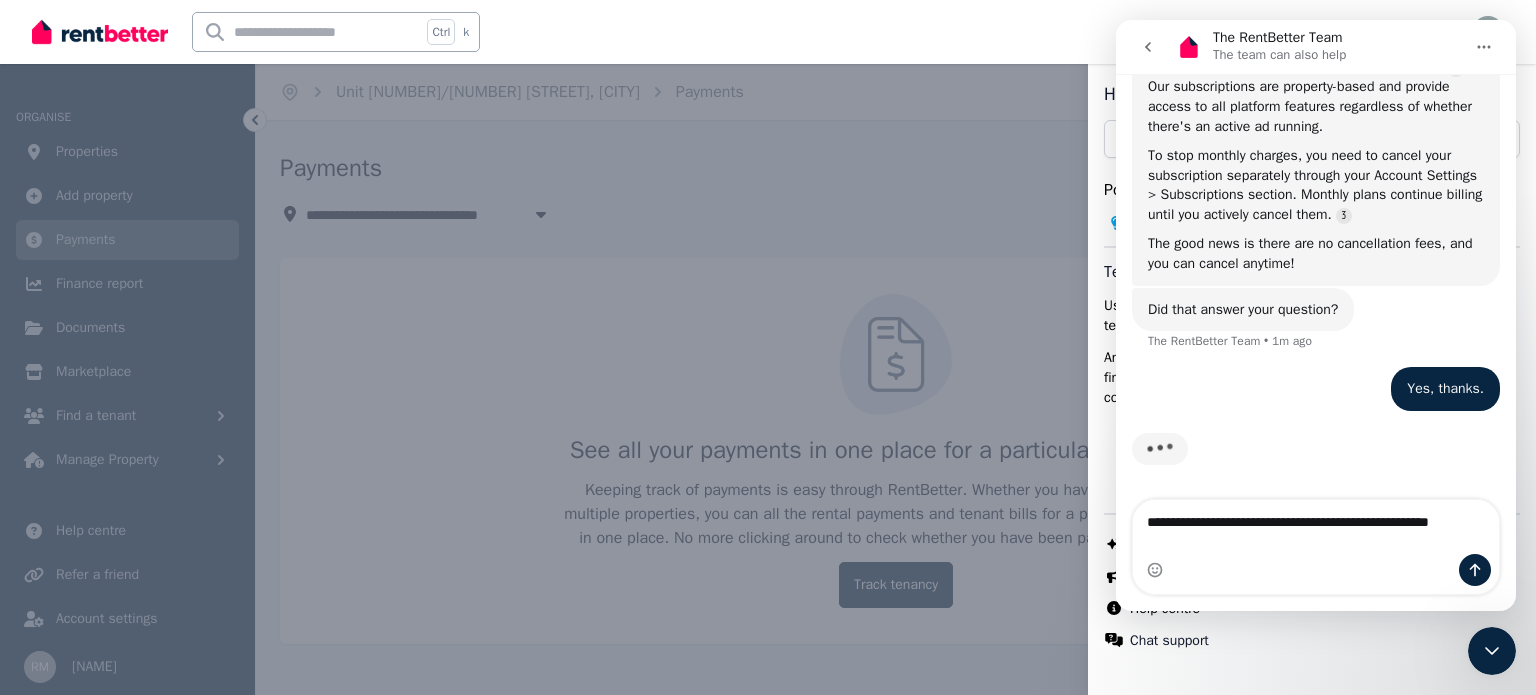 type on "**********" 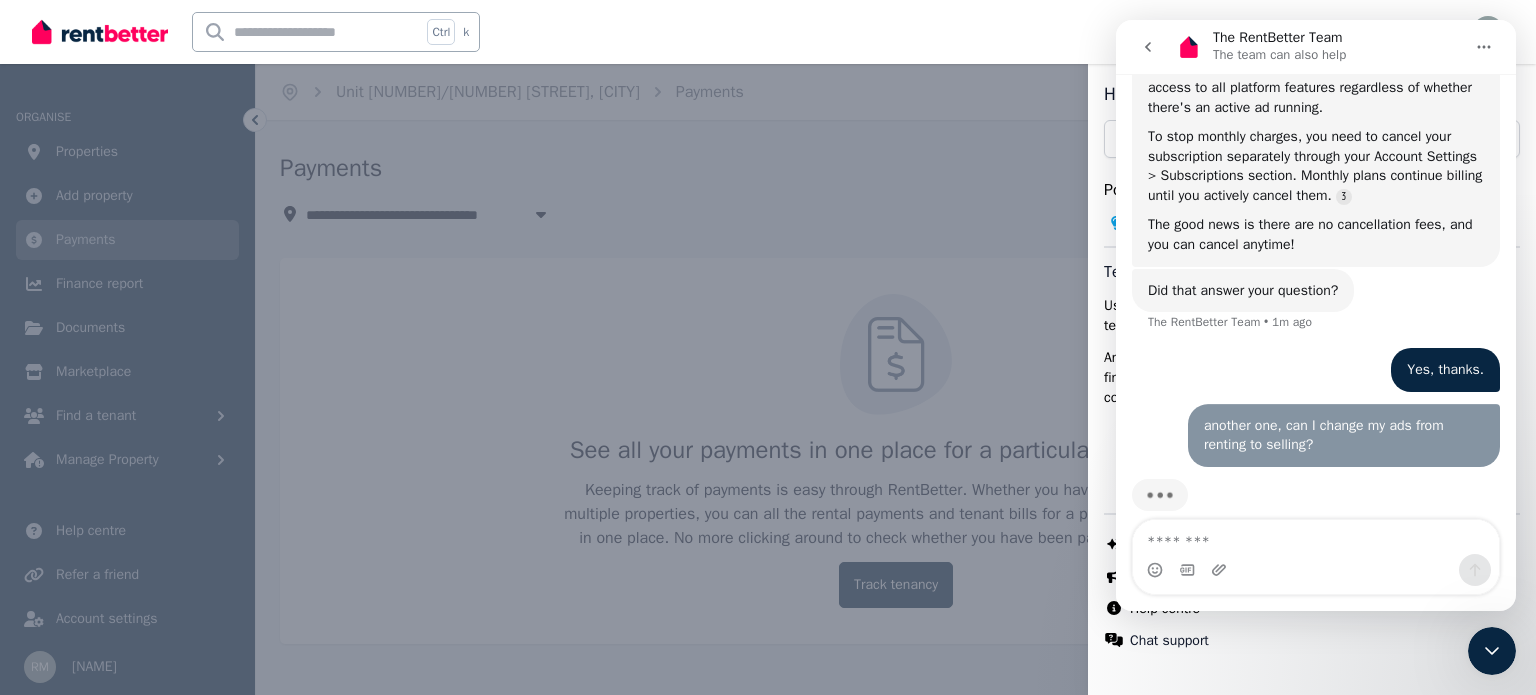 scroll, scrollTop: 548, scrollLeft: 0, axis: vertical 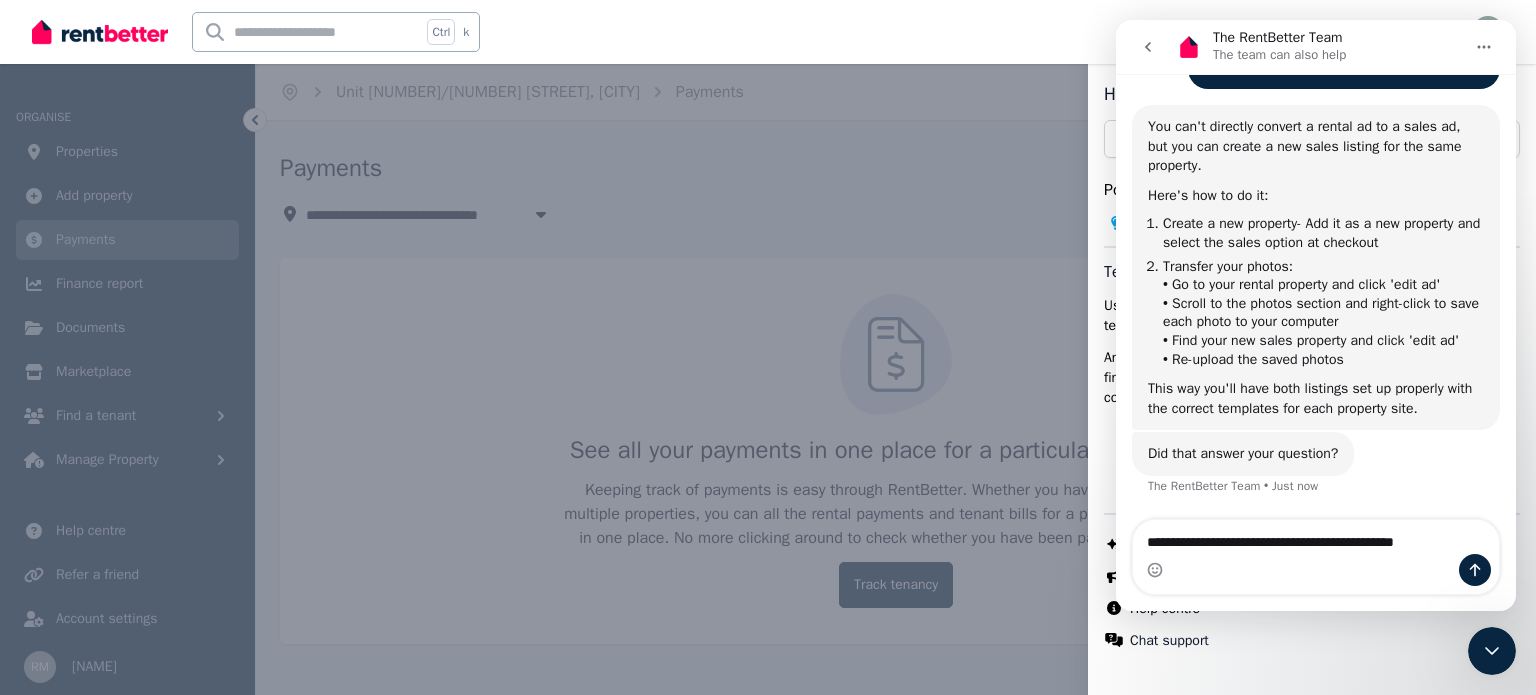 type on "**********" 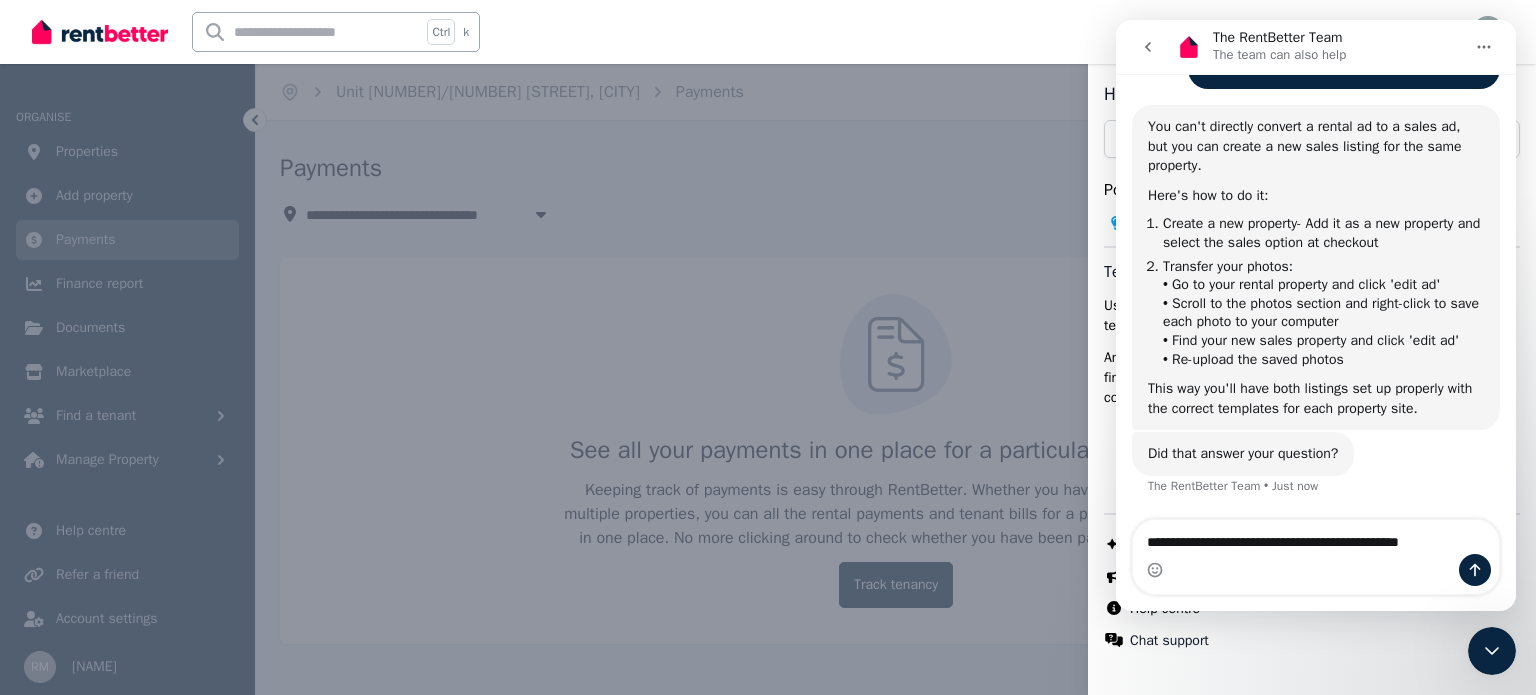 type 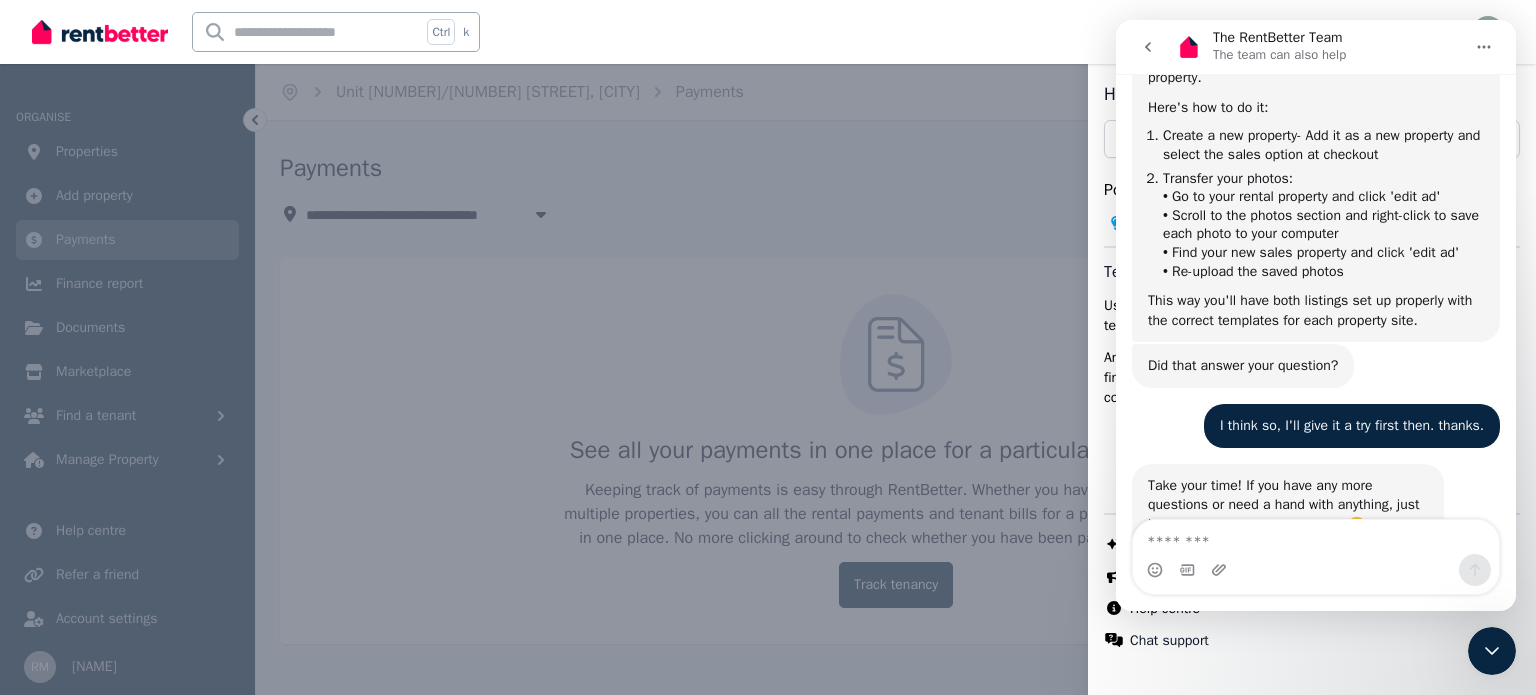 scroll, scrollTop: 928, scrollLeft: 0, axis: vertical 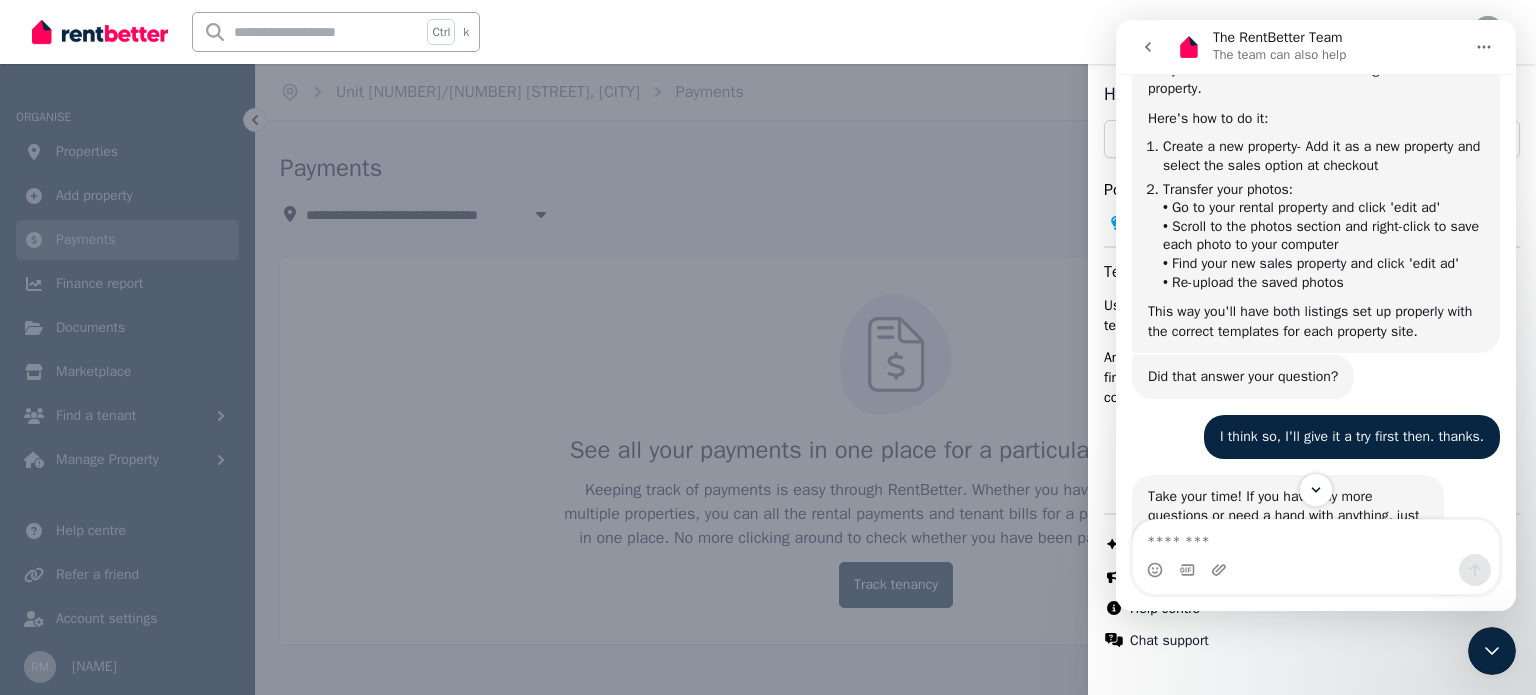 click on "Help Close panel ******* Popular topics How do Rental Payments work? Tenant Bills Use the Tenant Bills feature to create and send invoices to your tenants that they can pay directly through RentBetter. Any bills created will feed into your tax-time reporting via the finance report feature, and will be automatically coded into the correct income codes as required by the tax office. Chat with us live What's new in RentBetter? Give feedback Help centre Chat support" at bounding box center [768, 347] 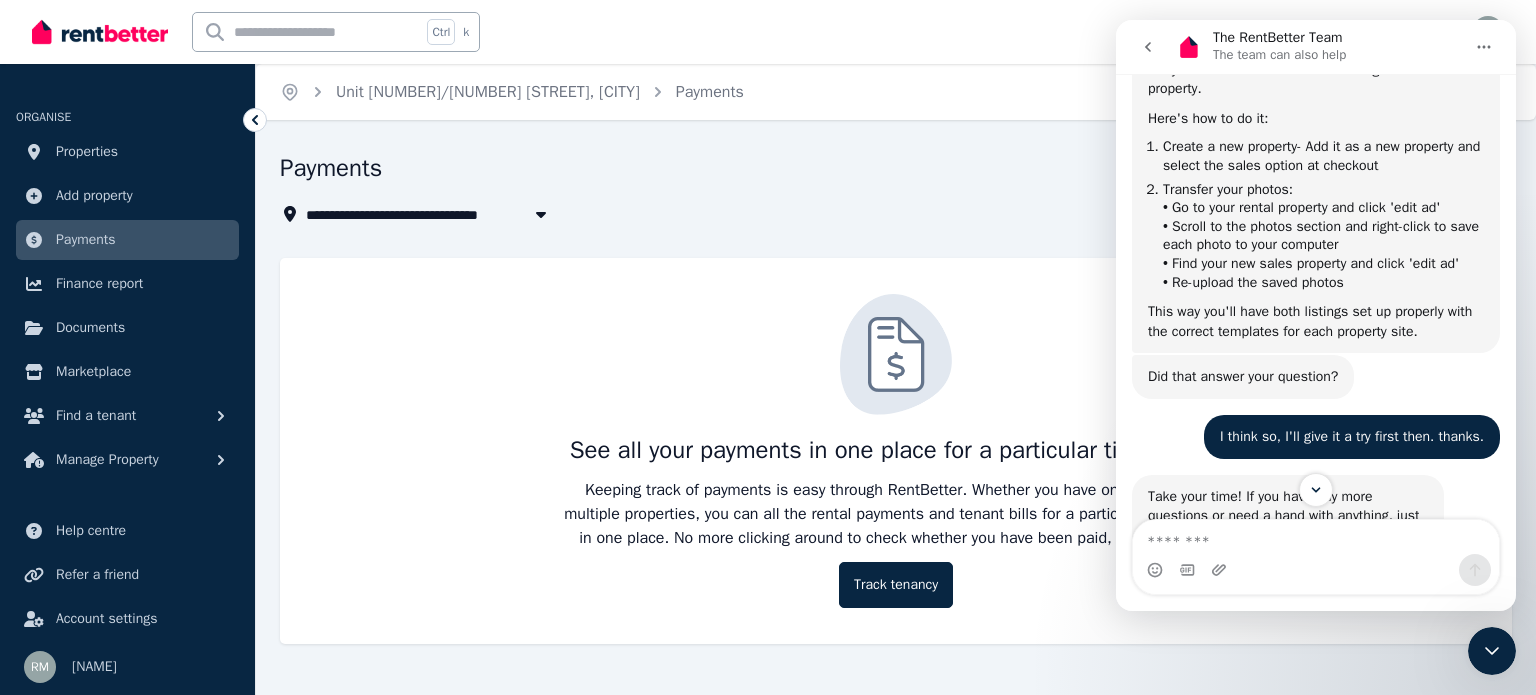 click 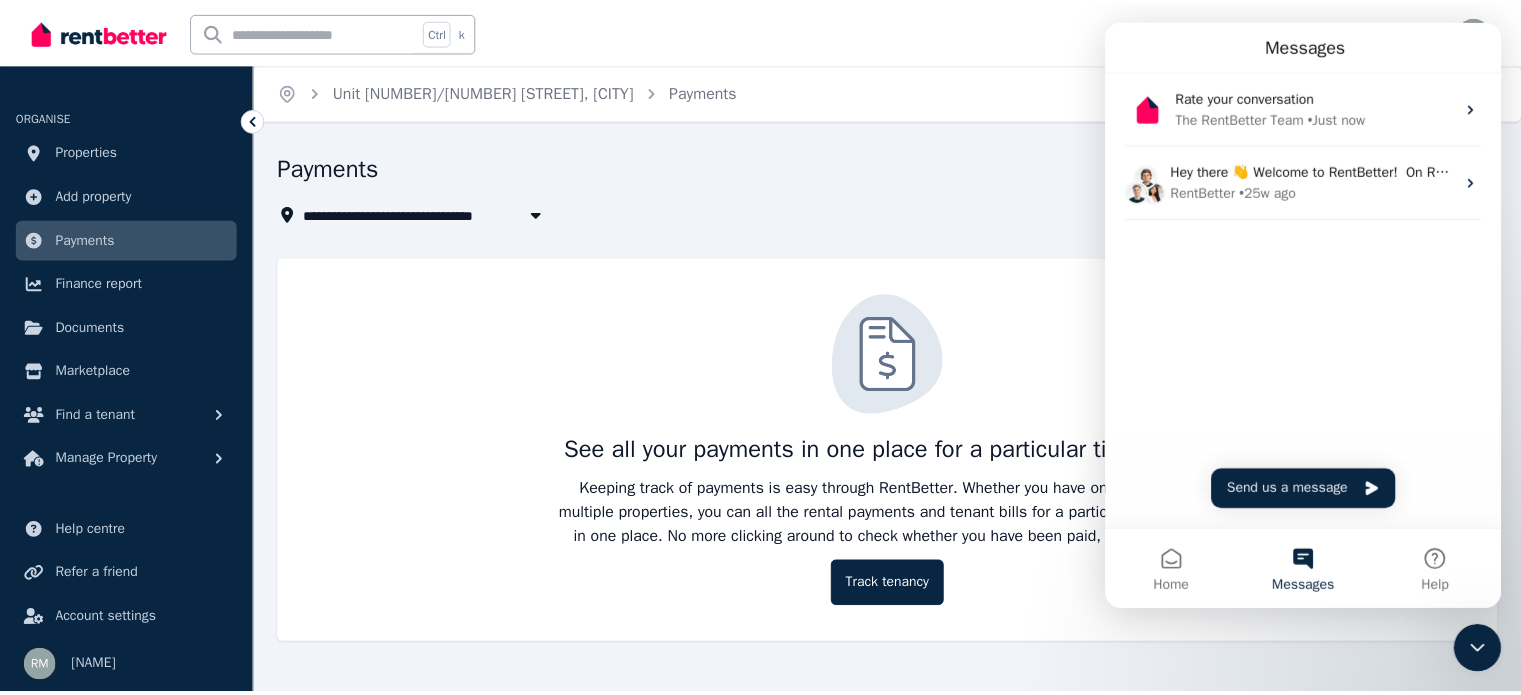 scroll, scrollTop: 911, scrollLeft: 0, axis: vertical 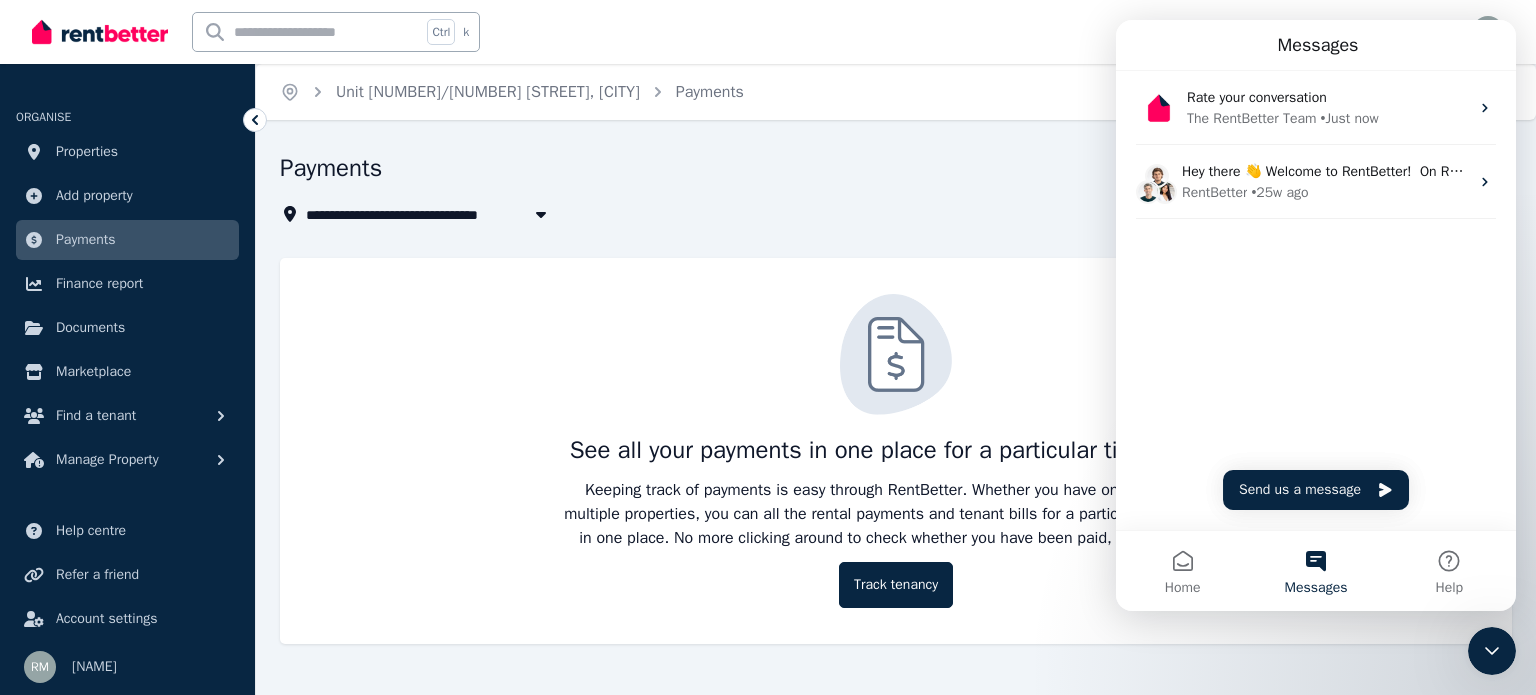 click on "See all your payments in one place for a particular time period Keeping track of payments is easy through RentBetter. Whether you have one property or multiple properties, you can all the rental payments and tenant bills for a particular time period in one place. No more clicking around to check whether you have been paid, it's that easy! Track tenancy" at bounding box center (896, 451) 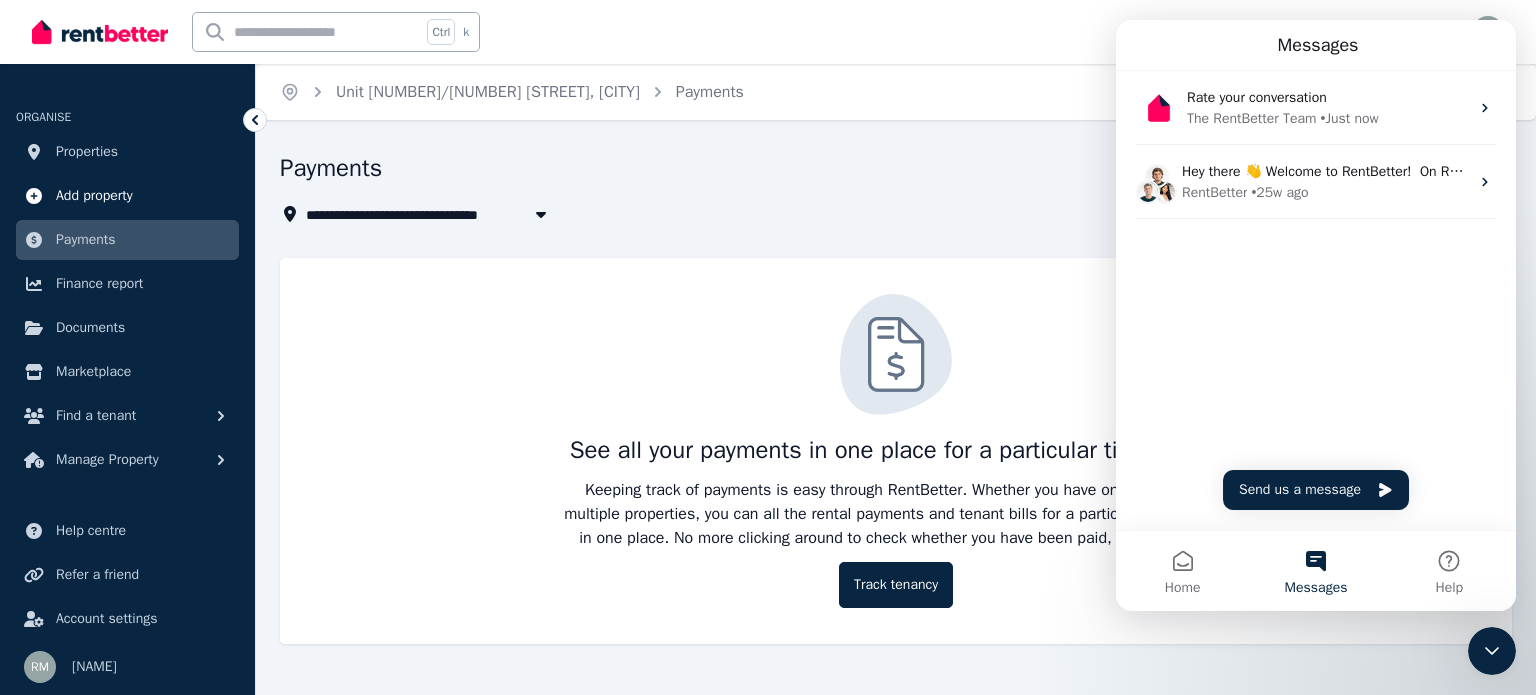 click on "Add property" at bounding box center (94, 196) 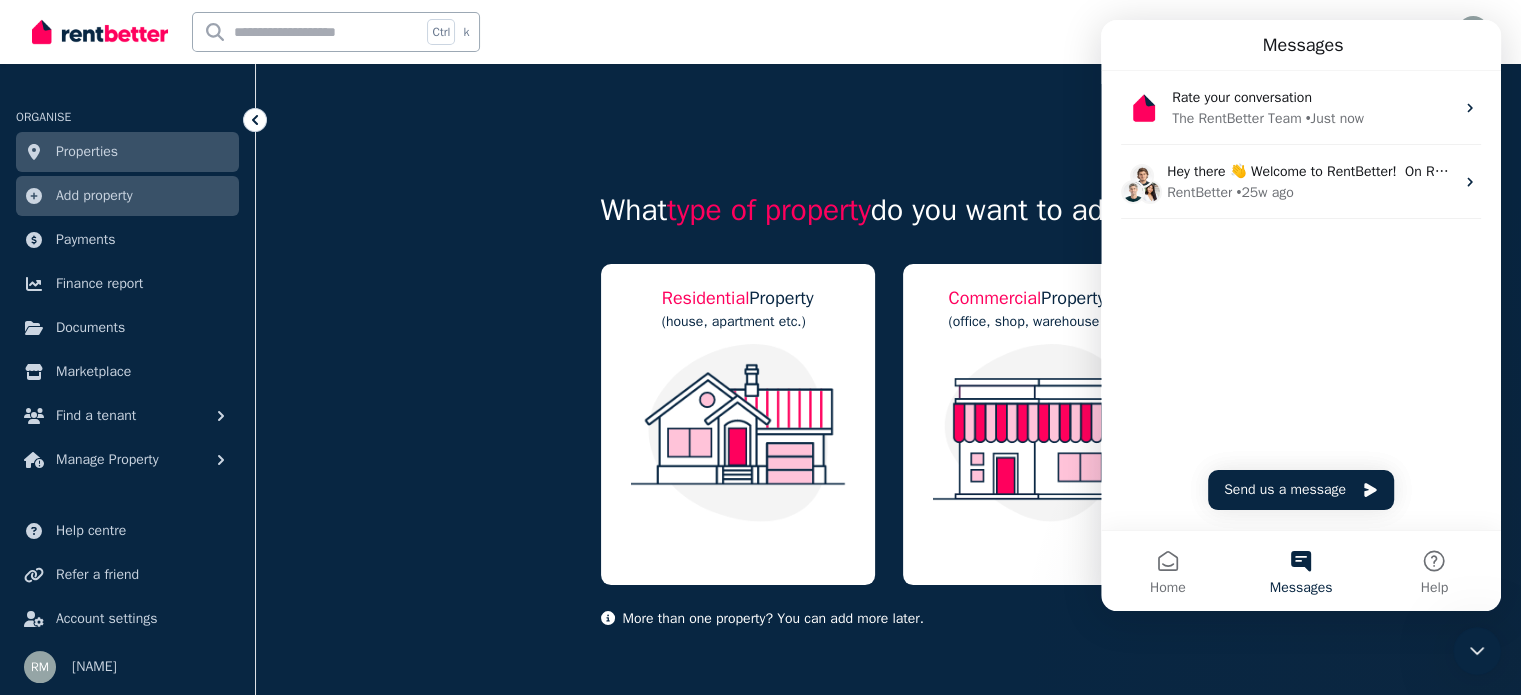 click on "What  type of property  do you want to add? Residential  Property (house, apartment etc.) Commercial  Property (office, shop, warehouse etc.) More than one property? You can add more later." at bounding box center [888, 378] 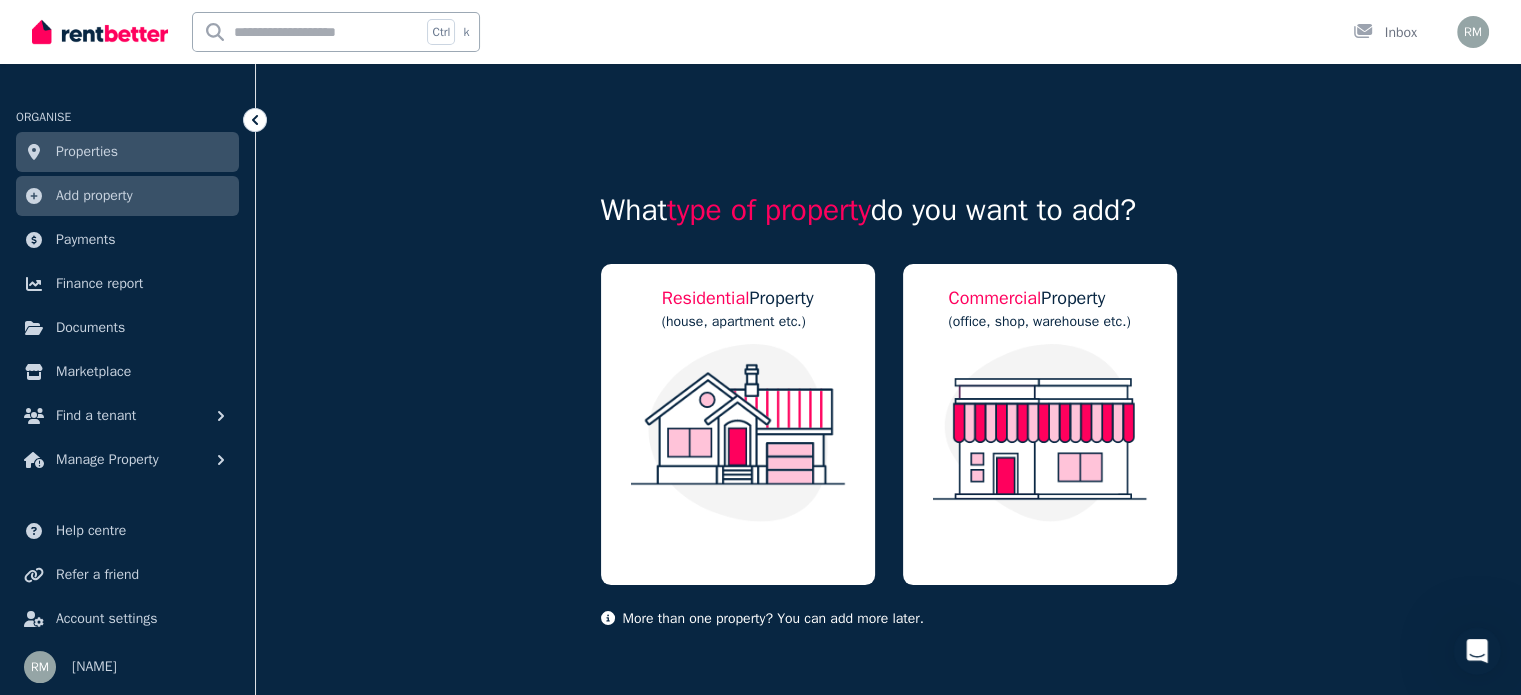 scroll, scrollTop: 0, scrollLeft: 0, axis: both 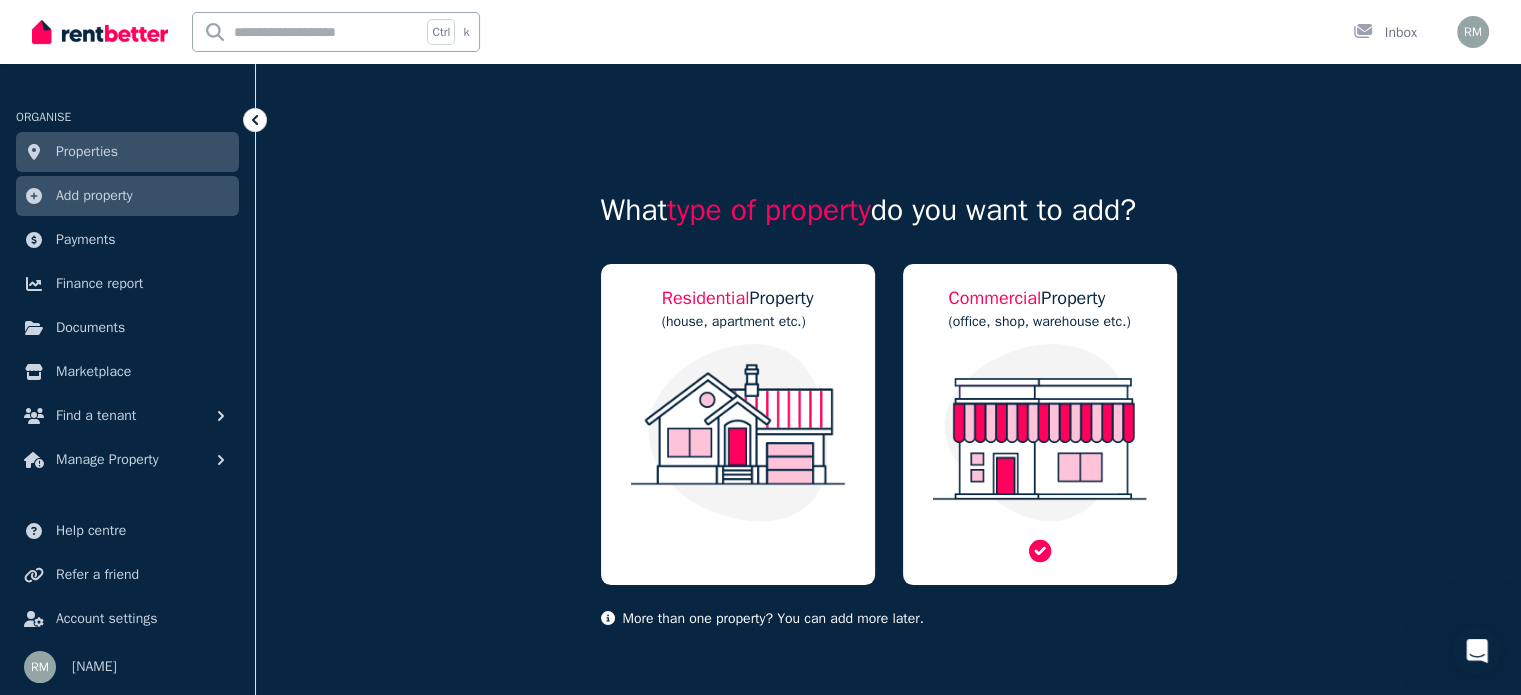 click at bounding box center [1040, 433] 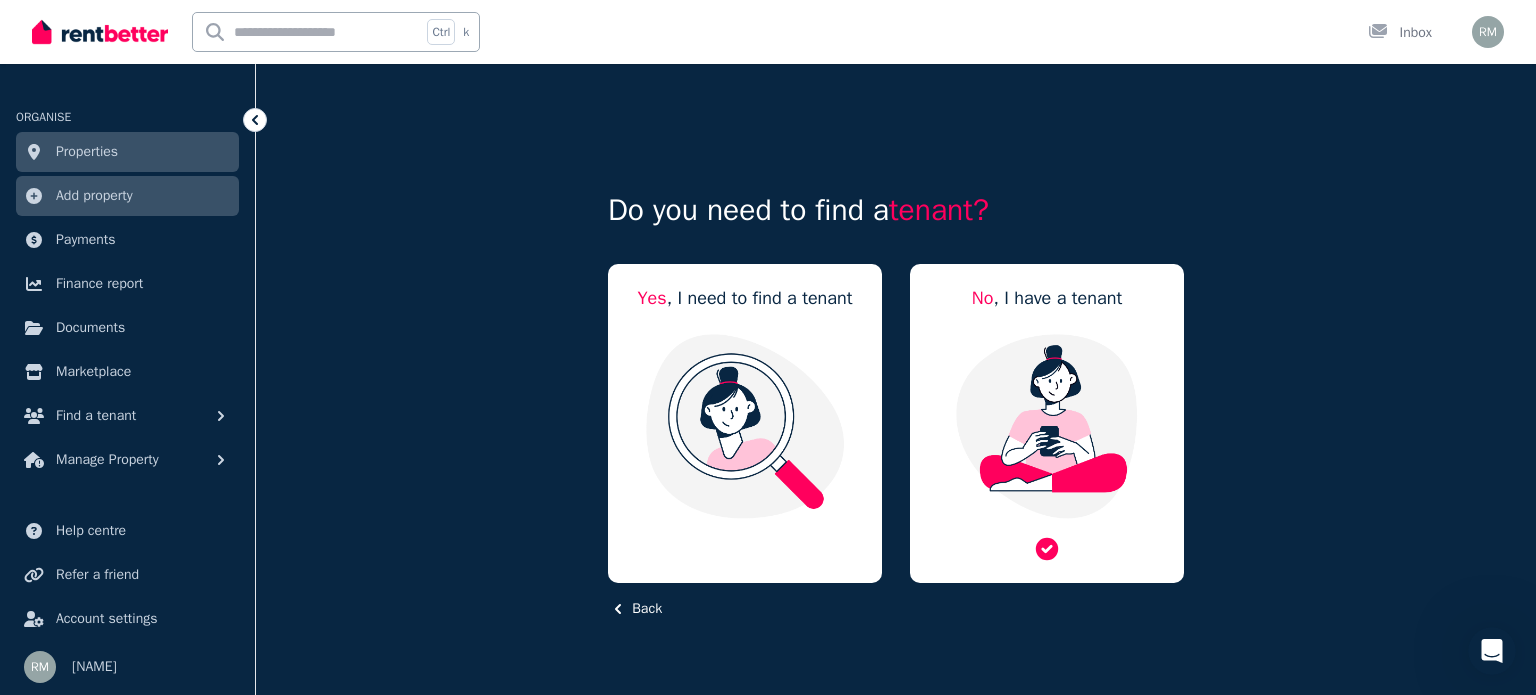 click at bounding box center (1047, 426) 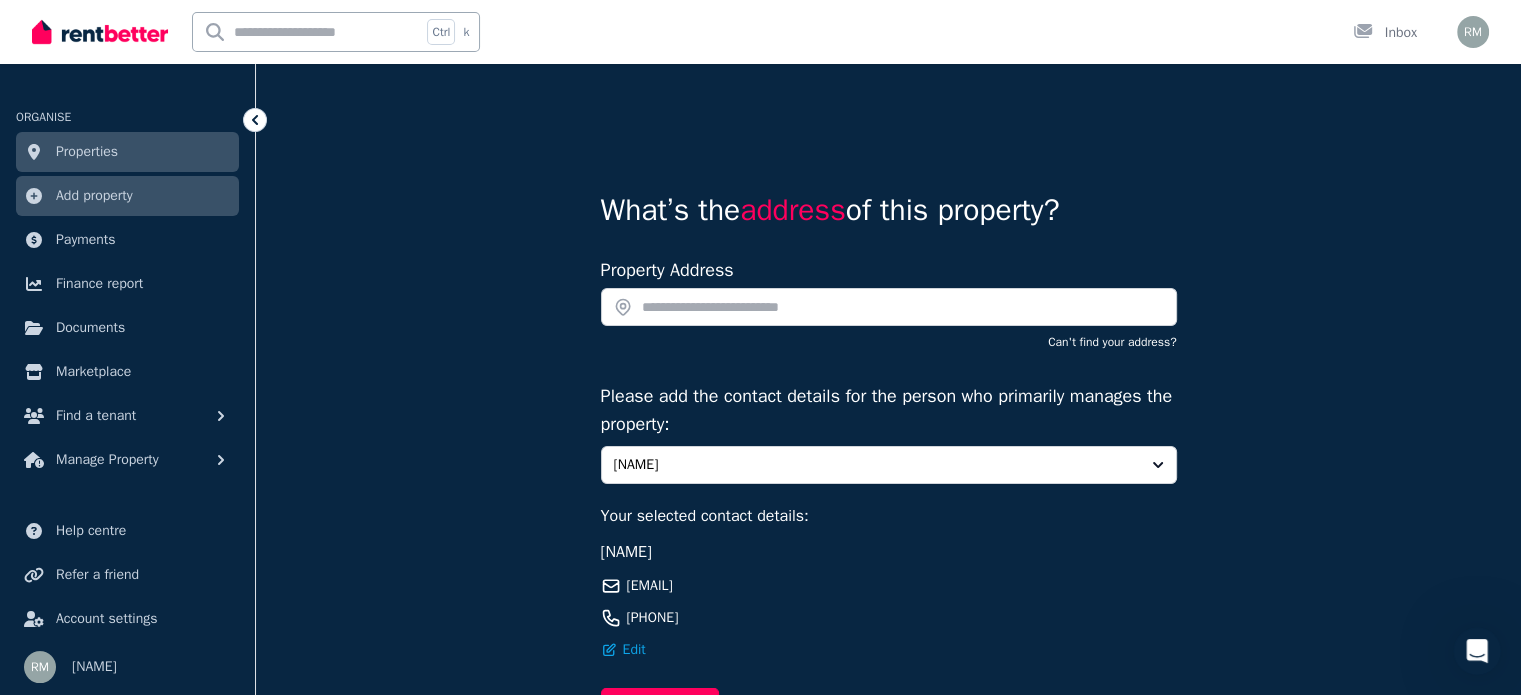 scroll, scrollTop: 133, scrollLeft: 0, axis: vertical 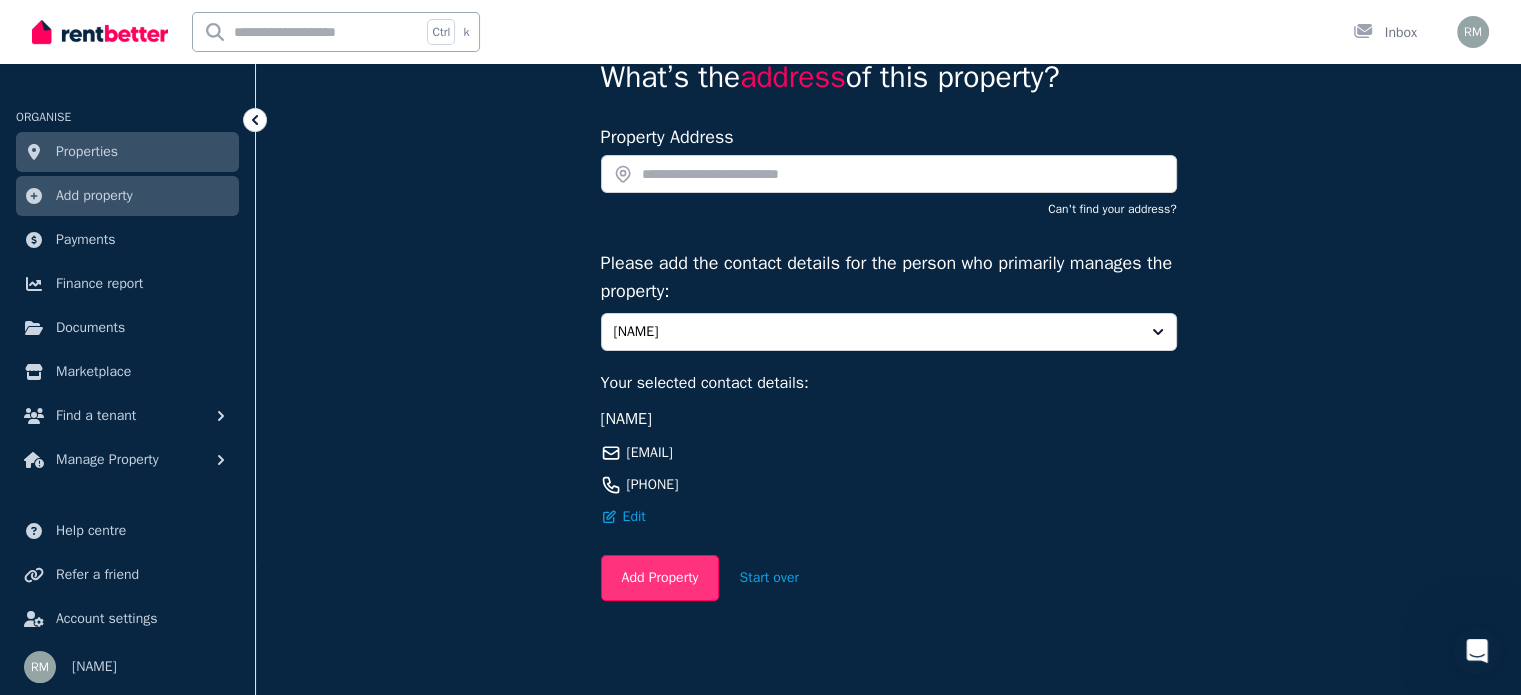 click on "Add Property" at bounding box center [660, 578] 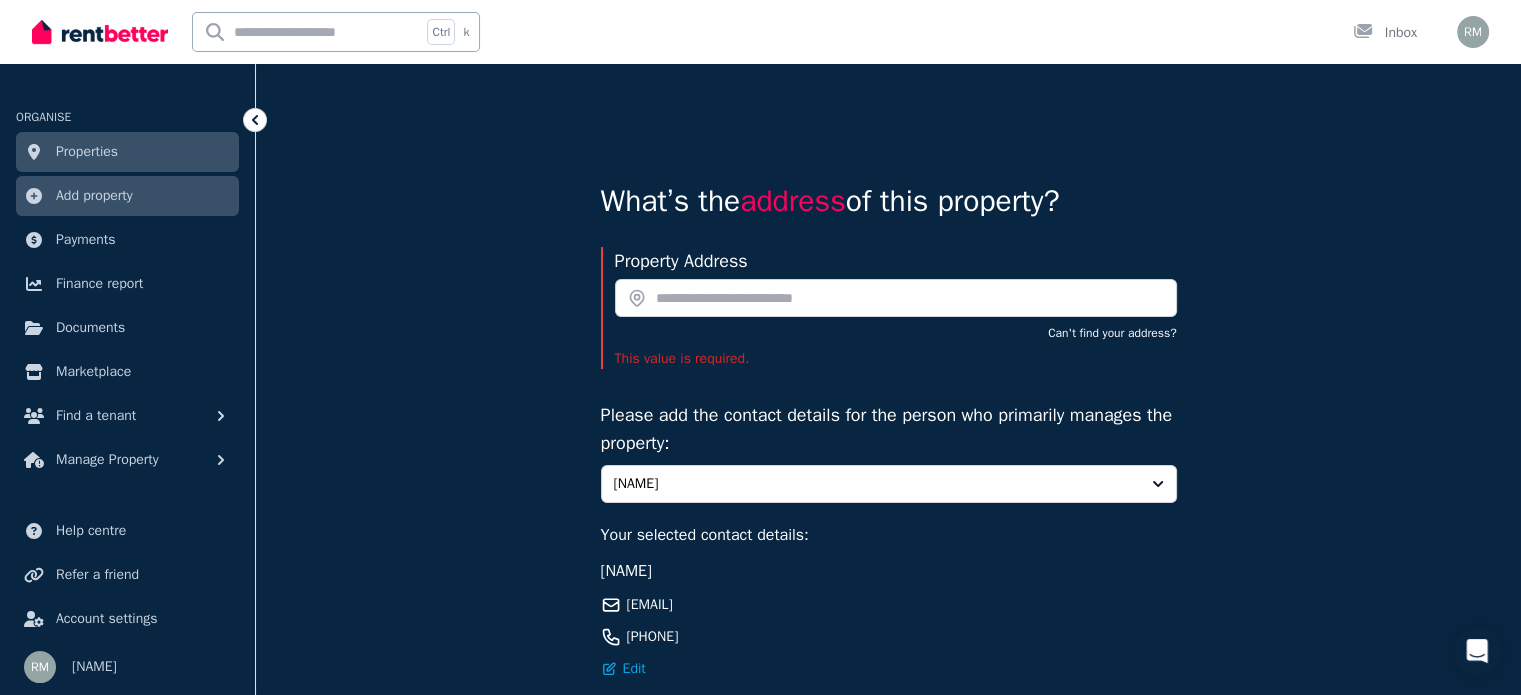 scroll, scrollTop: 0, scrollLeft: 0, axis: both 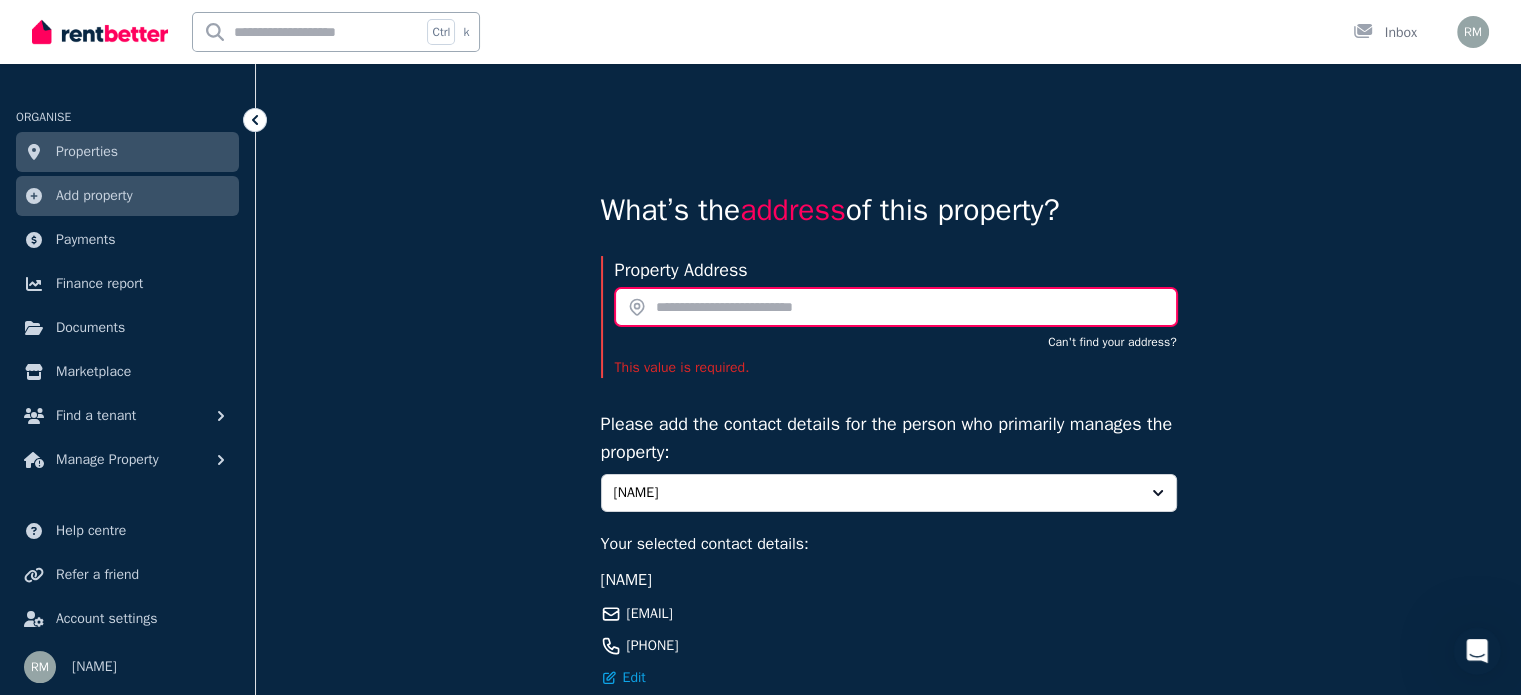 click at bounding box center [896, 307] 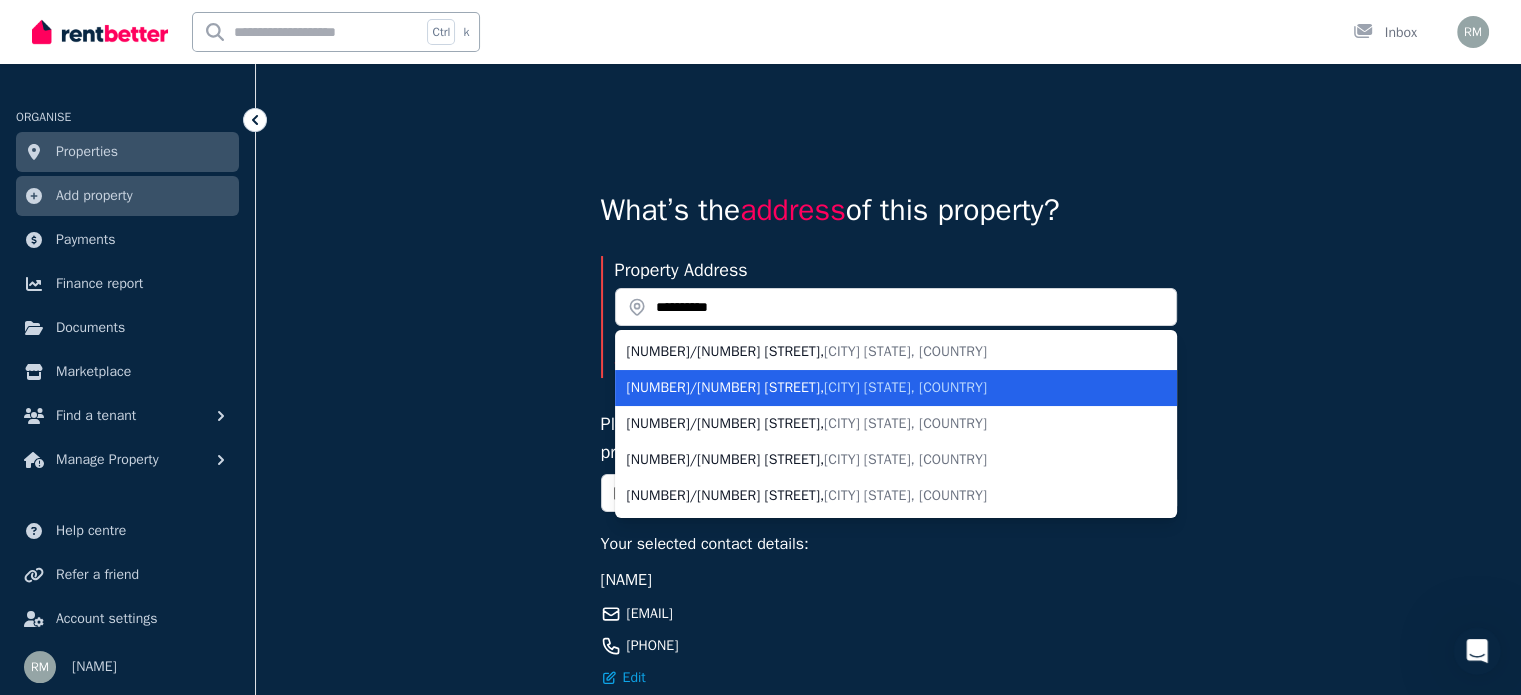 click on "[CITY] [STATE], [COUNTRY]" at bounding box center [905, 387] 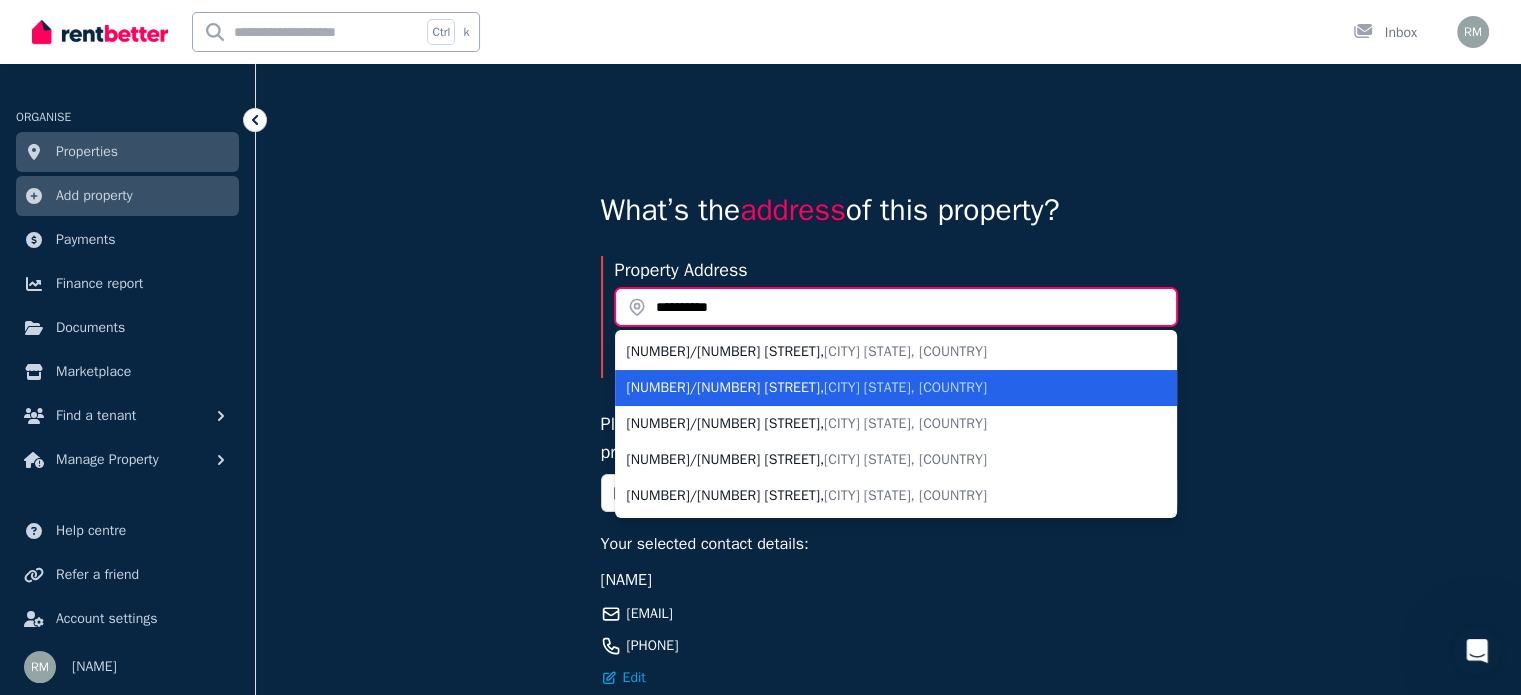 type on "**********" 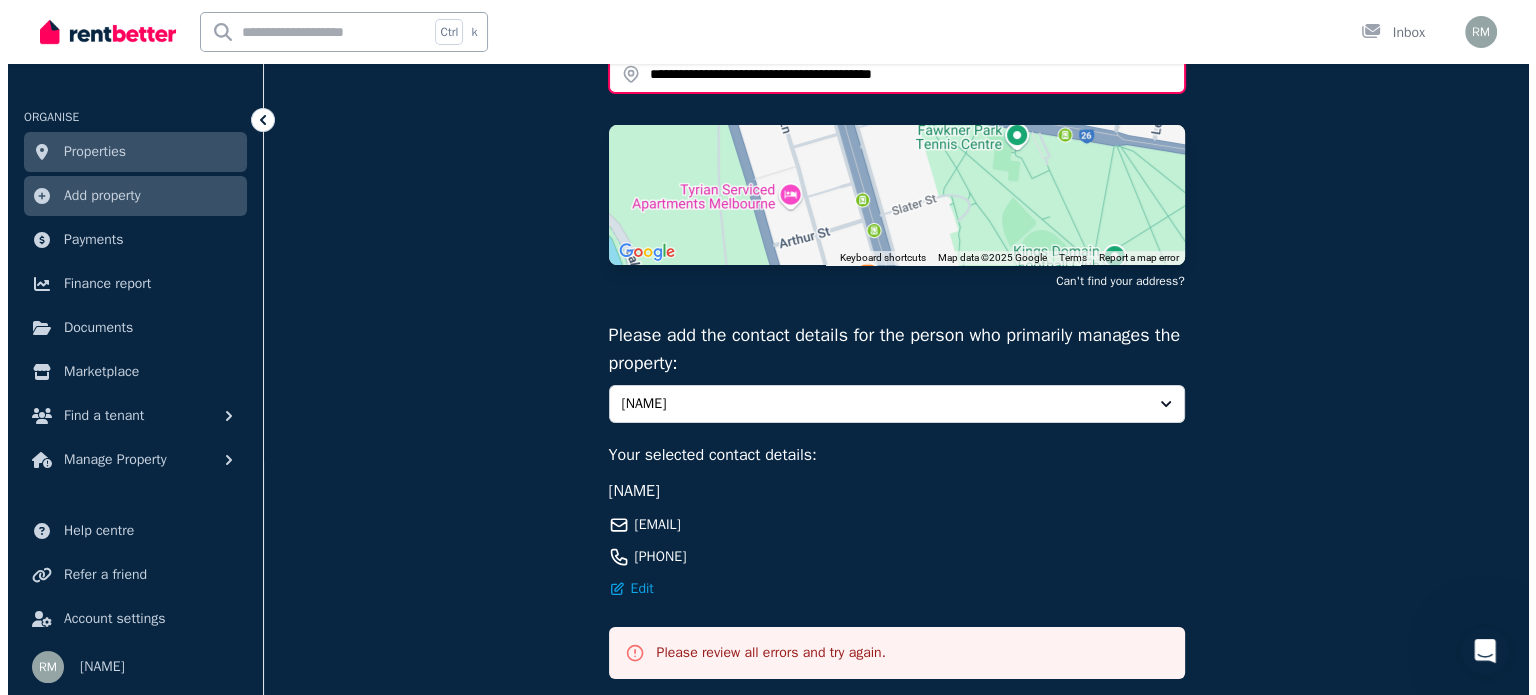 scroll, scrollTop: 266, scrollLeft: 0, axis: vertical 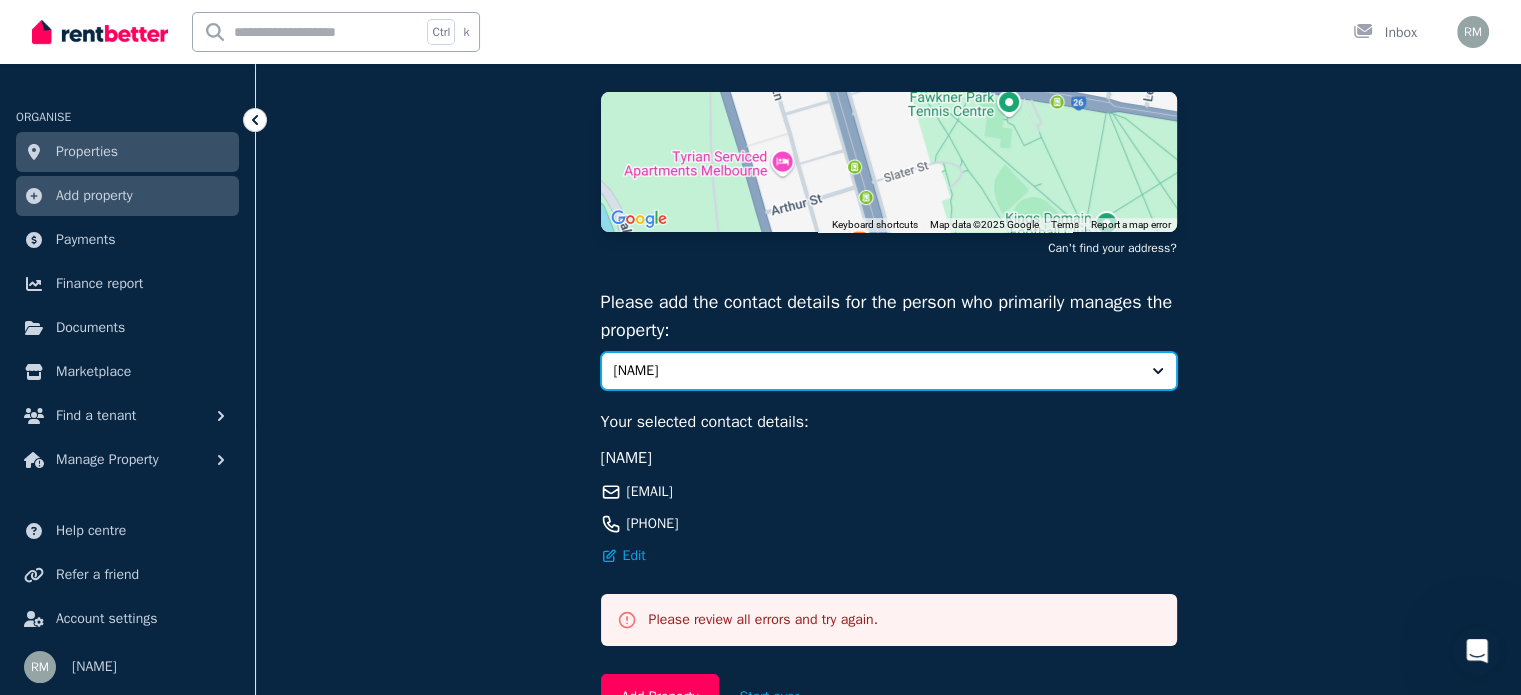 click on "[FIRST] [LAST]" at bounding box center [875, 371] 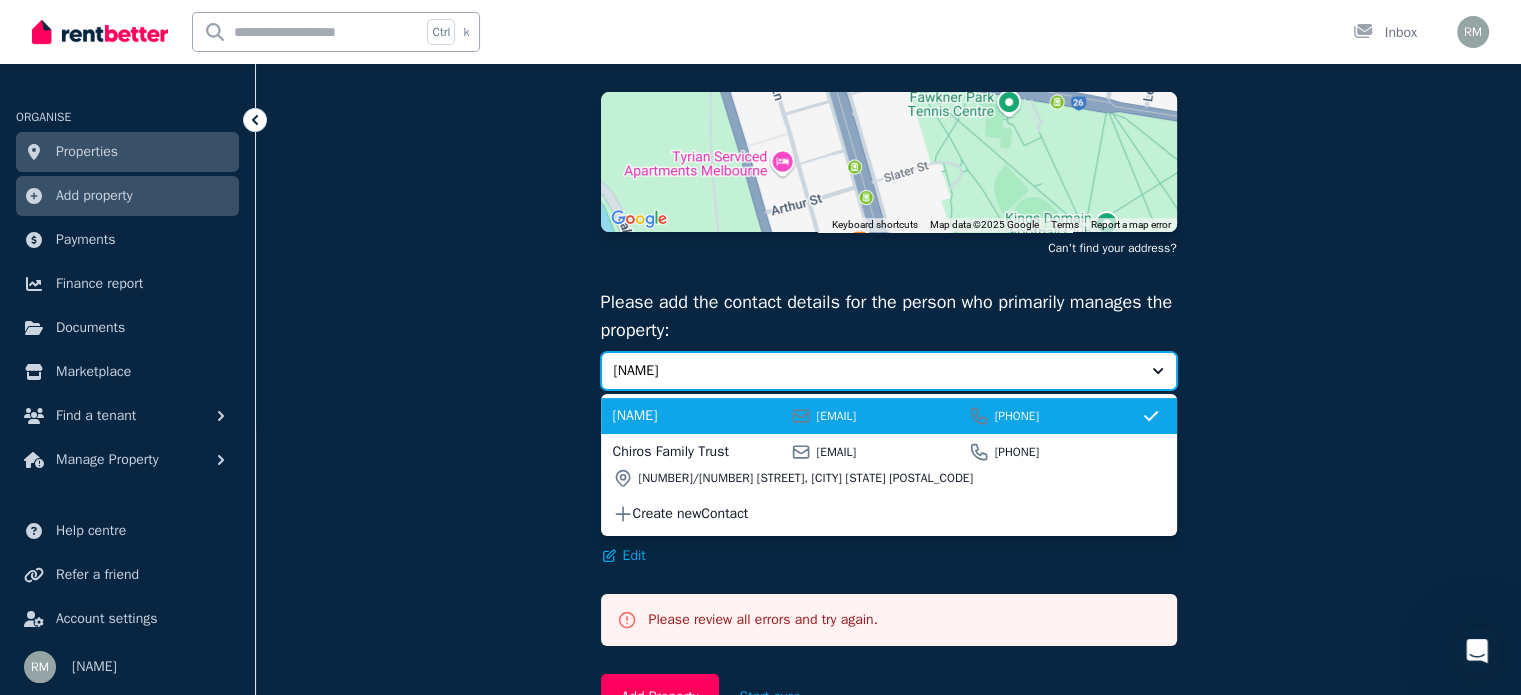 click on "[FIRST] [LAST]" at bounding box center (875, 371) 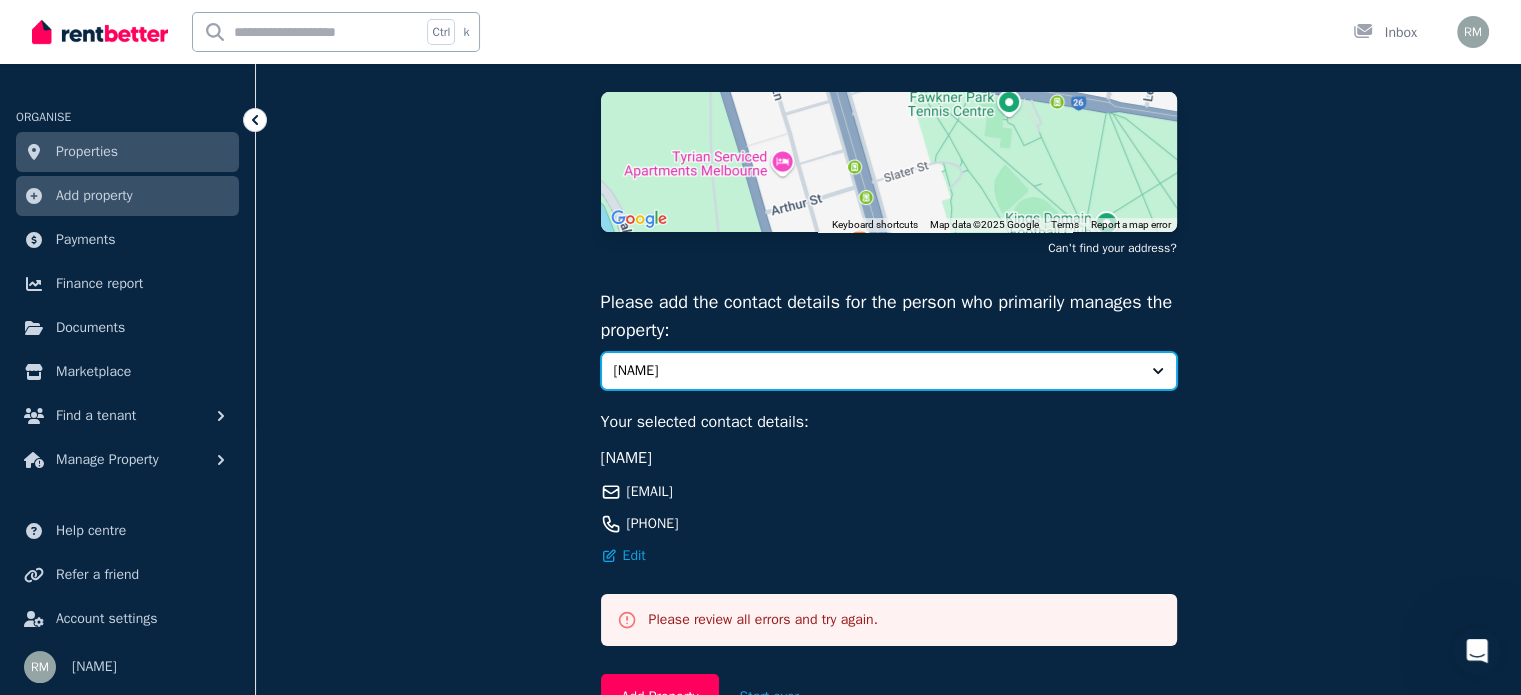 click on "[FIRST] [LAST]" at bounding box center [875, 371] 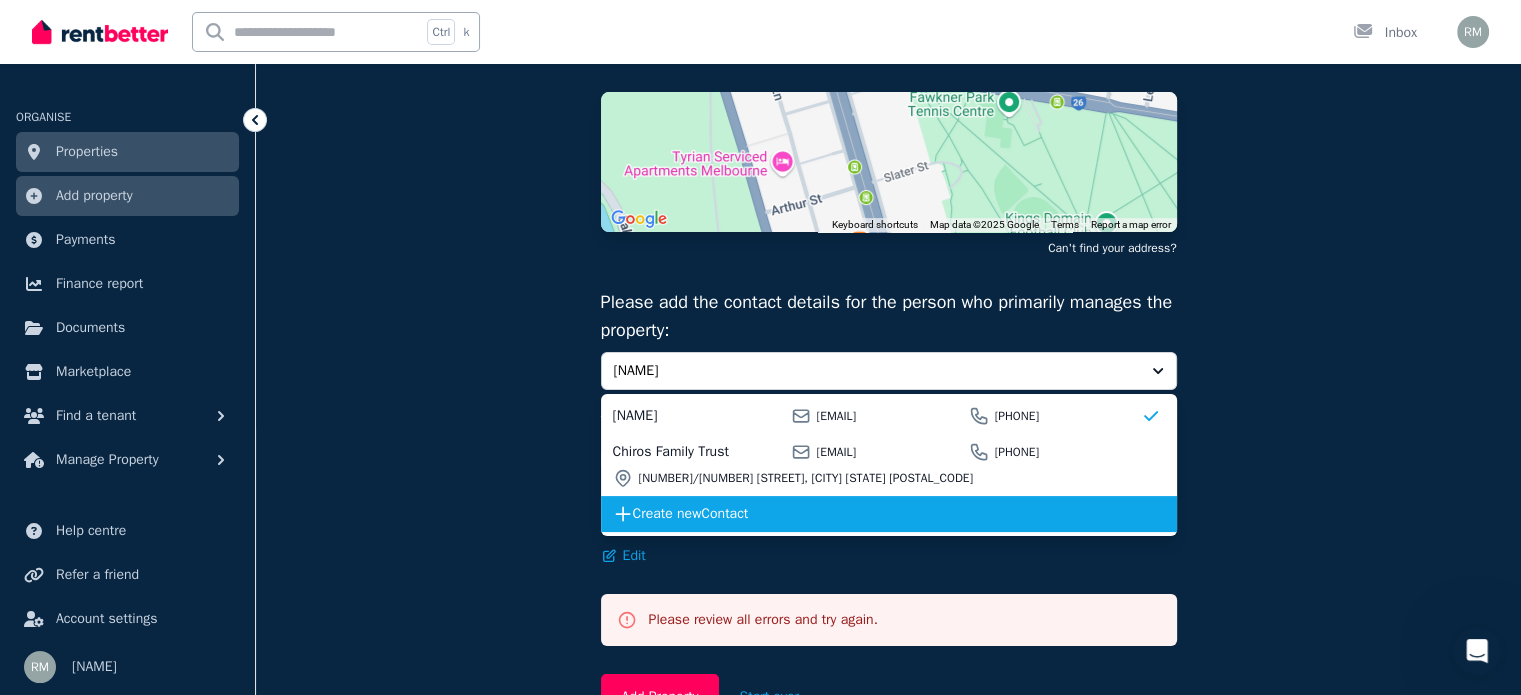 click on "Create new  Contact" at bounding box center (887, 514) 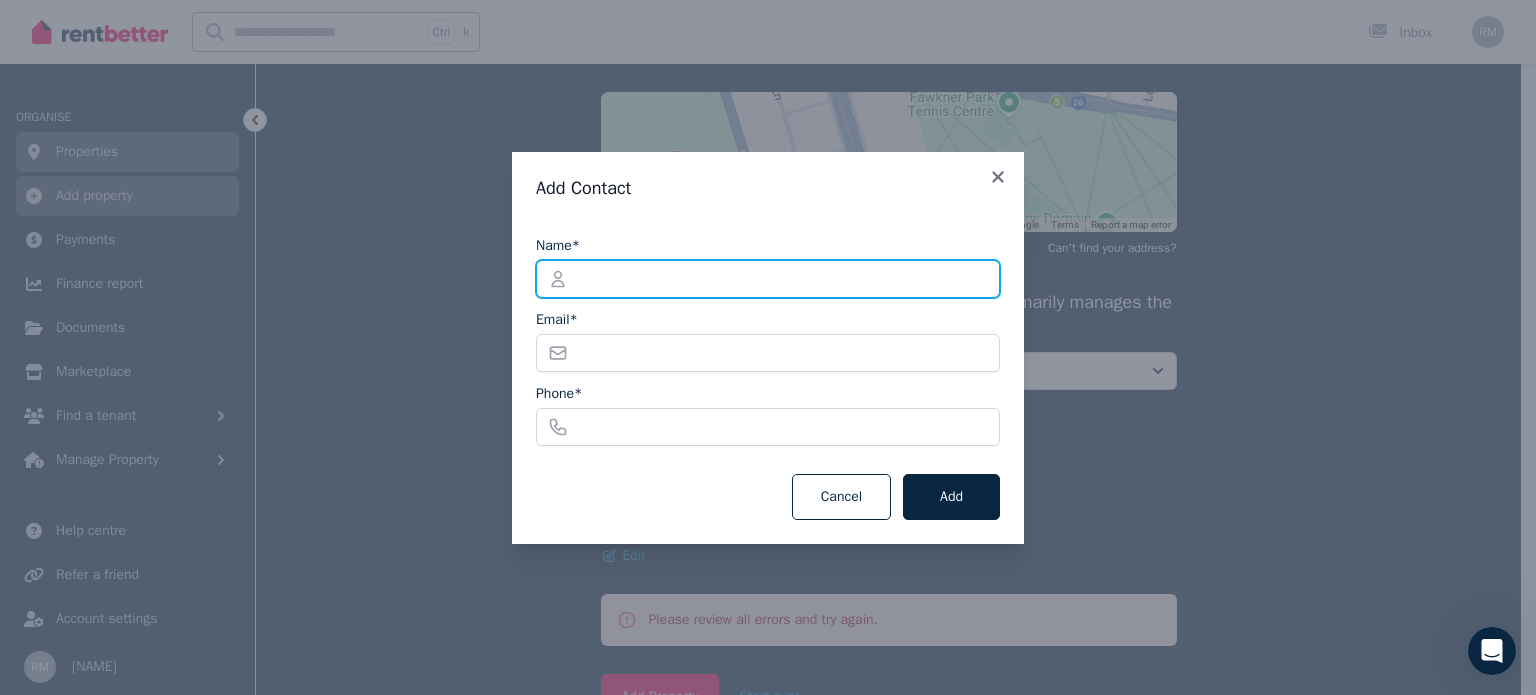 click on "Name*" at bounding box center [768, 279] 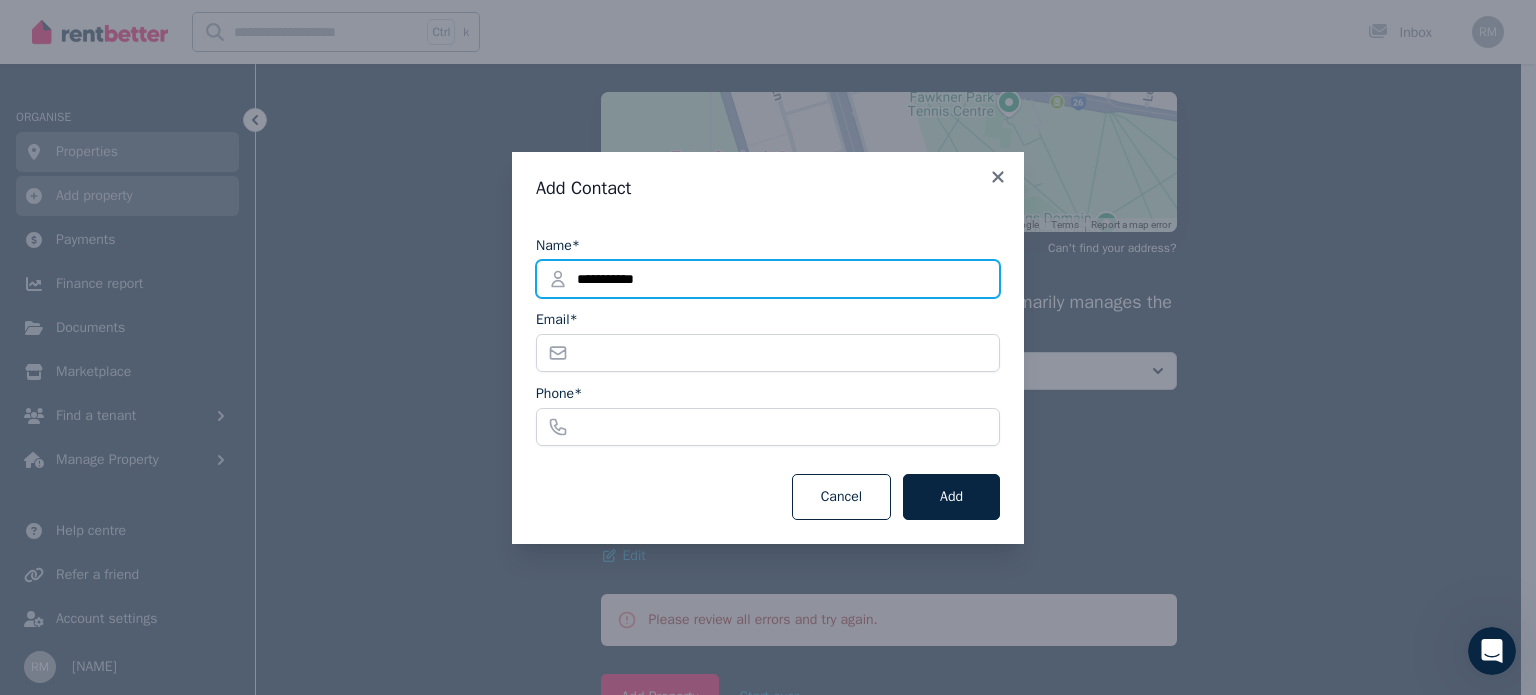 type on "**********" 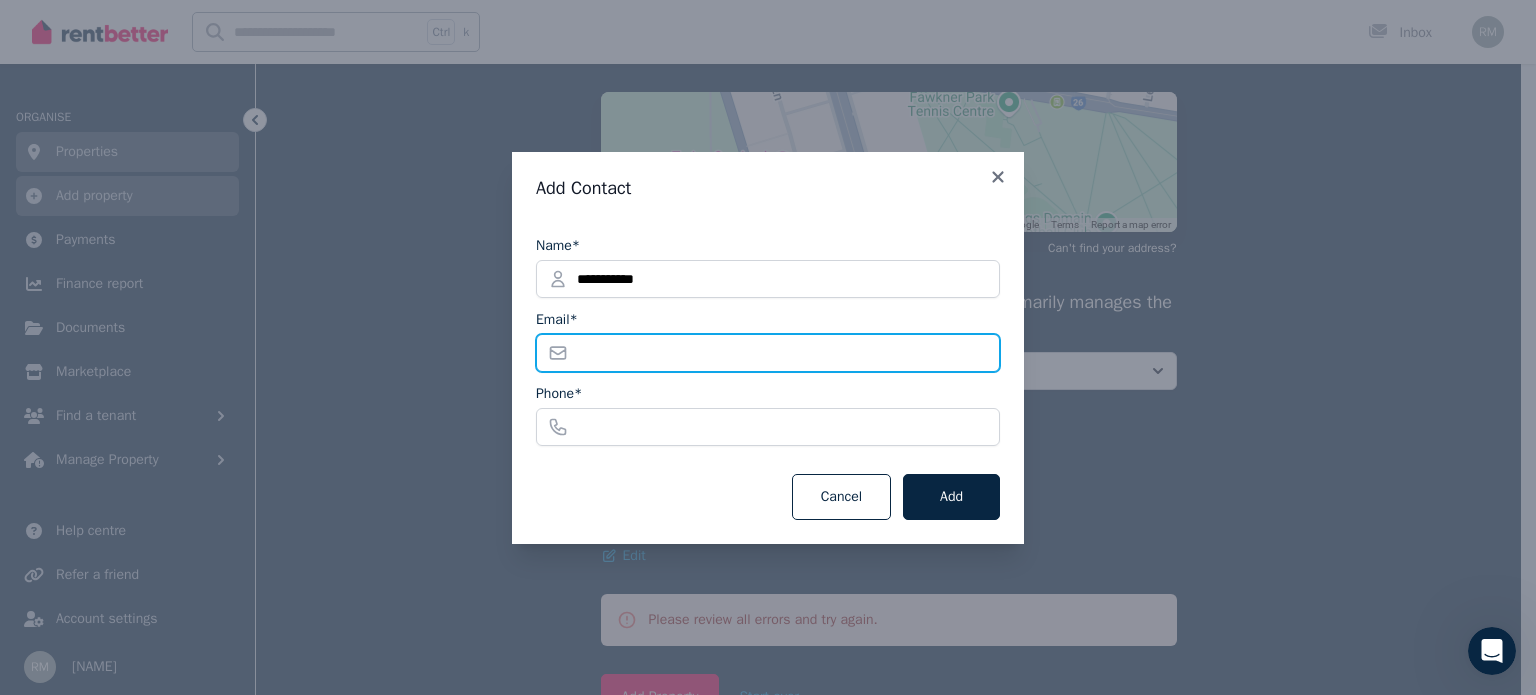 click on "Email*" at bounding box center (768, 353) 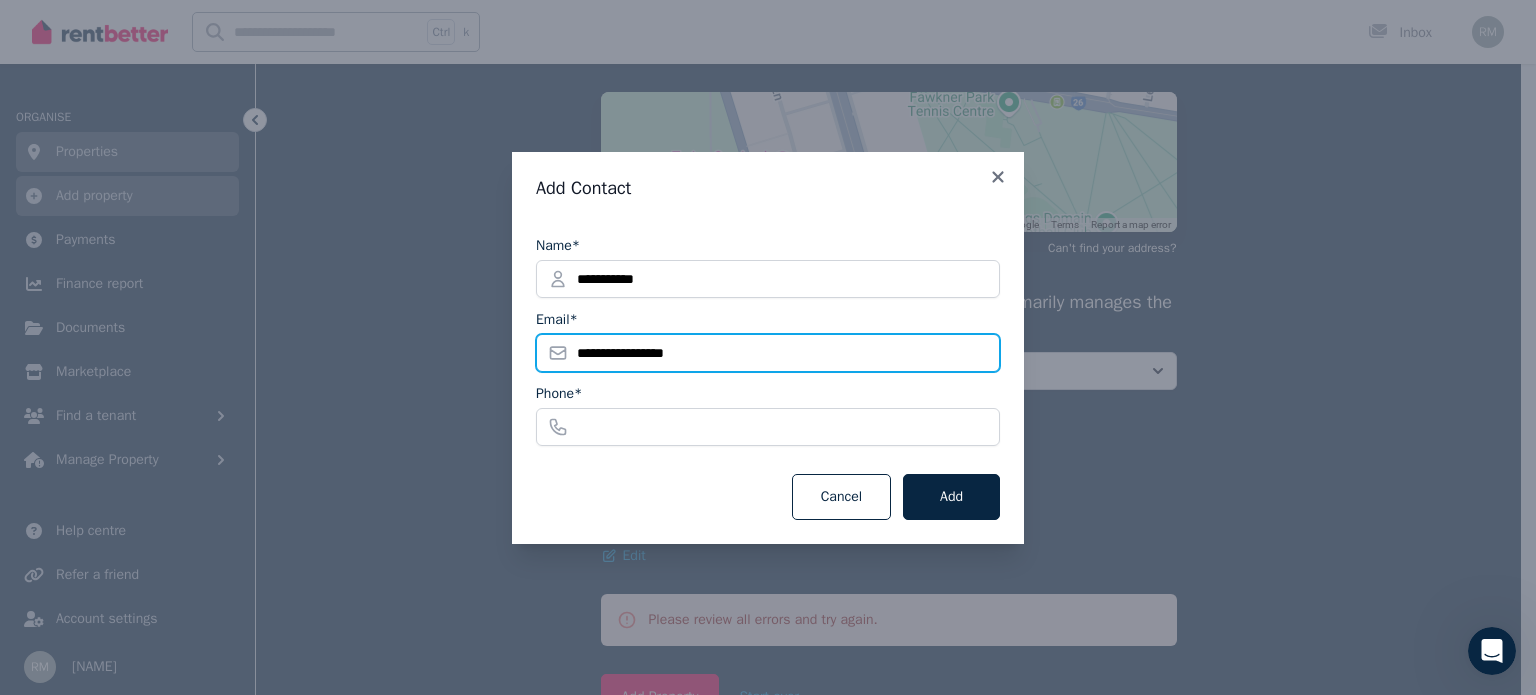 type on "**********" 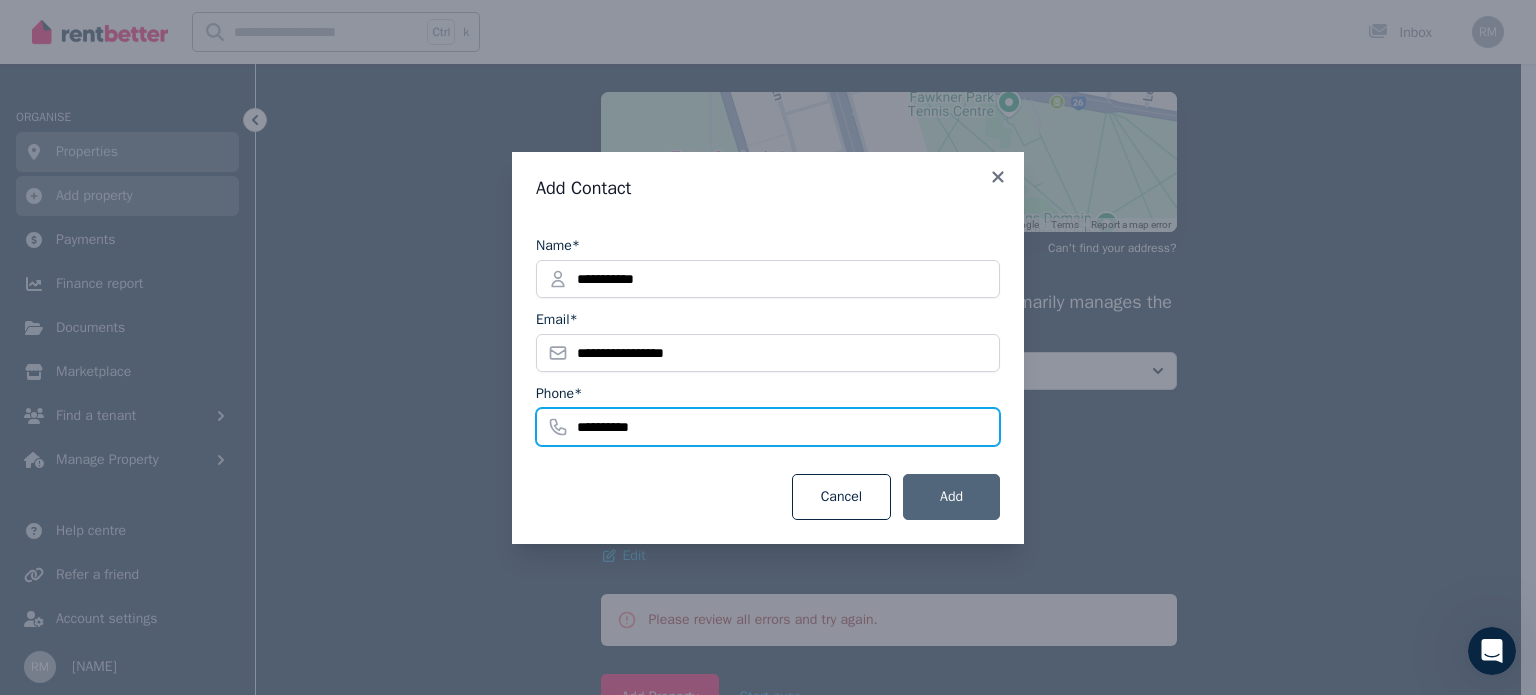 type on "**********" 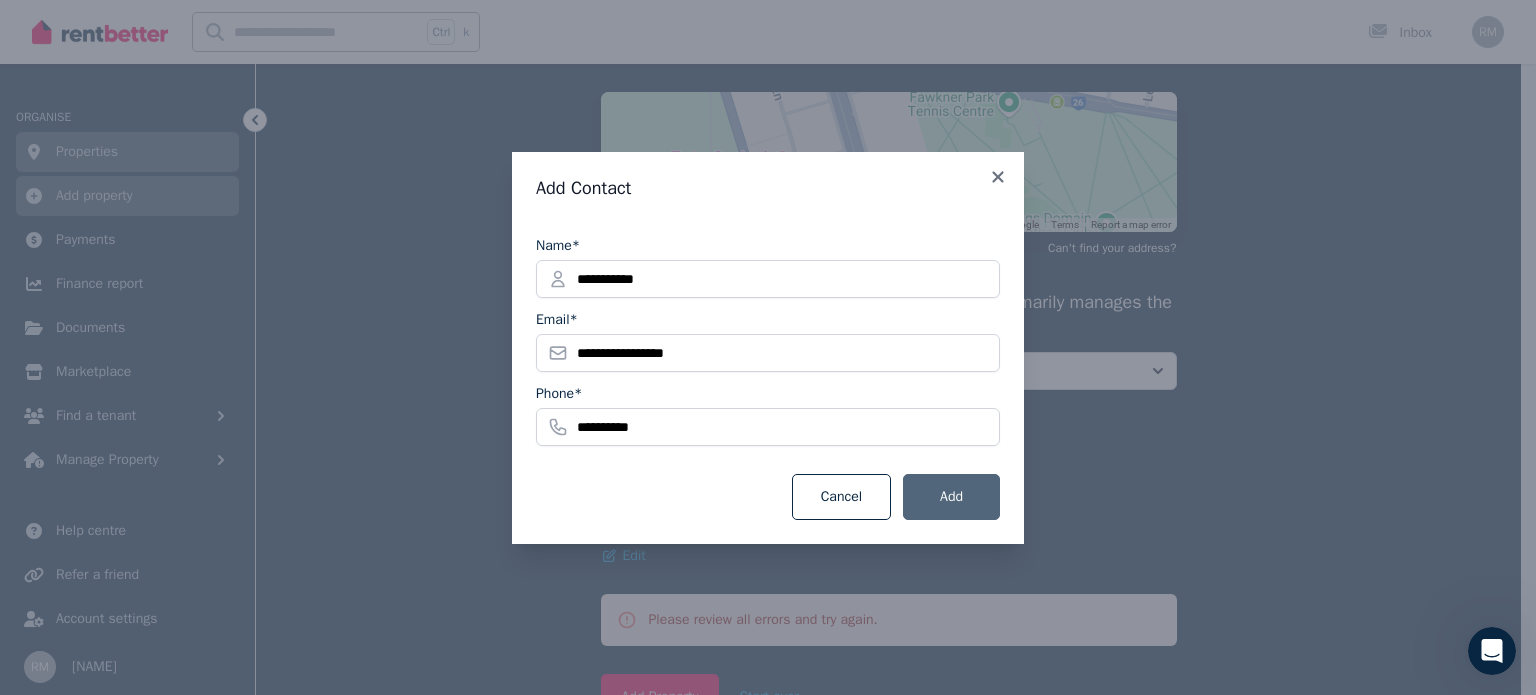 click on "Add" at bounding box center [951, 497] 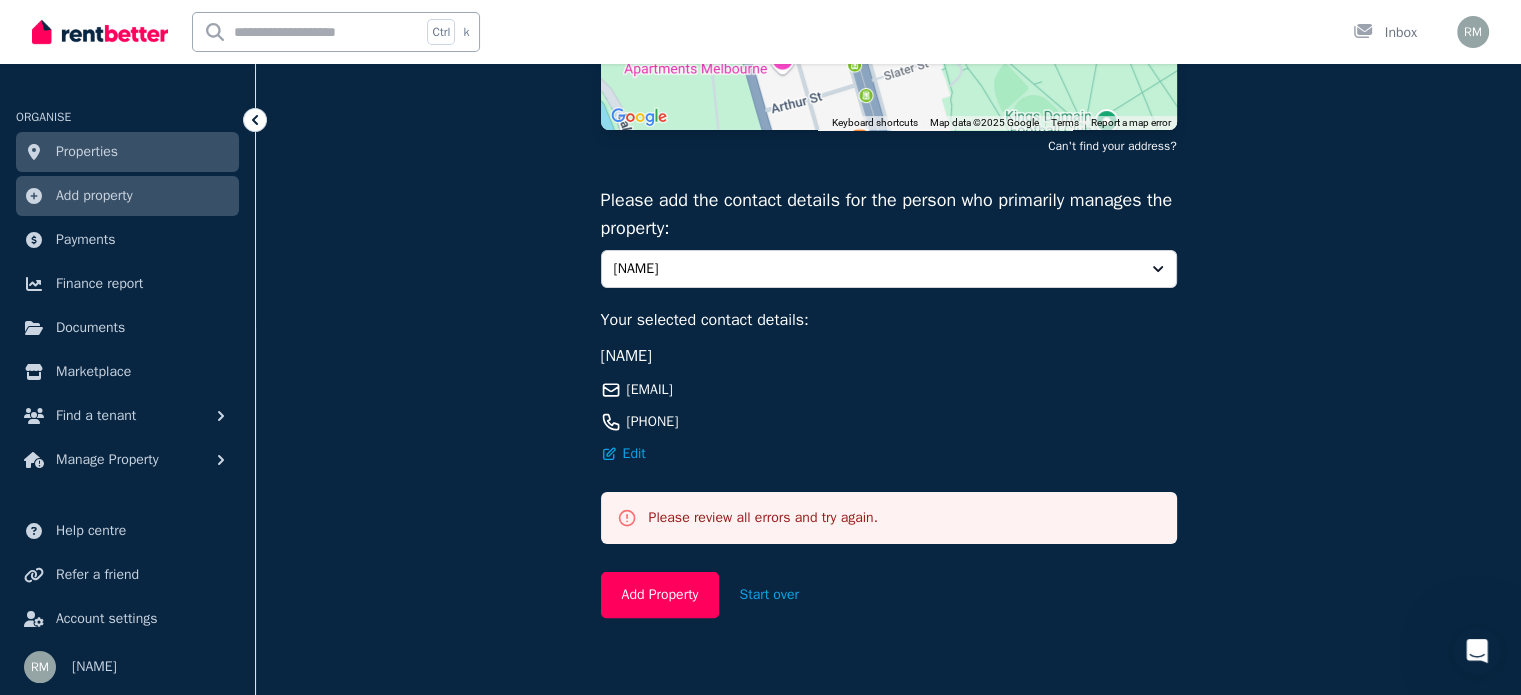 scroll, scrollTop: 402, scrollLeft: 0, axis: vertical 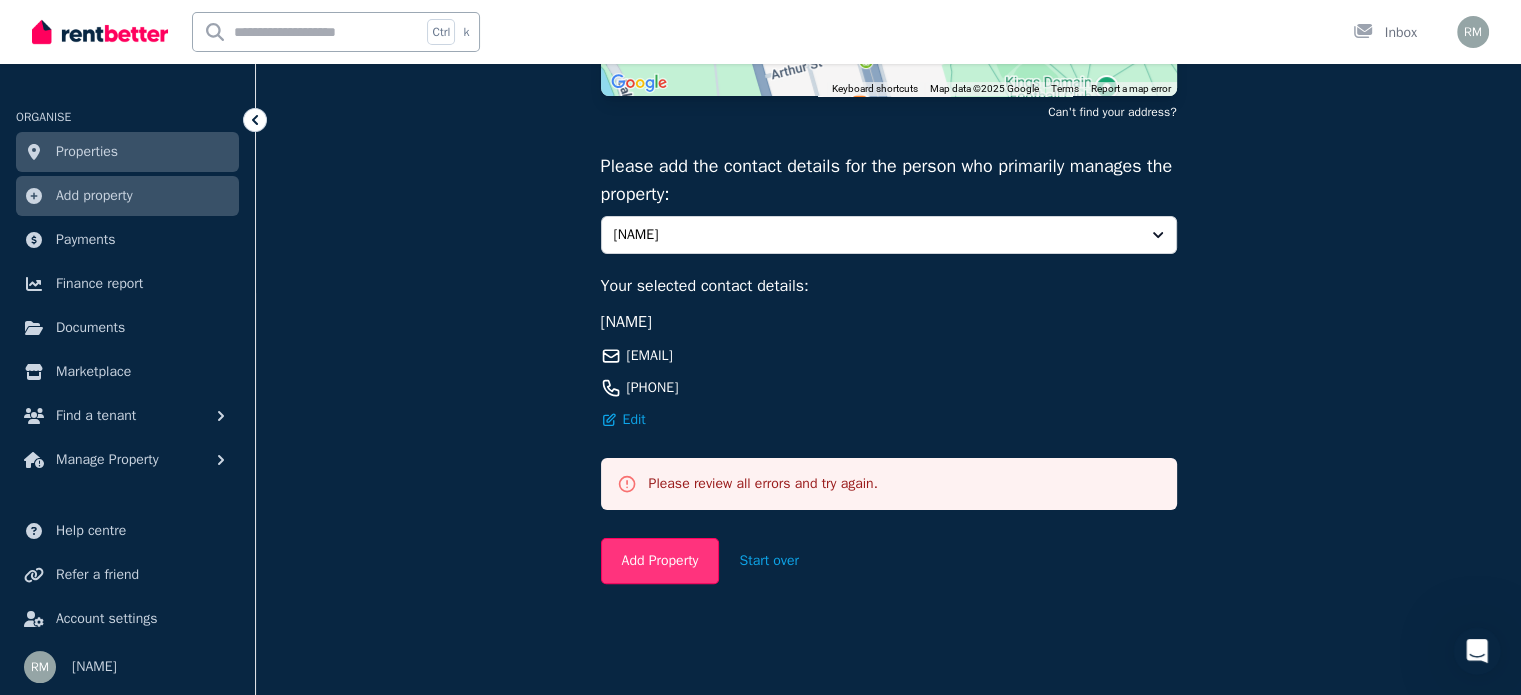 click on "Add Property" at bounding box center (660, 561) 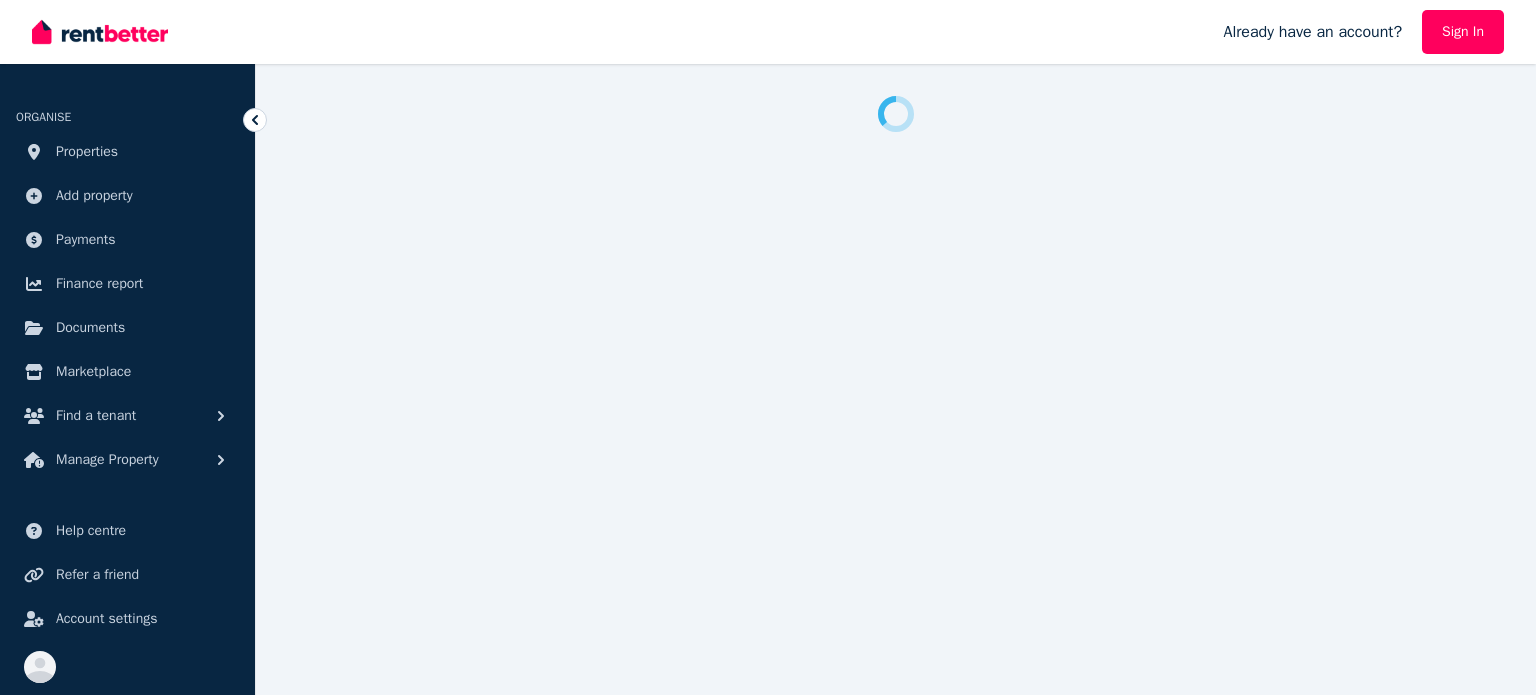 scroll, scrollTop: 0, scrollLeft: 0, axis: both 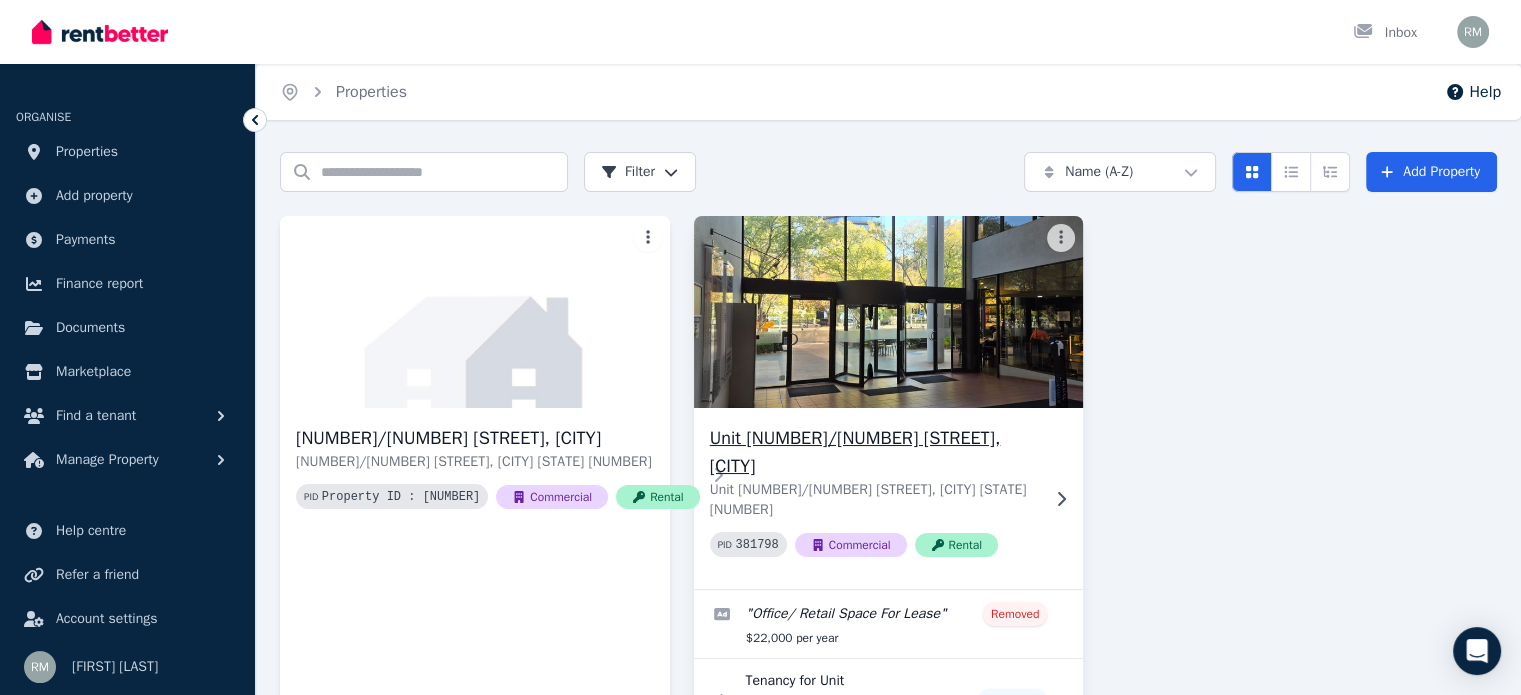 click on "Unit [NUMBER]/[NUMBER] [STREET], [CITY] Unit [NUMBER]/[NUMBER] [STREET], [CITY] [STATE] [NUMBER]" at bounding box center (889, 498) 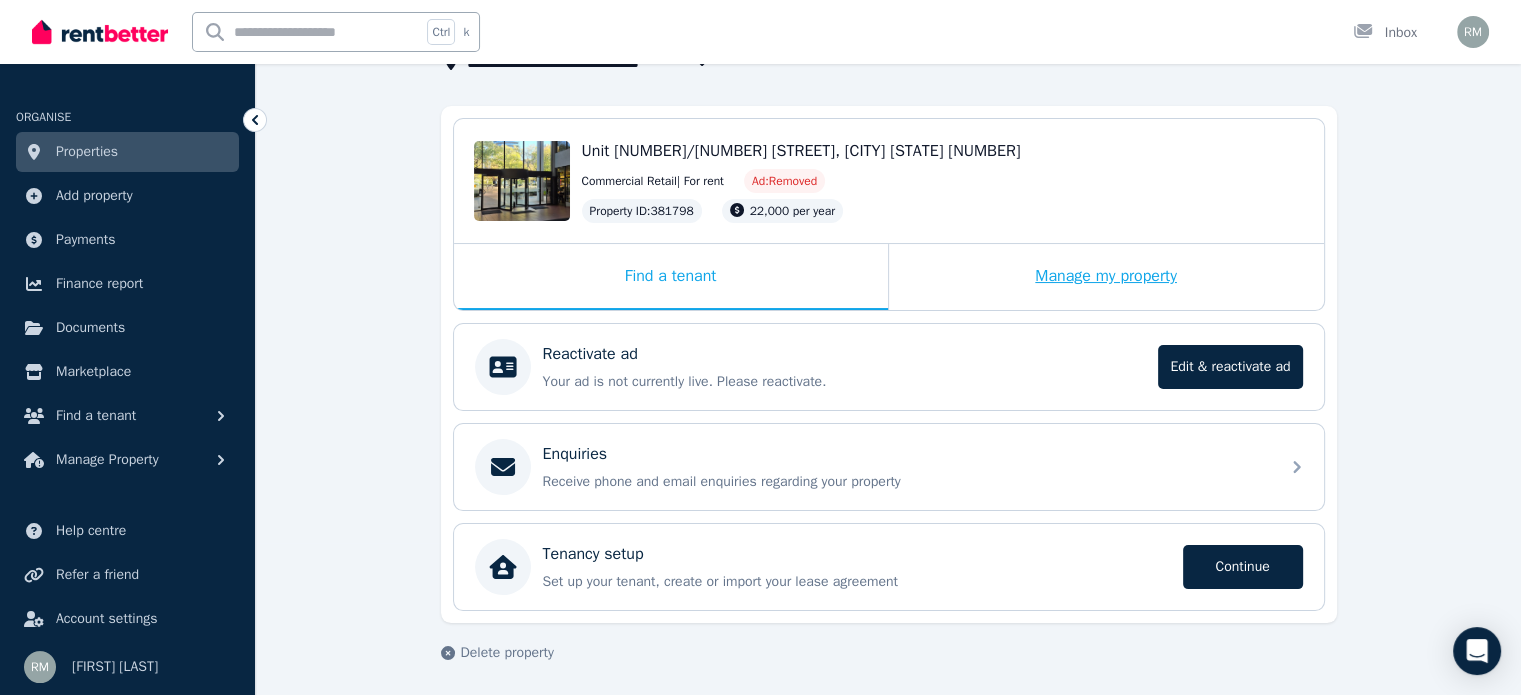 scroll, scrollTop: 152, scrollLeft: 0, axis: vertical 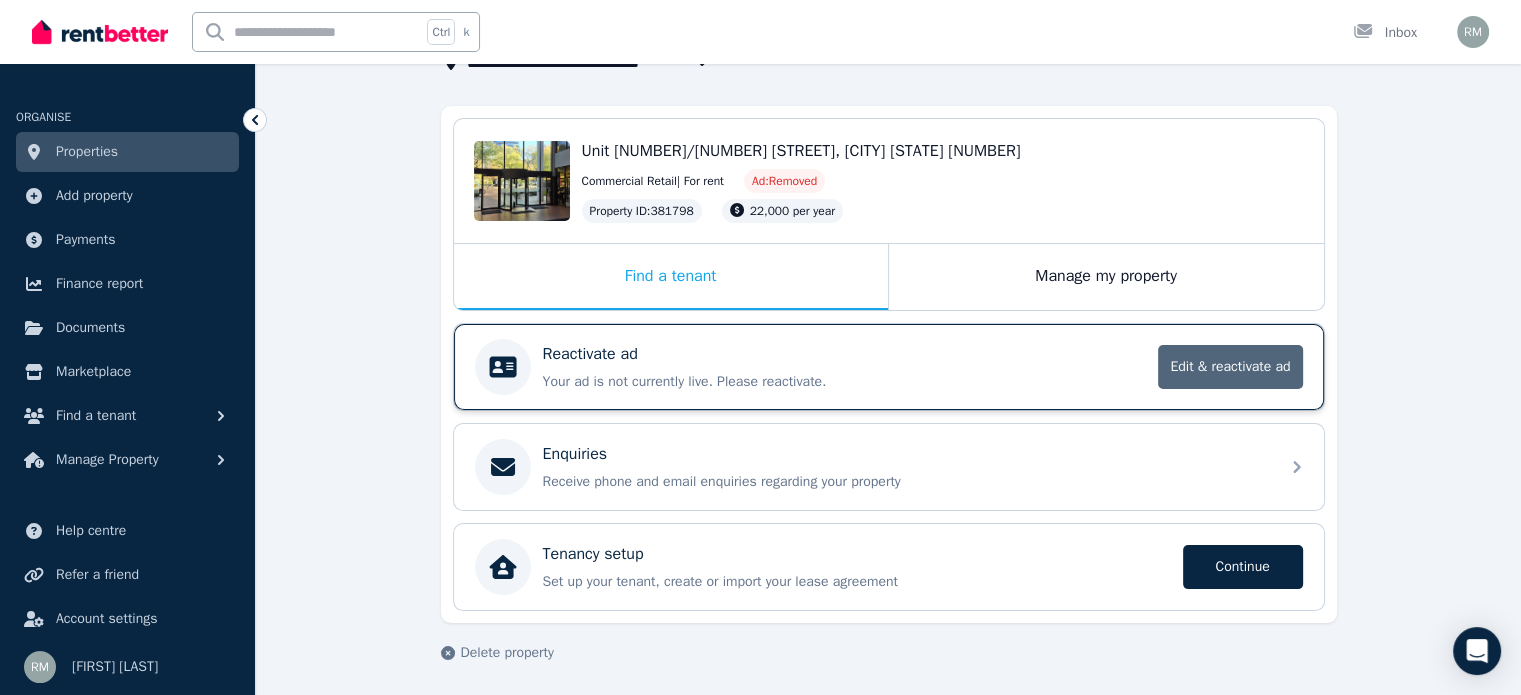 click on "Edit & reactivate ad" at bounding box center [1230, 367] 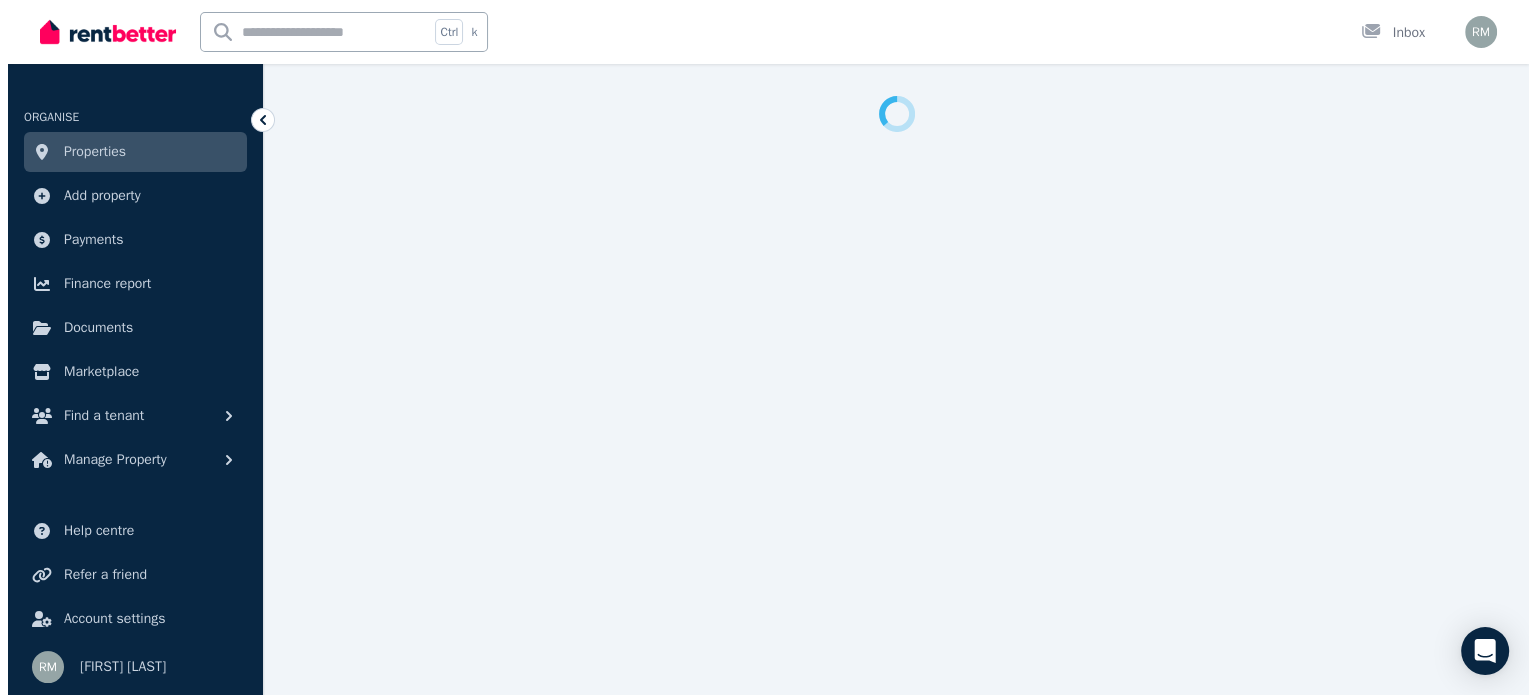 scroll, scrollTop: 0, scrollLeft: 0, axis: both 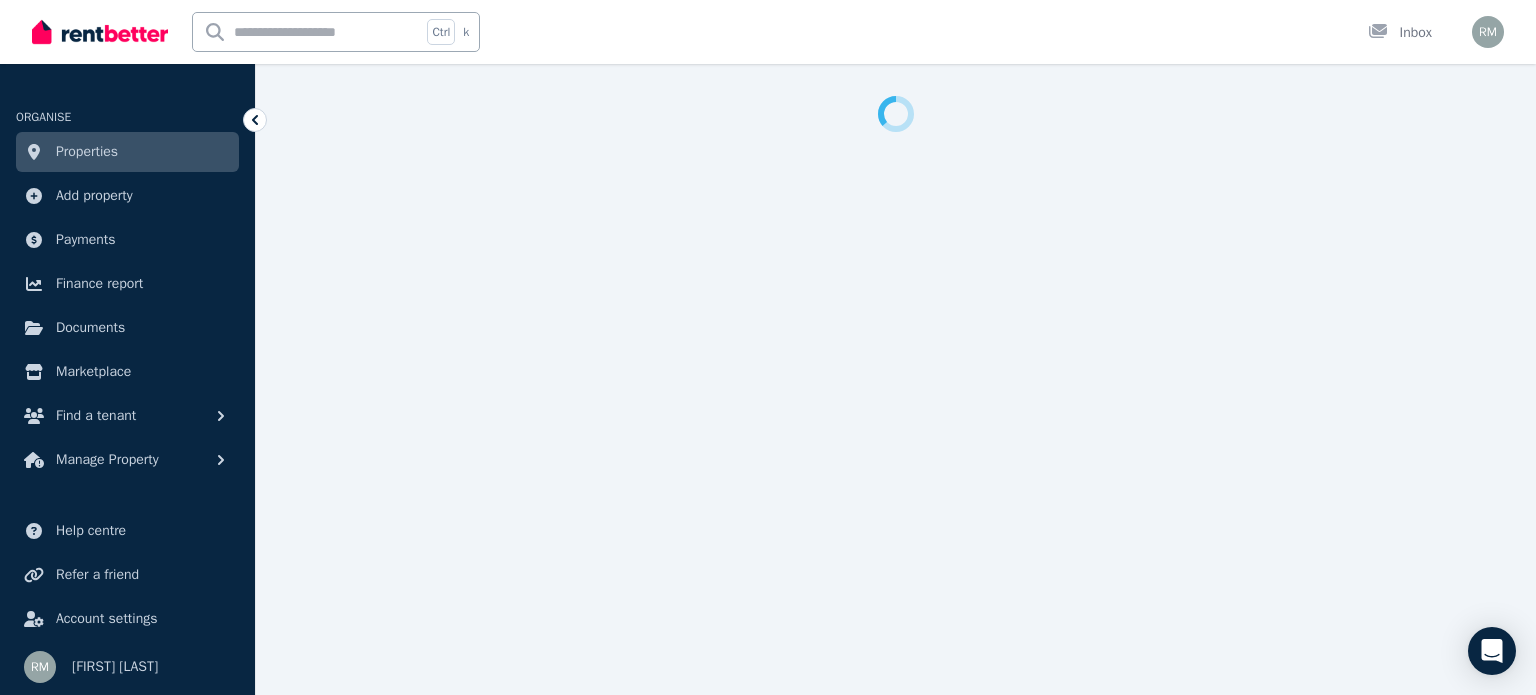 select on "**********" 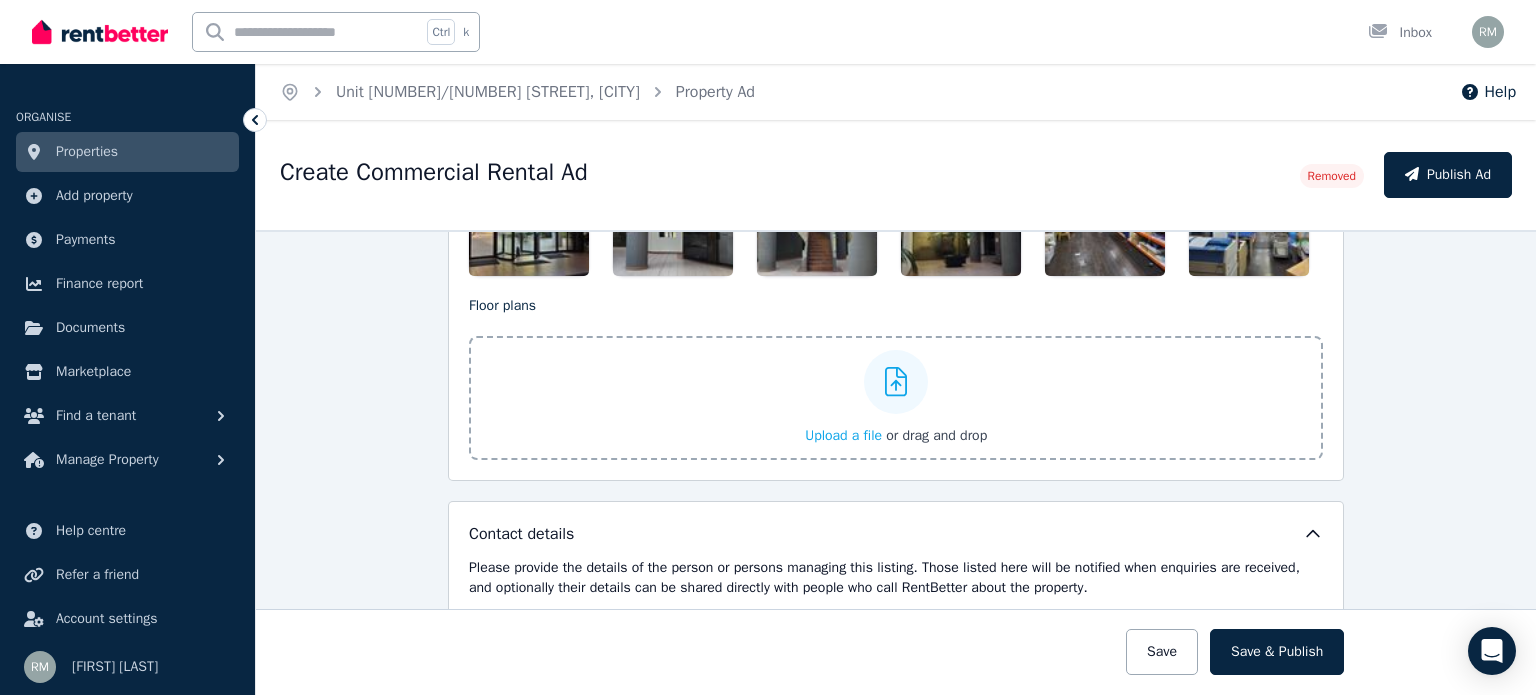 scroll, scrollTop: 2400, scrollLeft: 0, axis: vertical 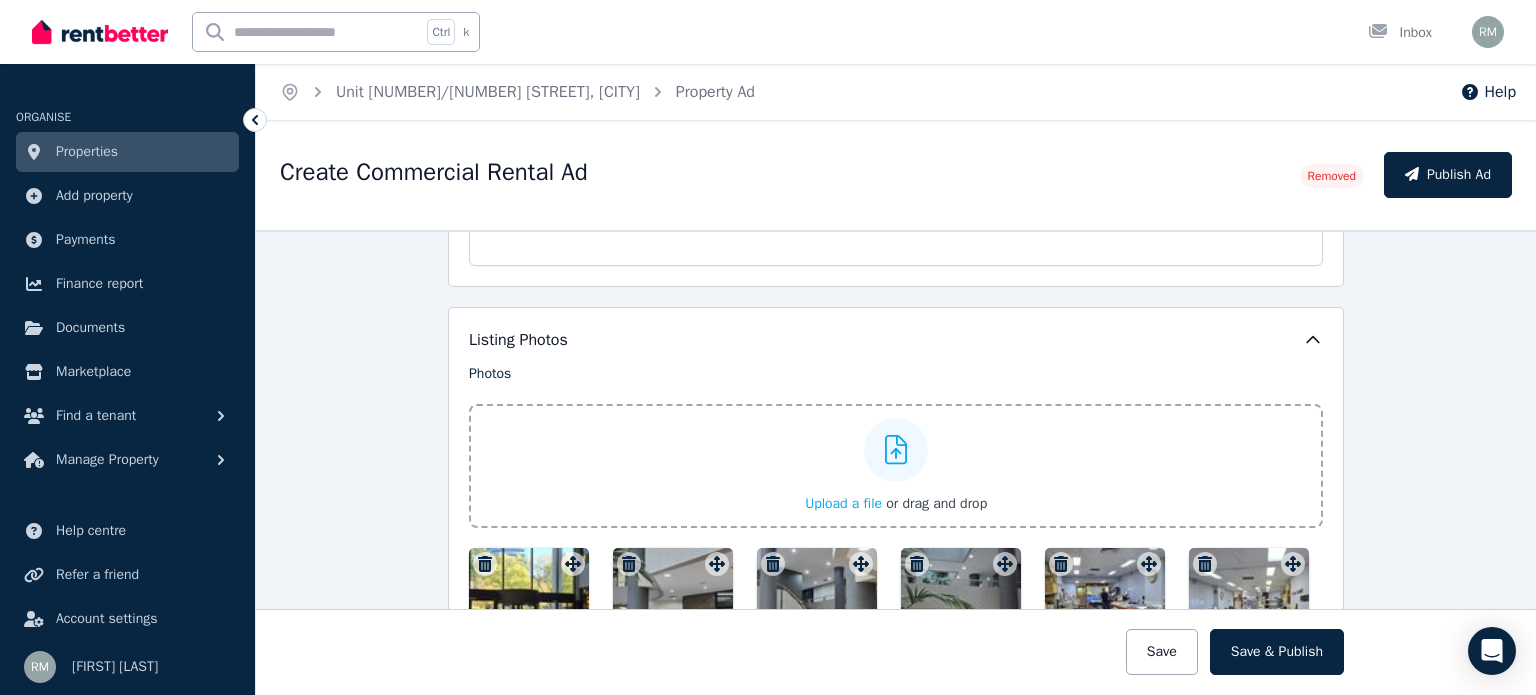 click 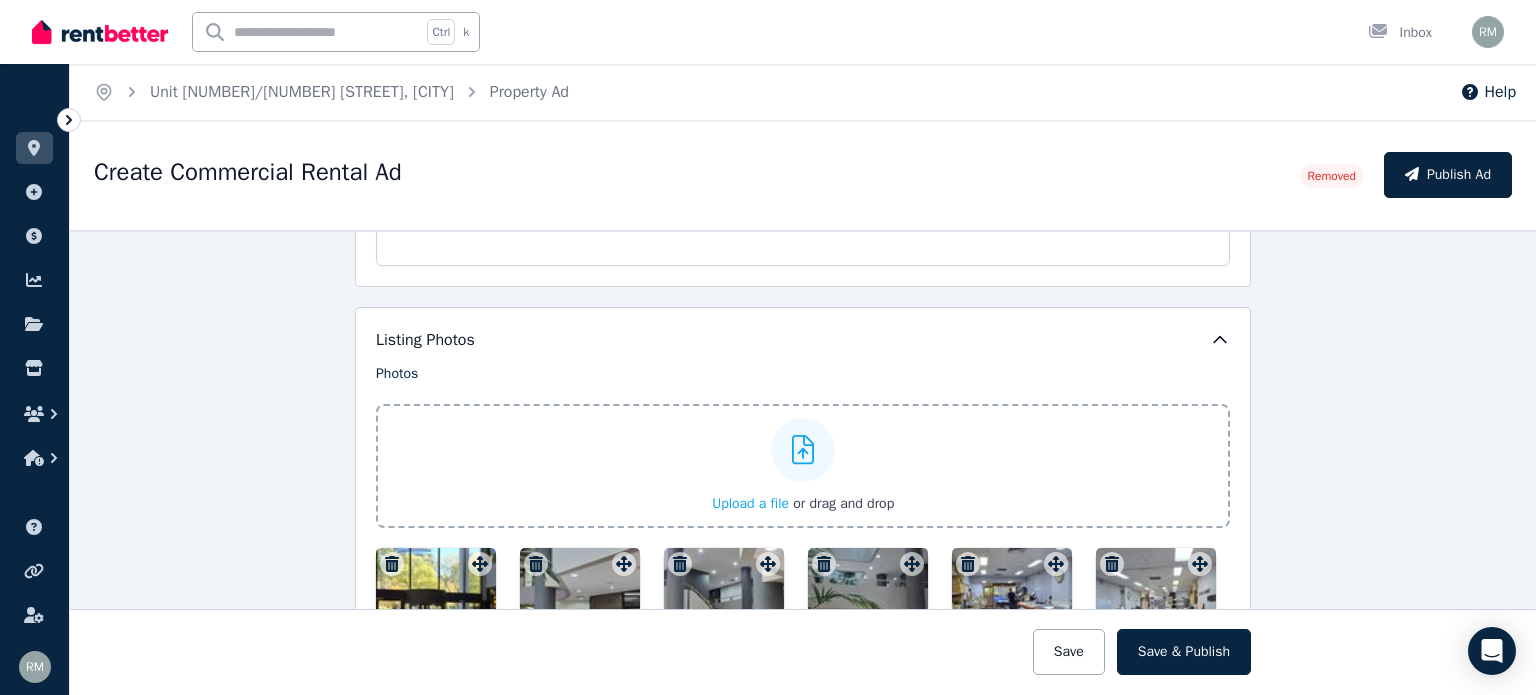 click 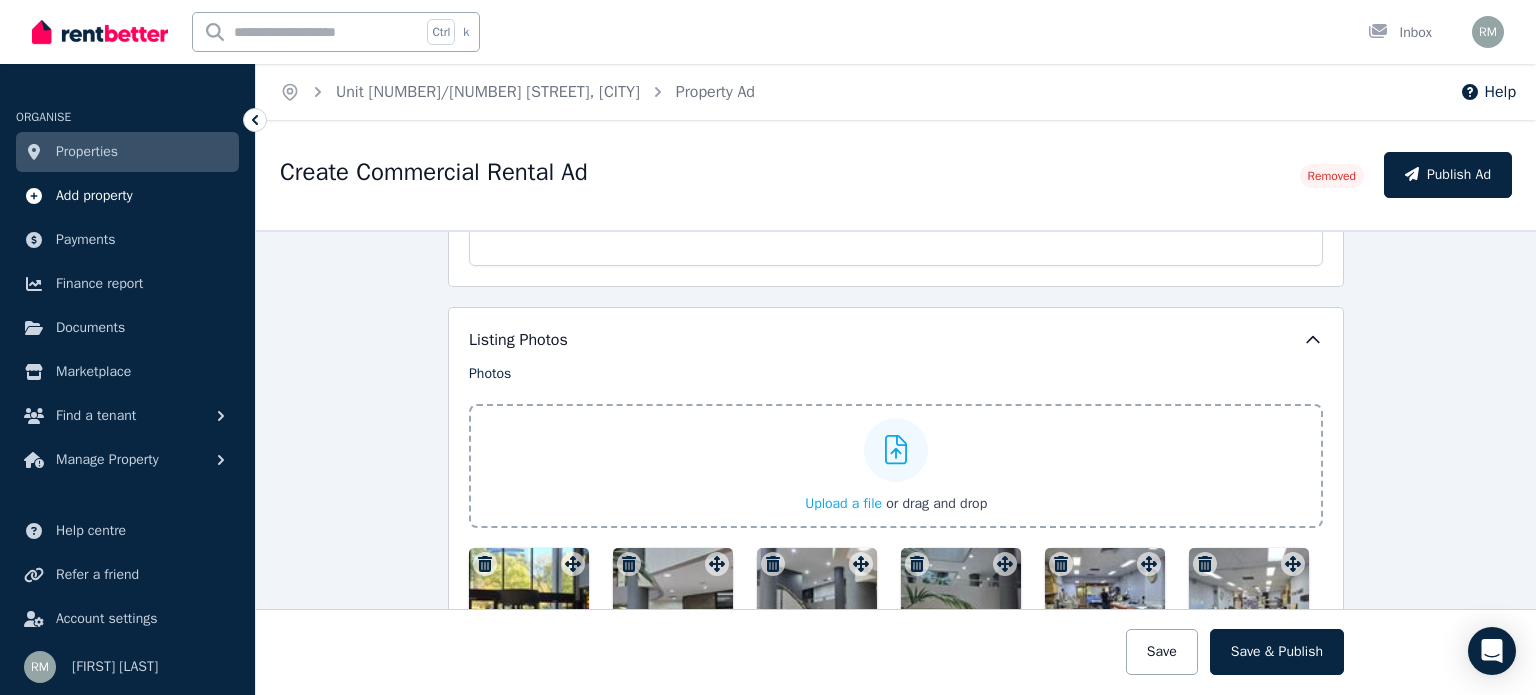 click on "Add property" at bounding box center (94, 196) 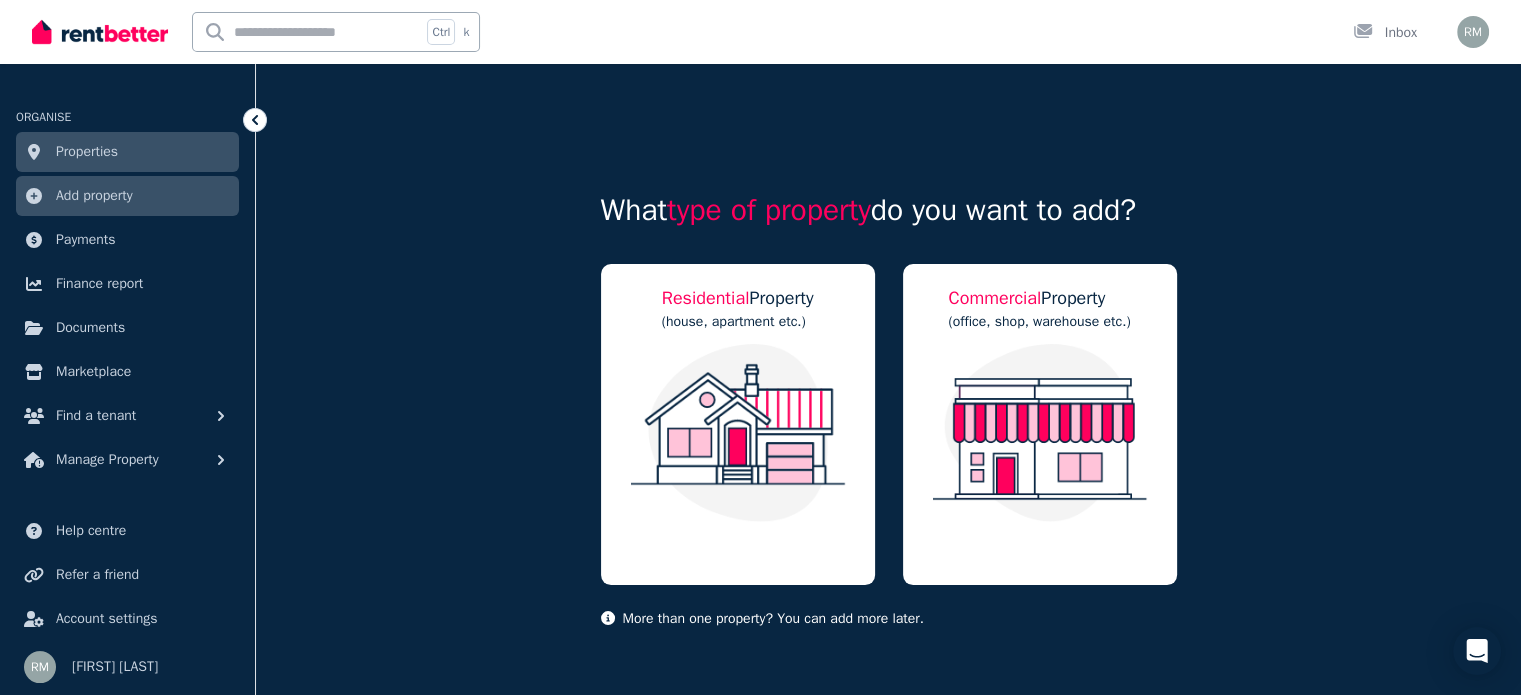scroll, scrollTop: 32, scrollLeft: 0, axis: vertical 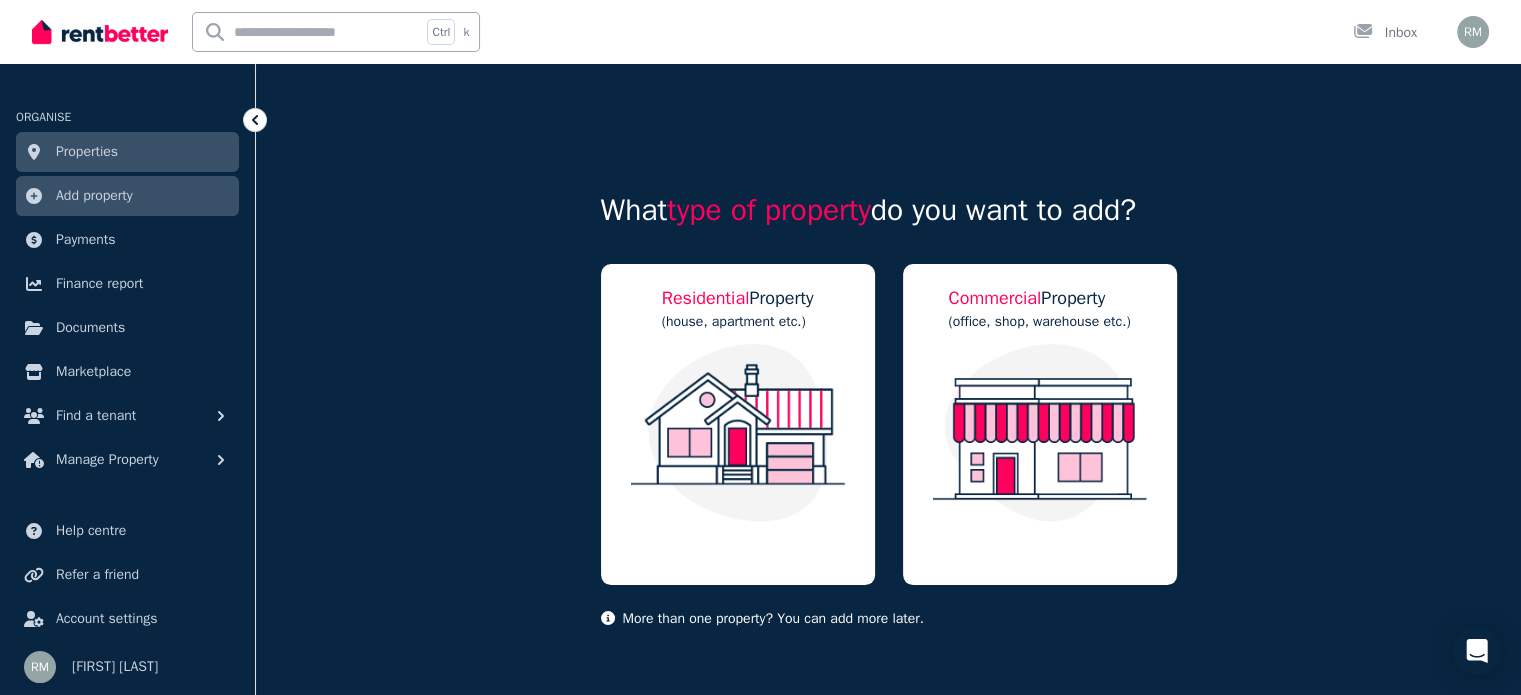 click on "Properties" at bounding box center [127, 152] 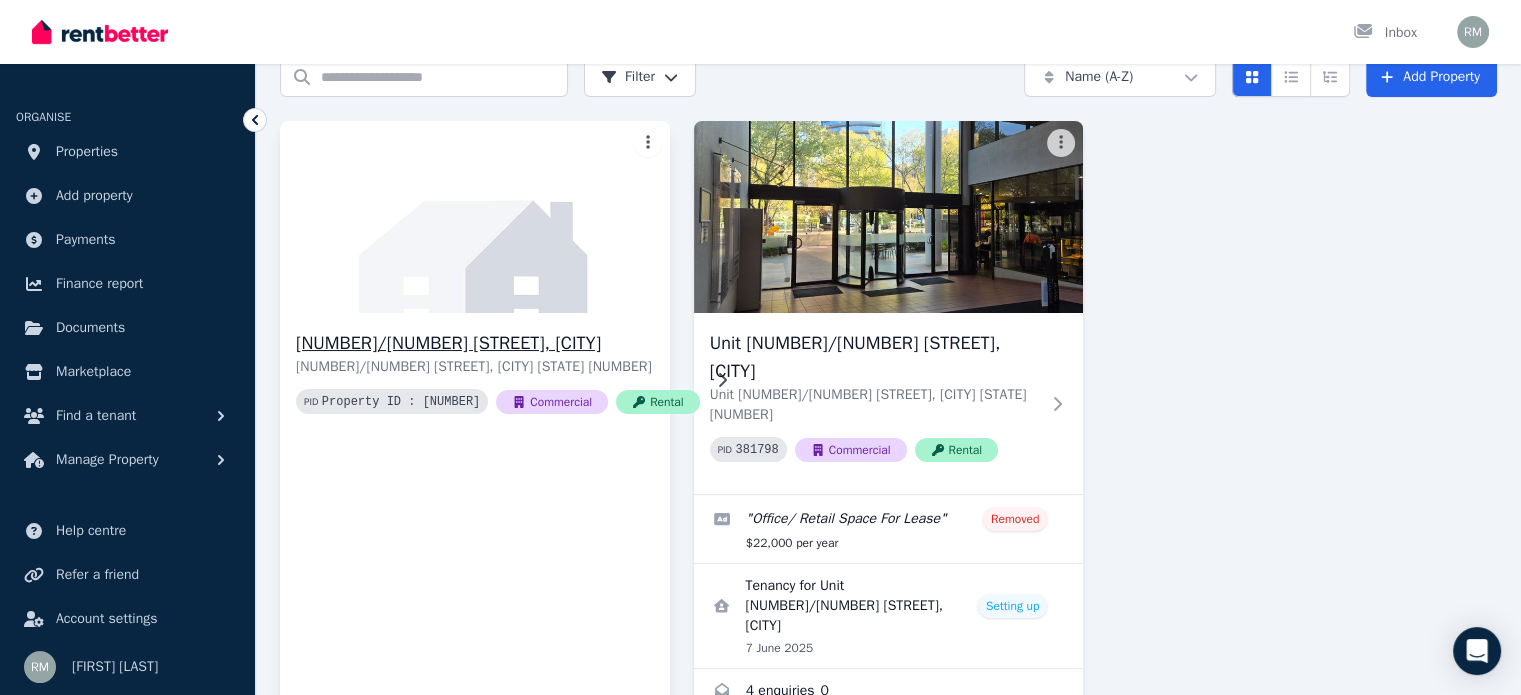 scroll, scrollTop: 140, scrollLeft: 0, axis: vertical 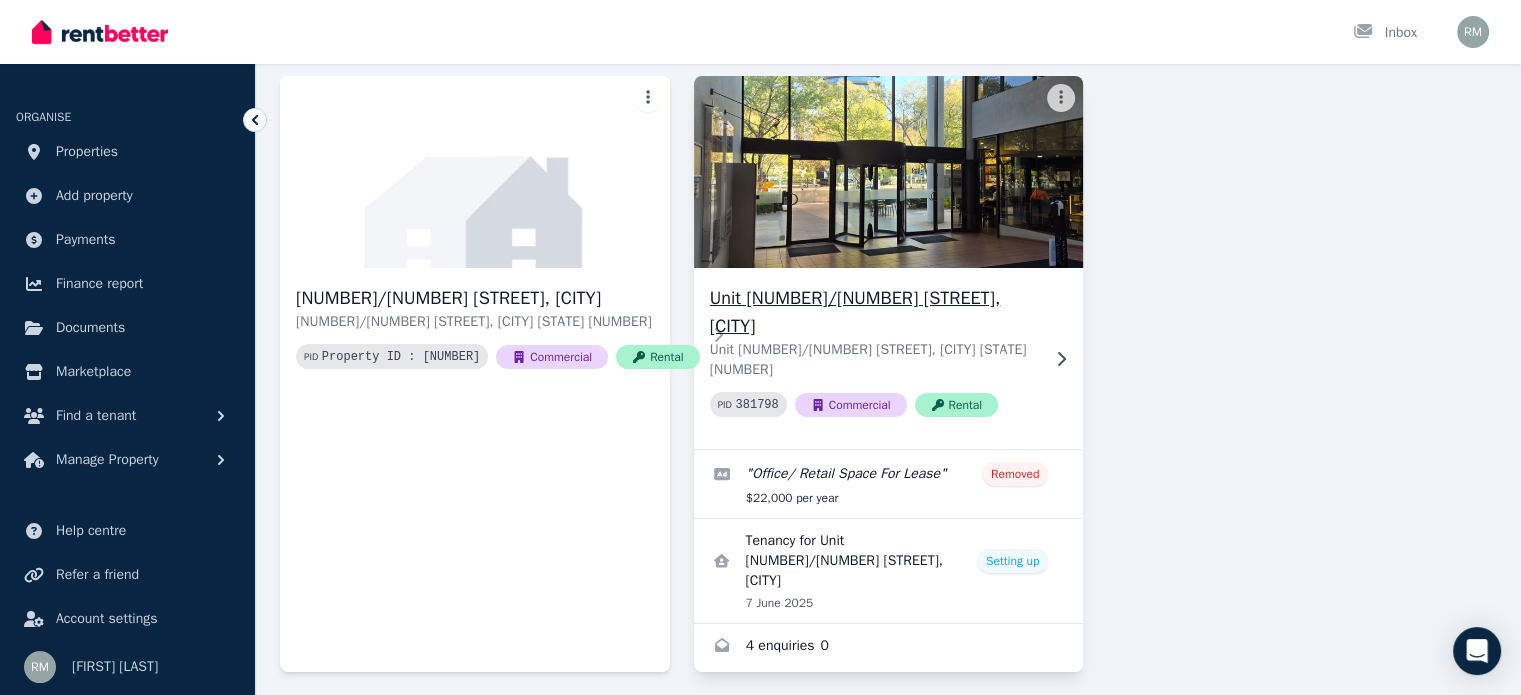 click at bounding box center [888, 172] 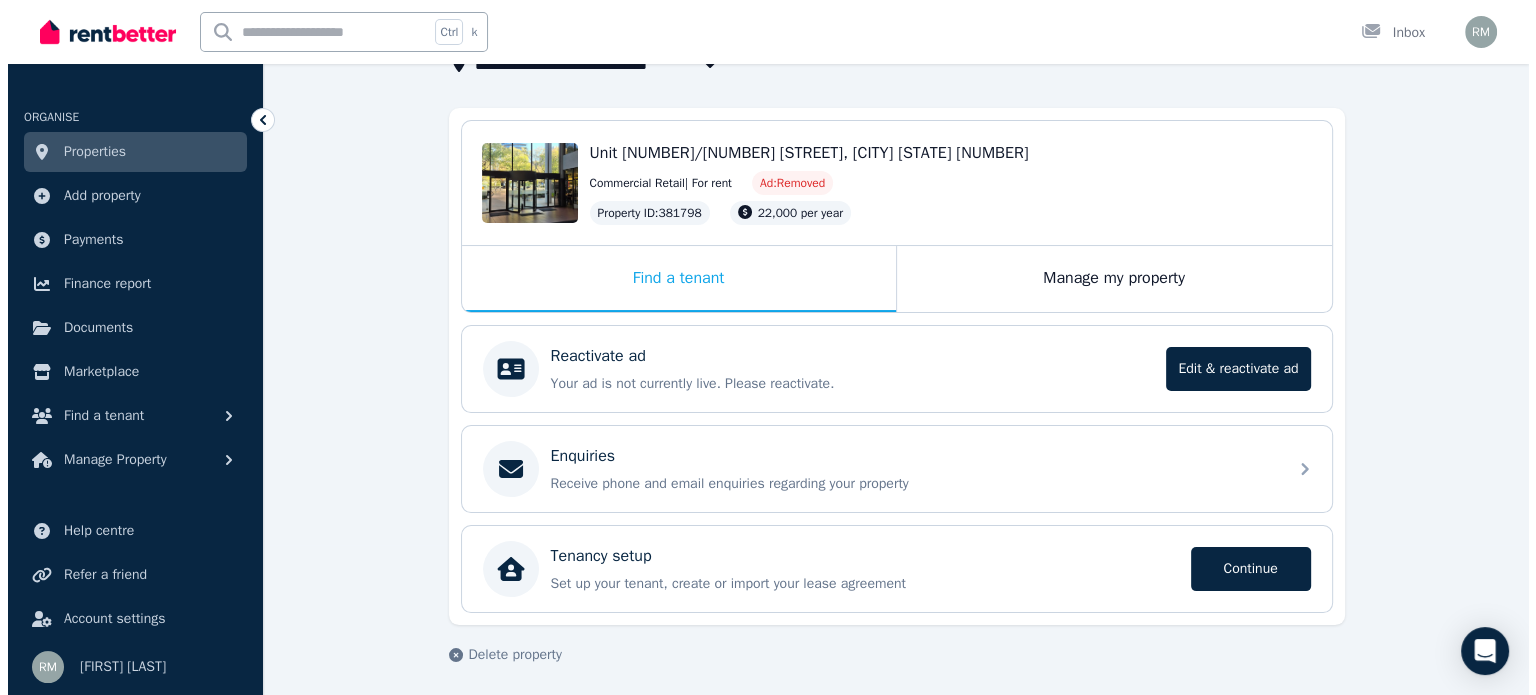 scroll, scrollTop: 152, scrollLeft: 0, axis: vertical 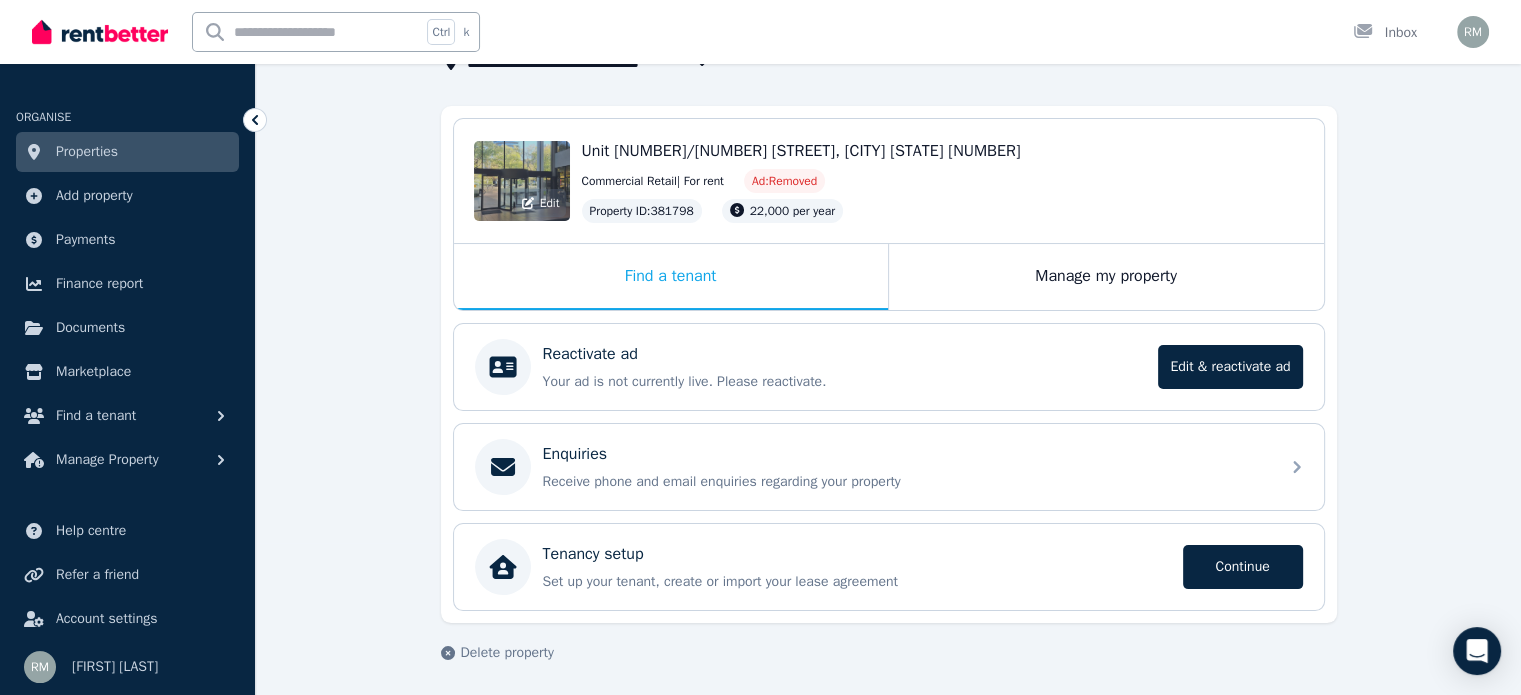 click on "Edit" at bounding box center (522, 181) 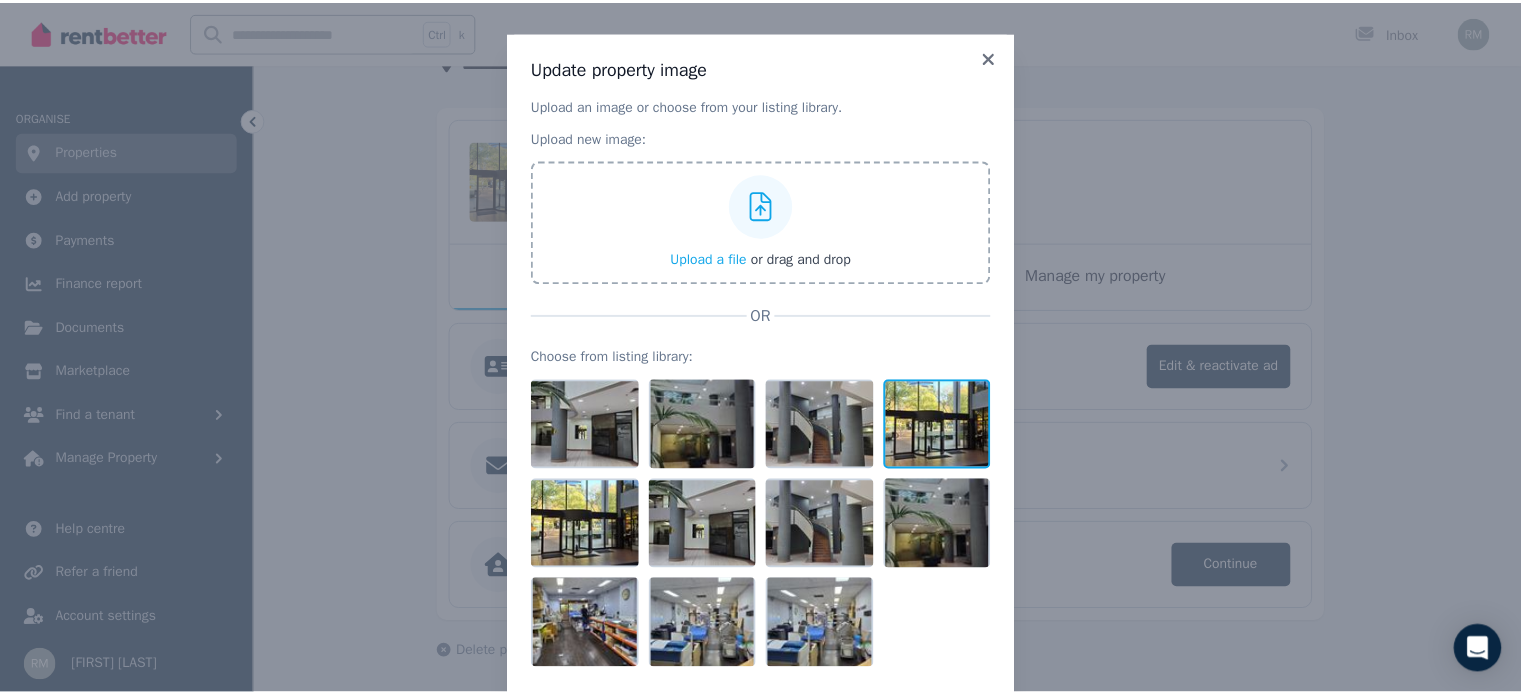 scroll, scrollTop: 104, scrollLeft: 0, axis: vertical 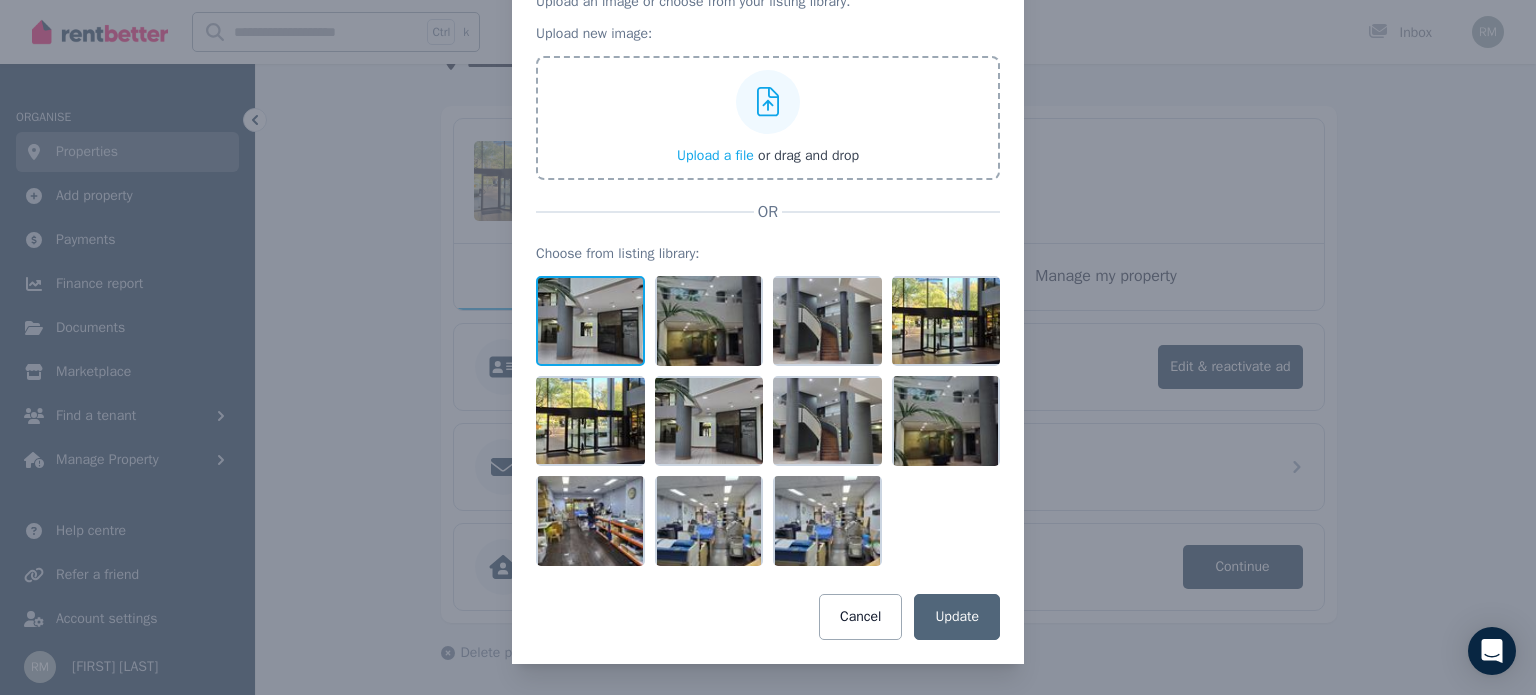 click at bounding box center (590, 321) 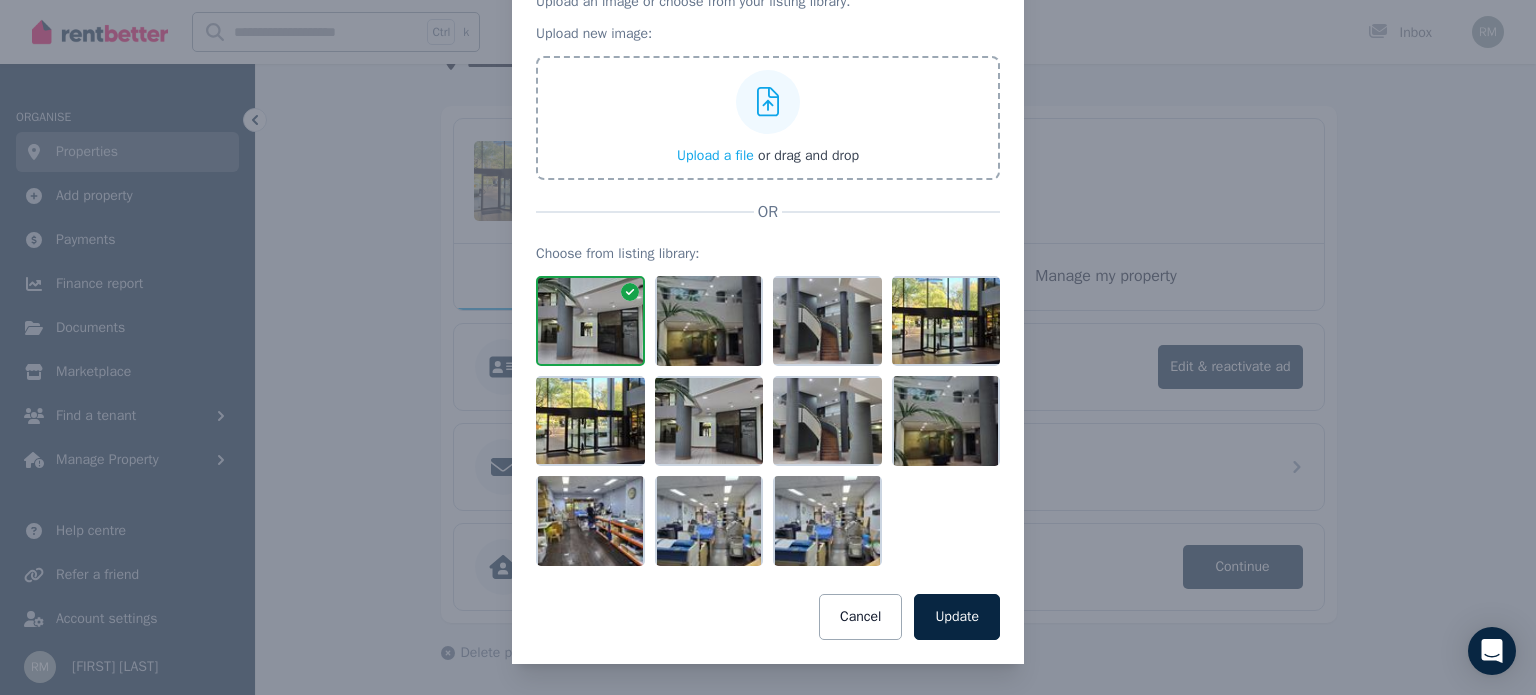click at bounding box center [590, 321] 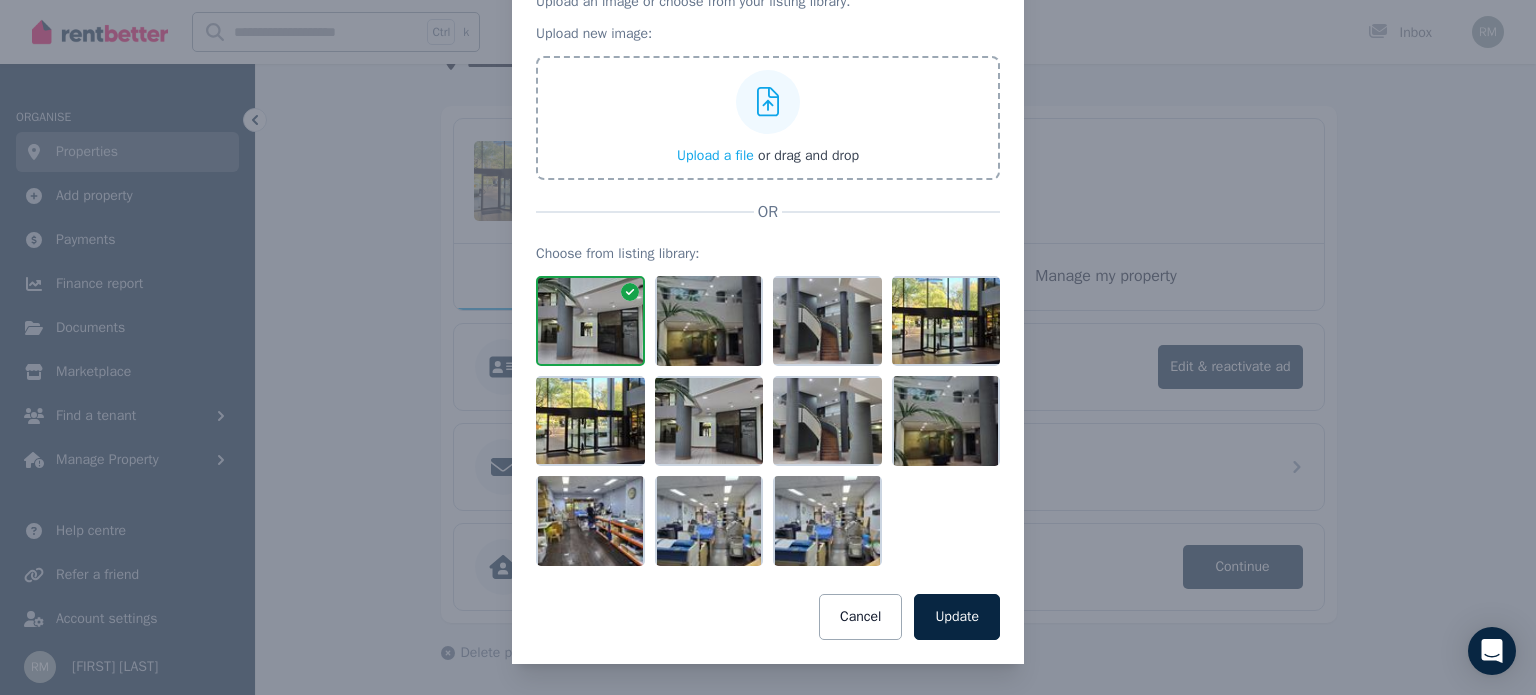 drag, startPoint x: 589, startPoint y: 319, endPoint x: 1488, endPoint y: 427, distance: 905.464 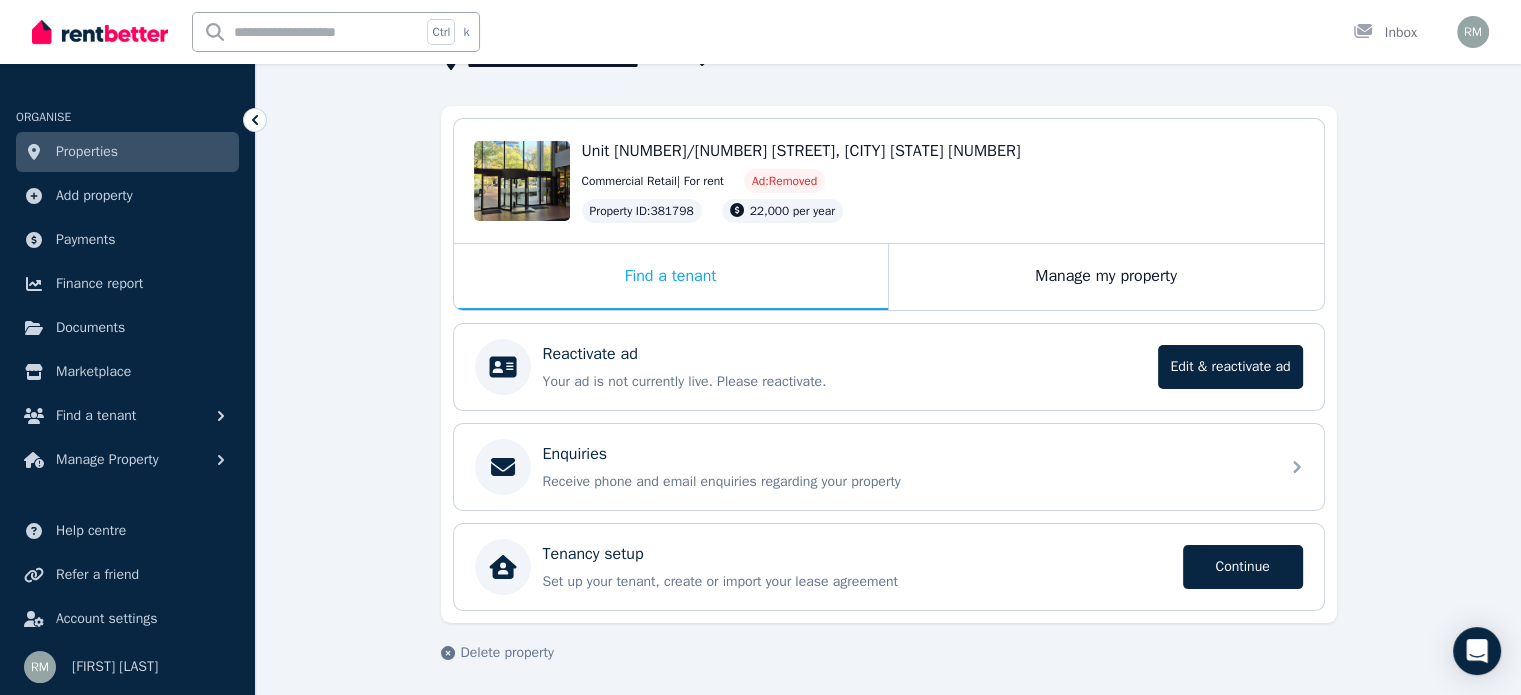click on "Commercial   Retail  | For rent Ad:  Removed" at bounding box center [943, 181] 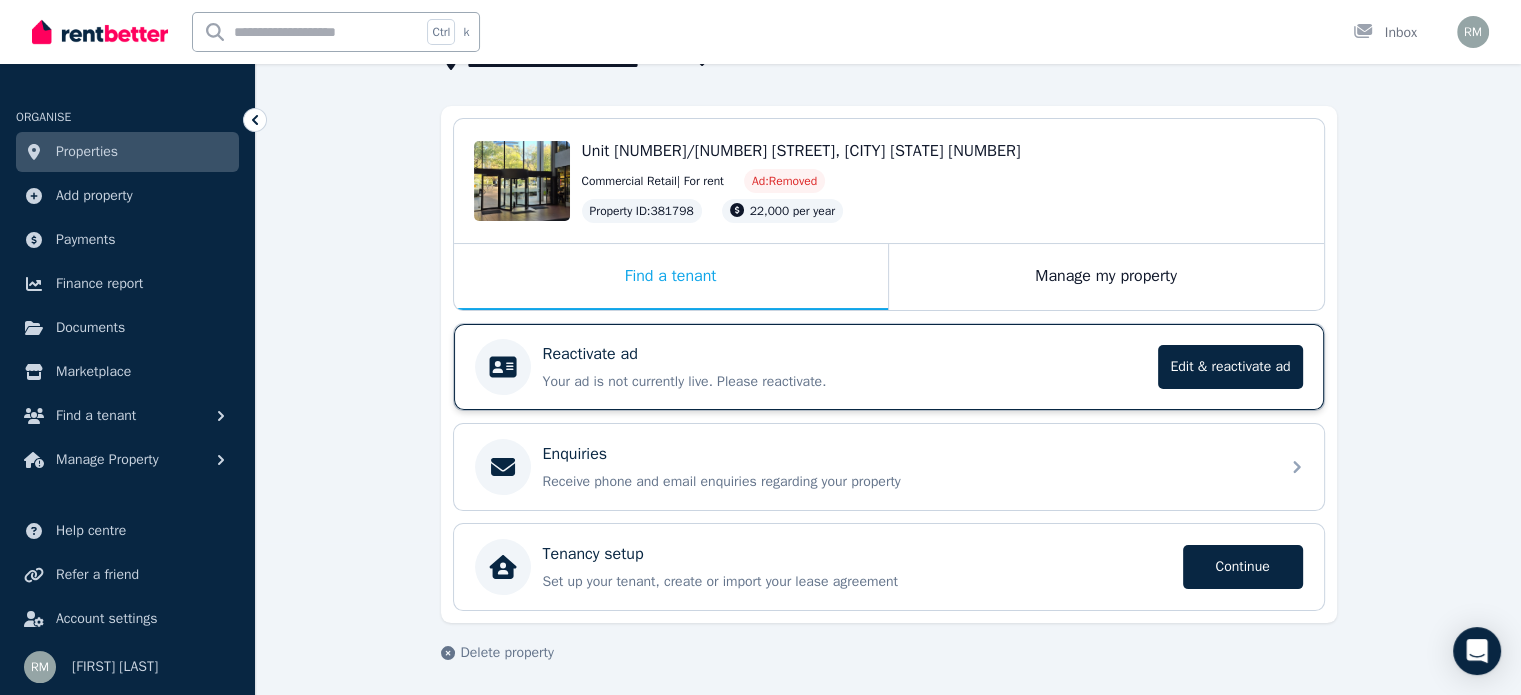 click on "Your ad is not currently live. Please reactivate." at bounding box center (845, 382) 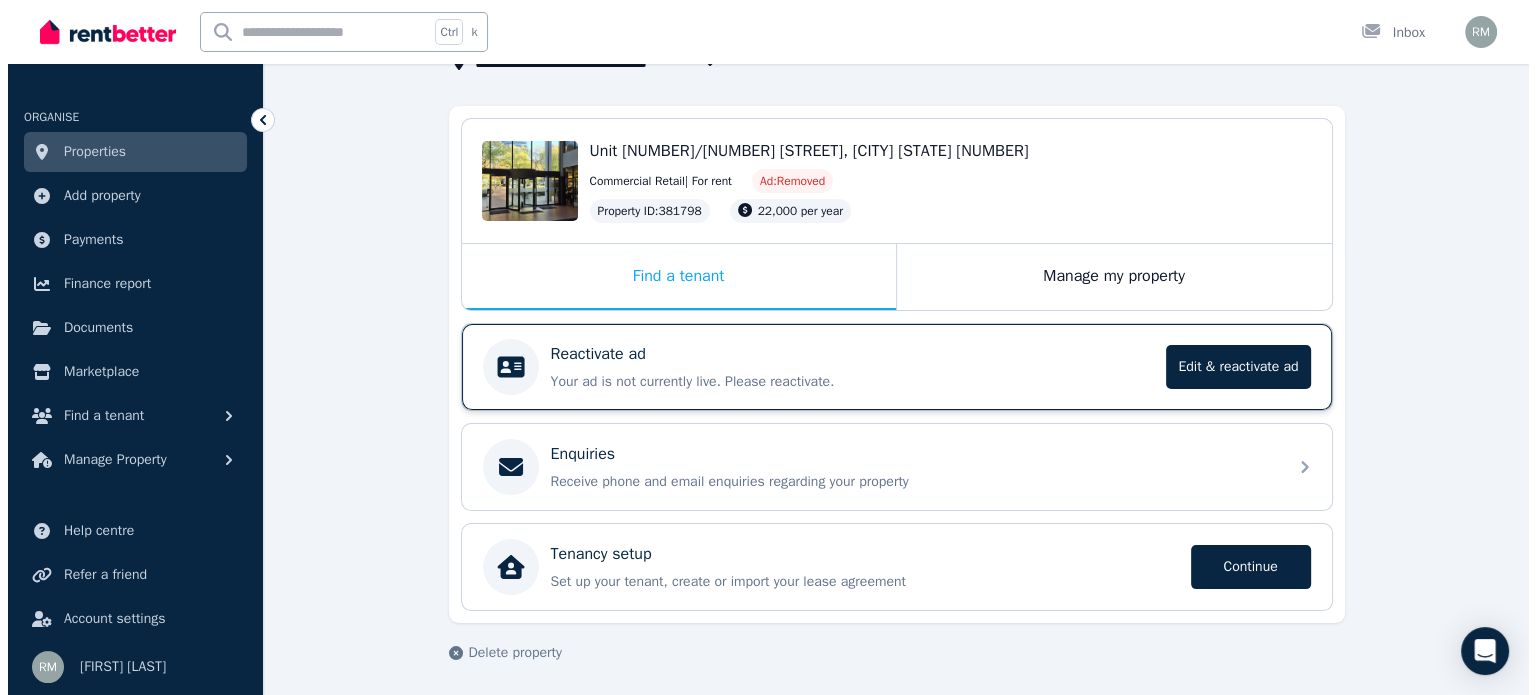 scroll, scrollTop: 0, scrollLeft: 0, axis: both 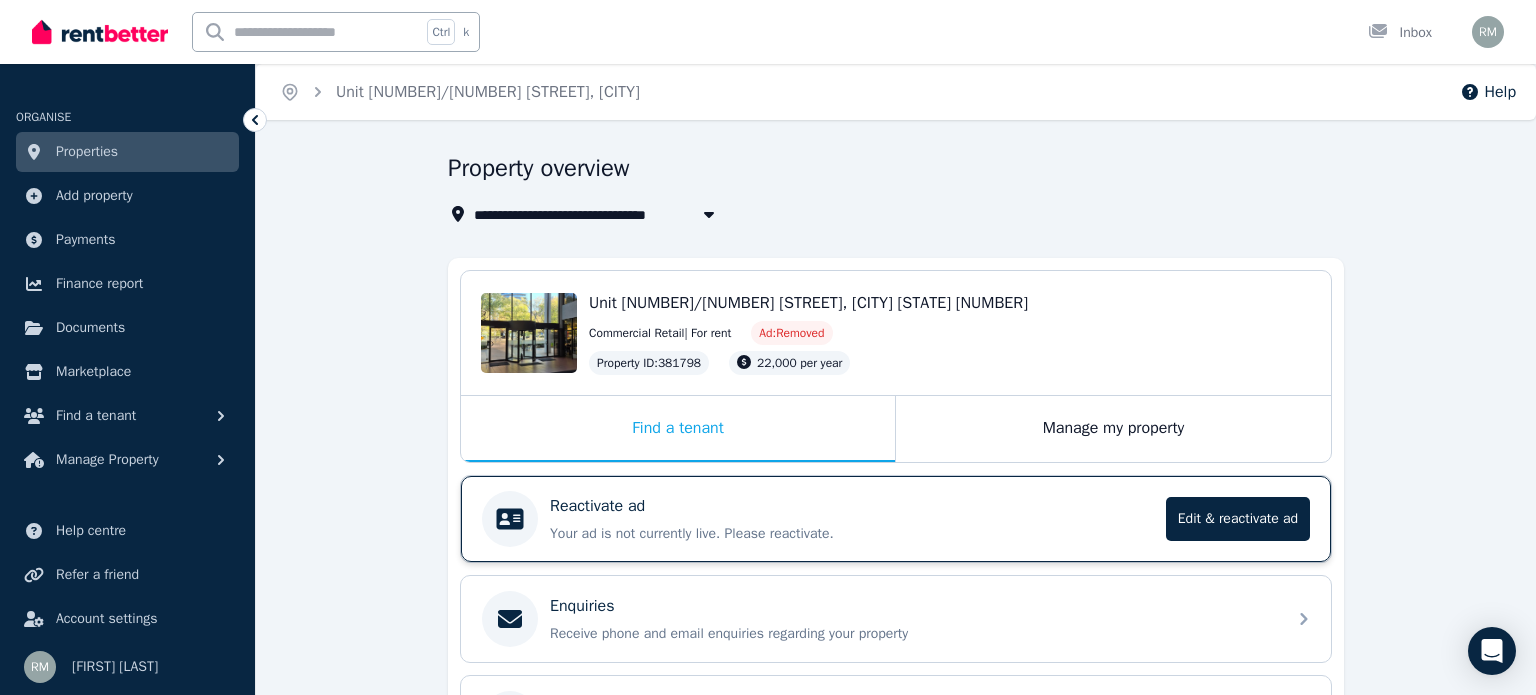 select on "**********" 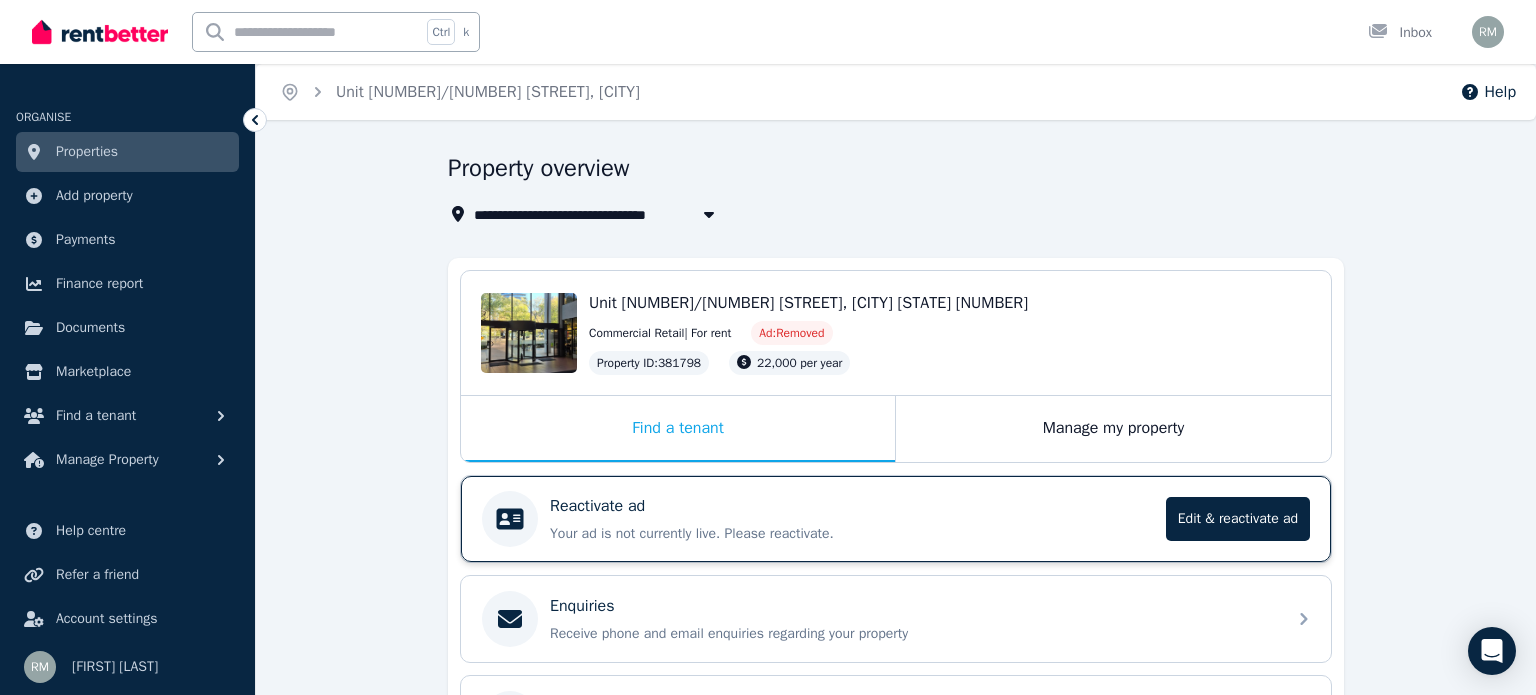 select on "**********" 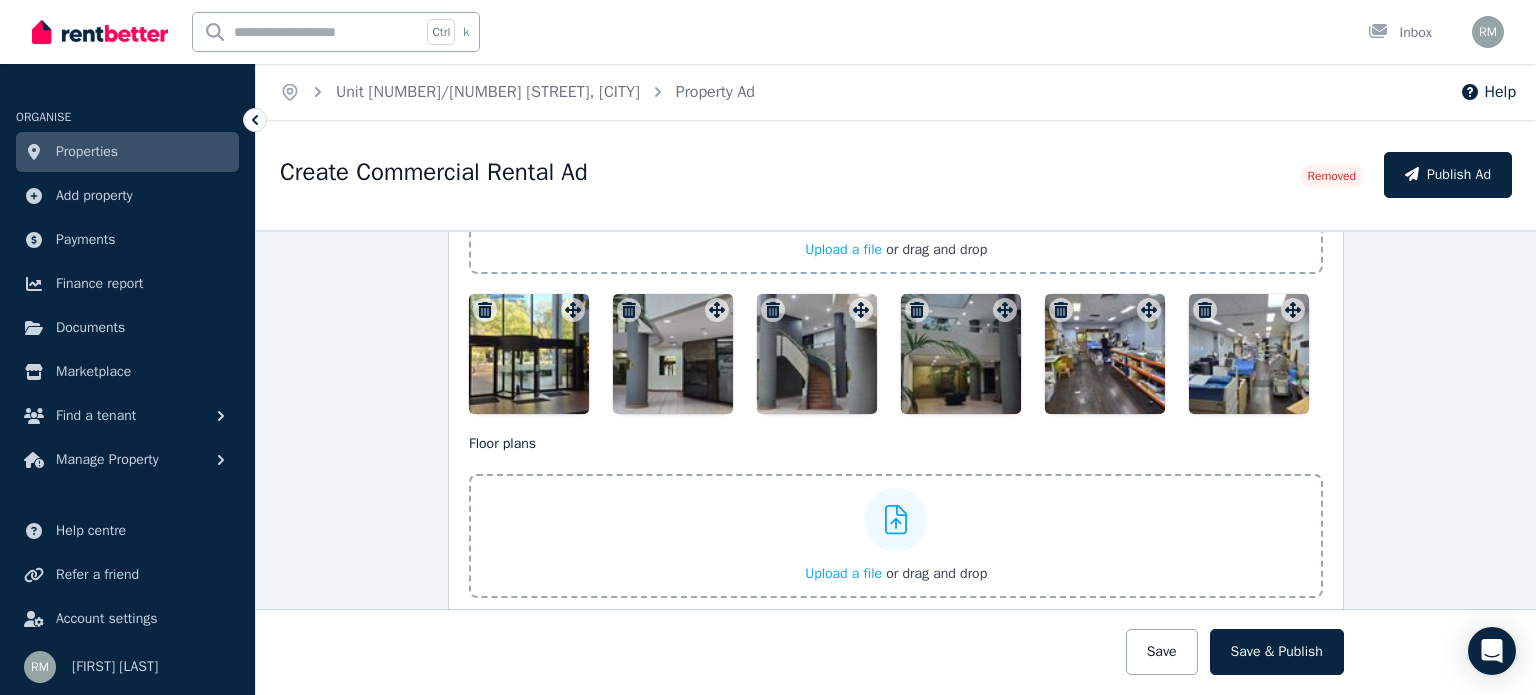 scroll, scrollTop: 2400, scrollLeft: 0, axis: vertical 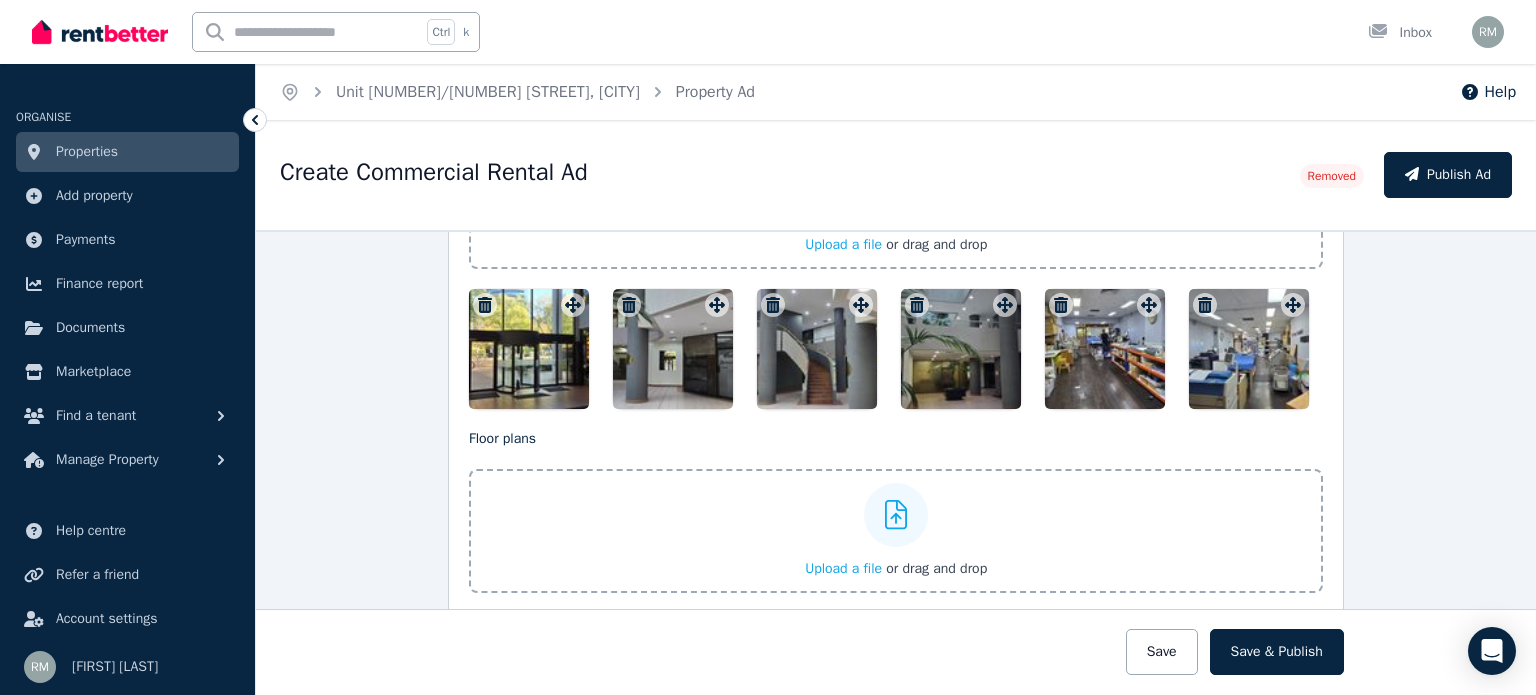click at bounding box center [529, 349] 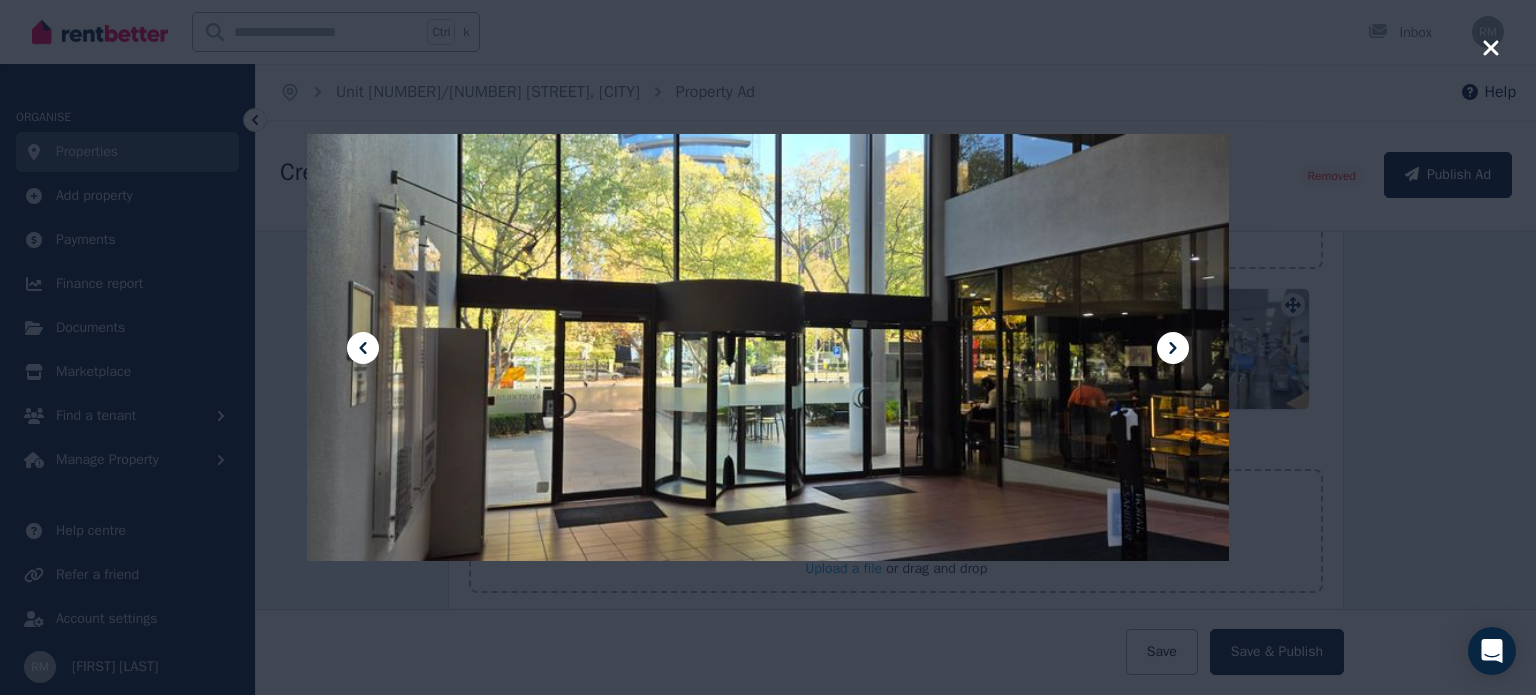 click 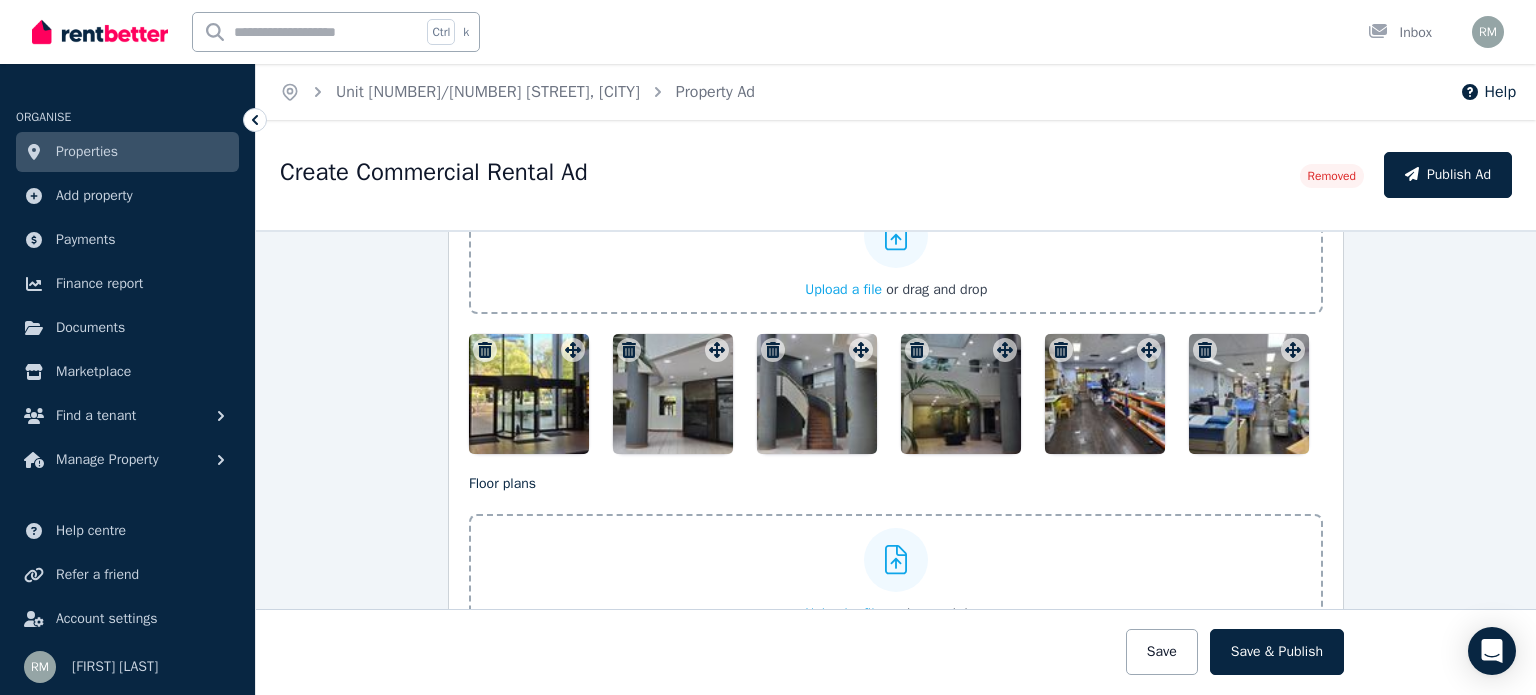 scroll, scrollTop: 2408, scrollLeft: 0, axis: vertical 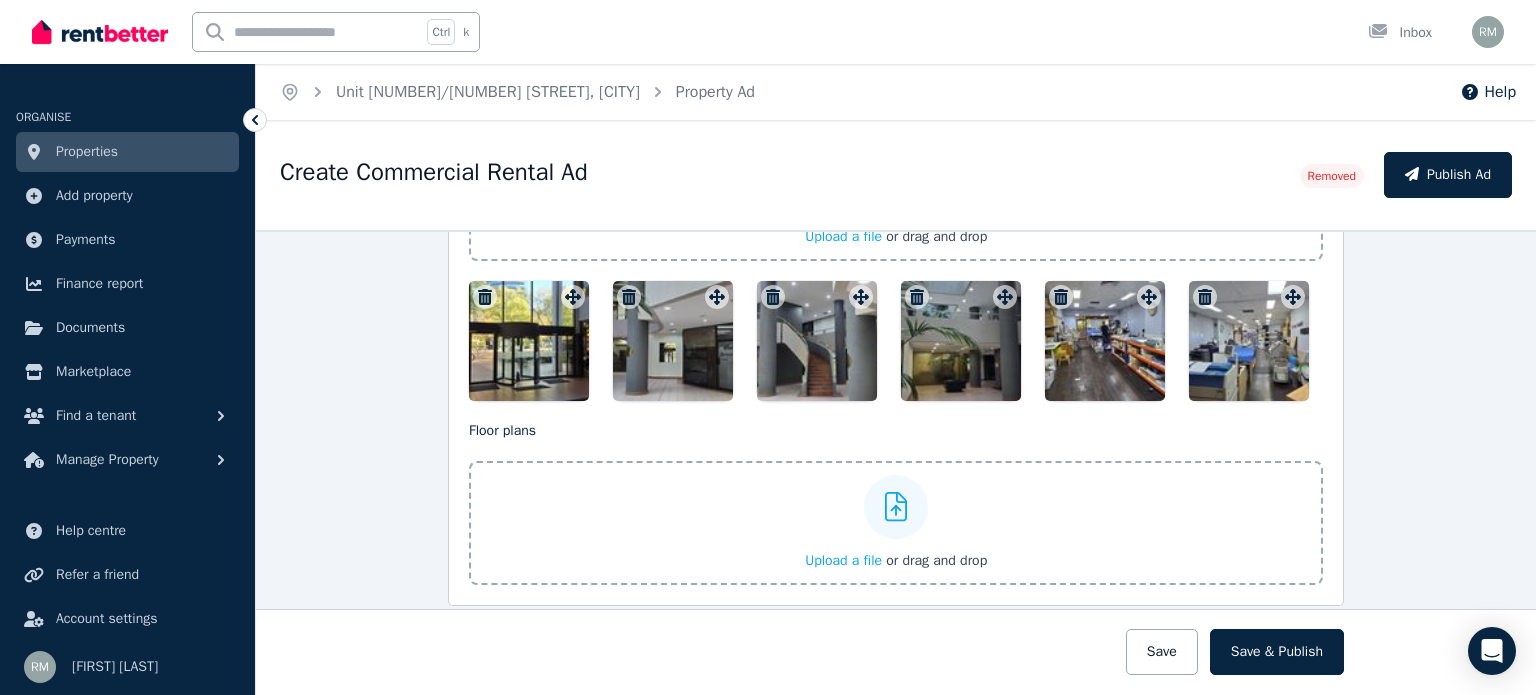 drag, startPoint x: 548, startPoint y: 347, endPoint x: 522, endPoint y: 340, distance: 26.925823 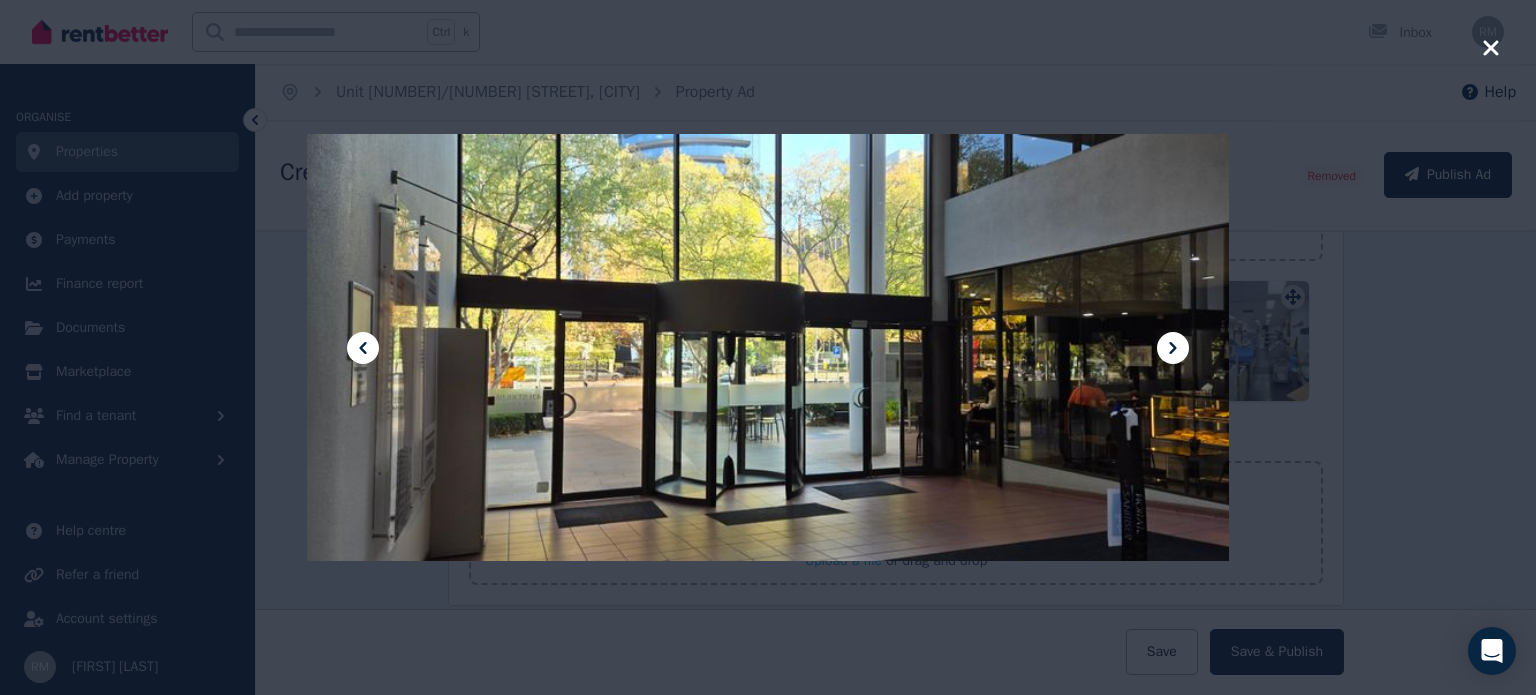 click 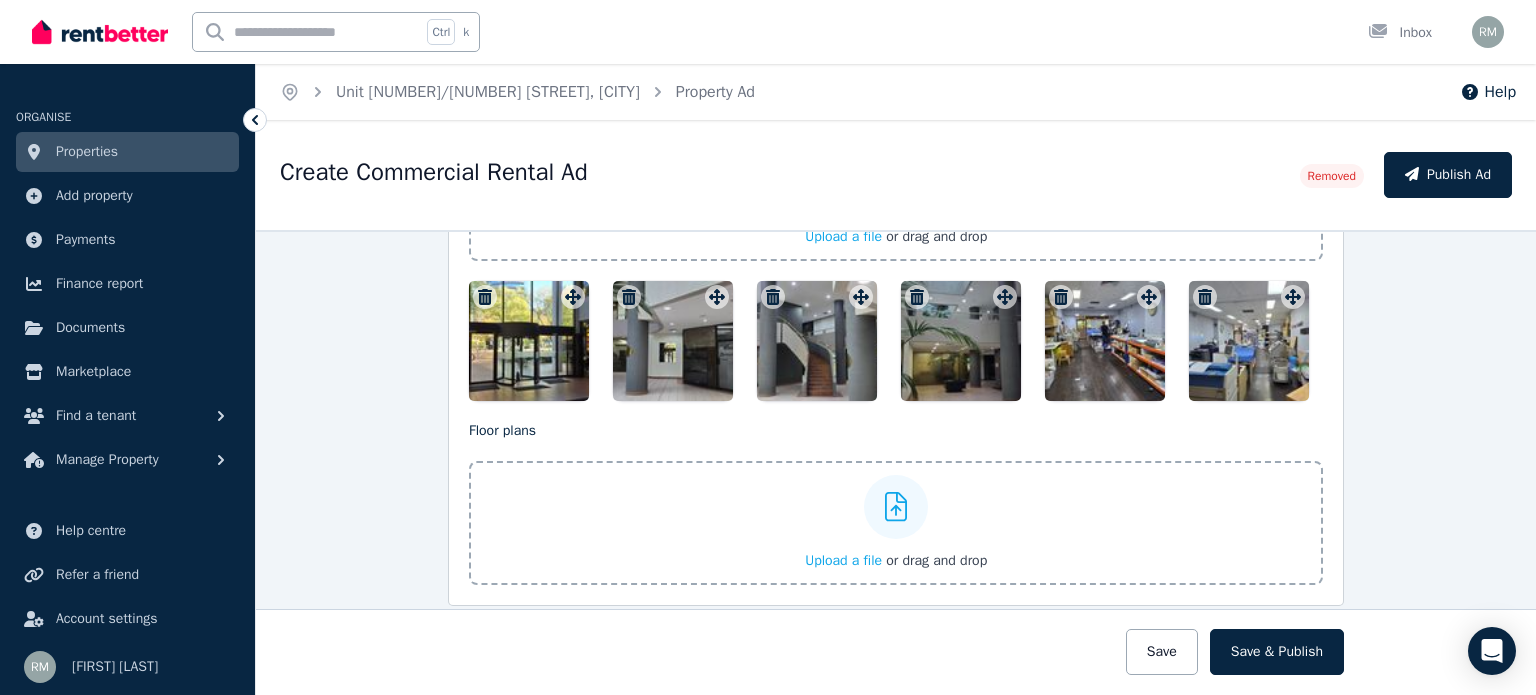 drag, startPoint x: 557, startPoint y: 348, endPoint x: 556, endPoint y: 323, distance: 25.019993 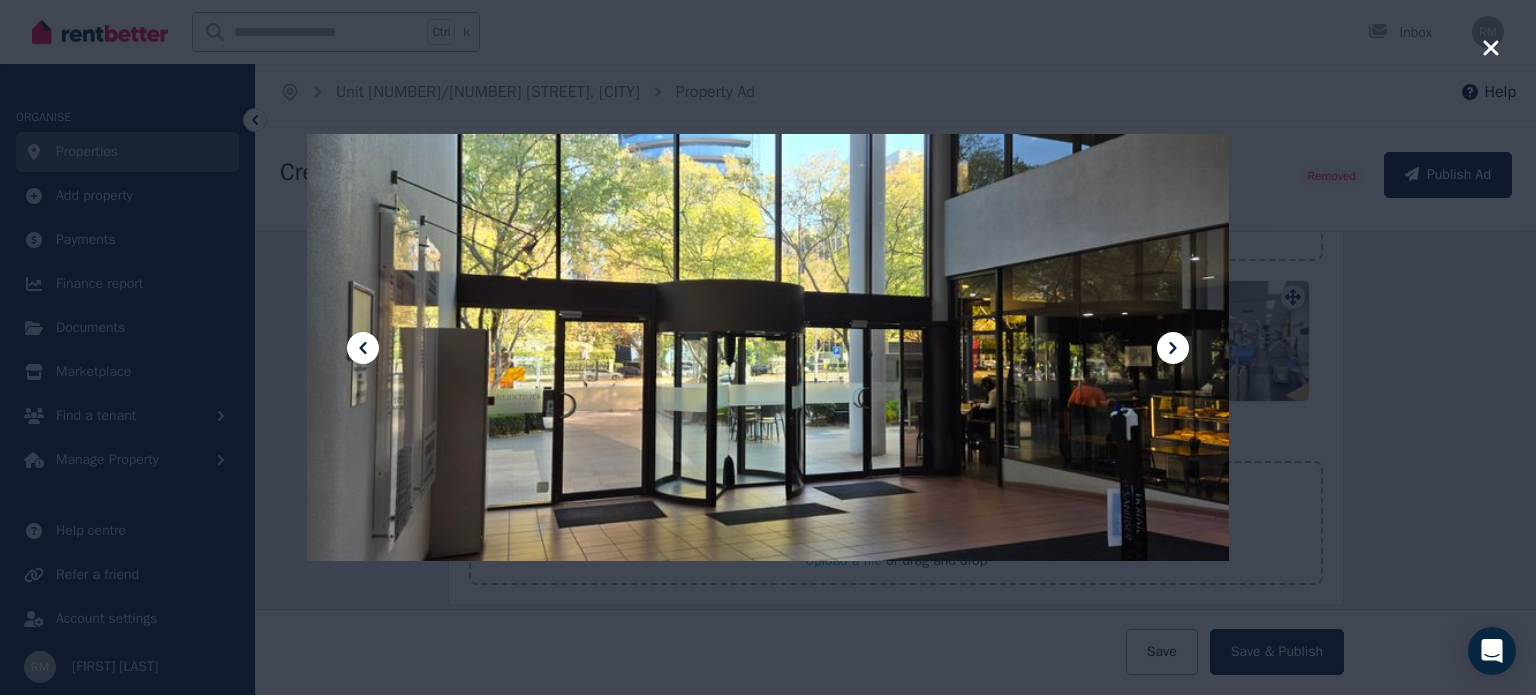 click at bounding box center [768, 347] 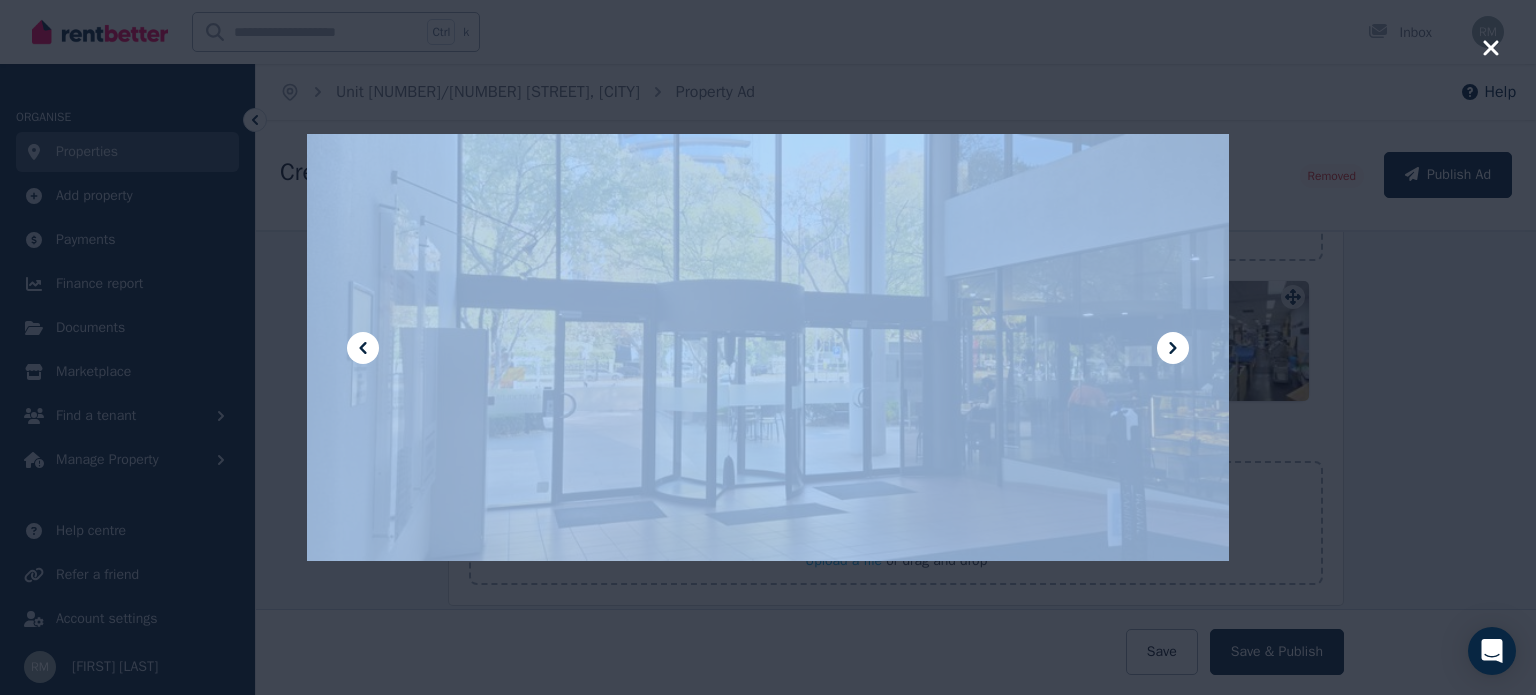 click at bounding box center (768, 347) 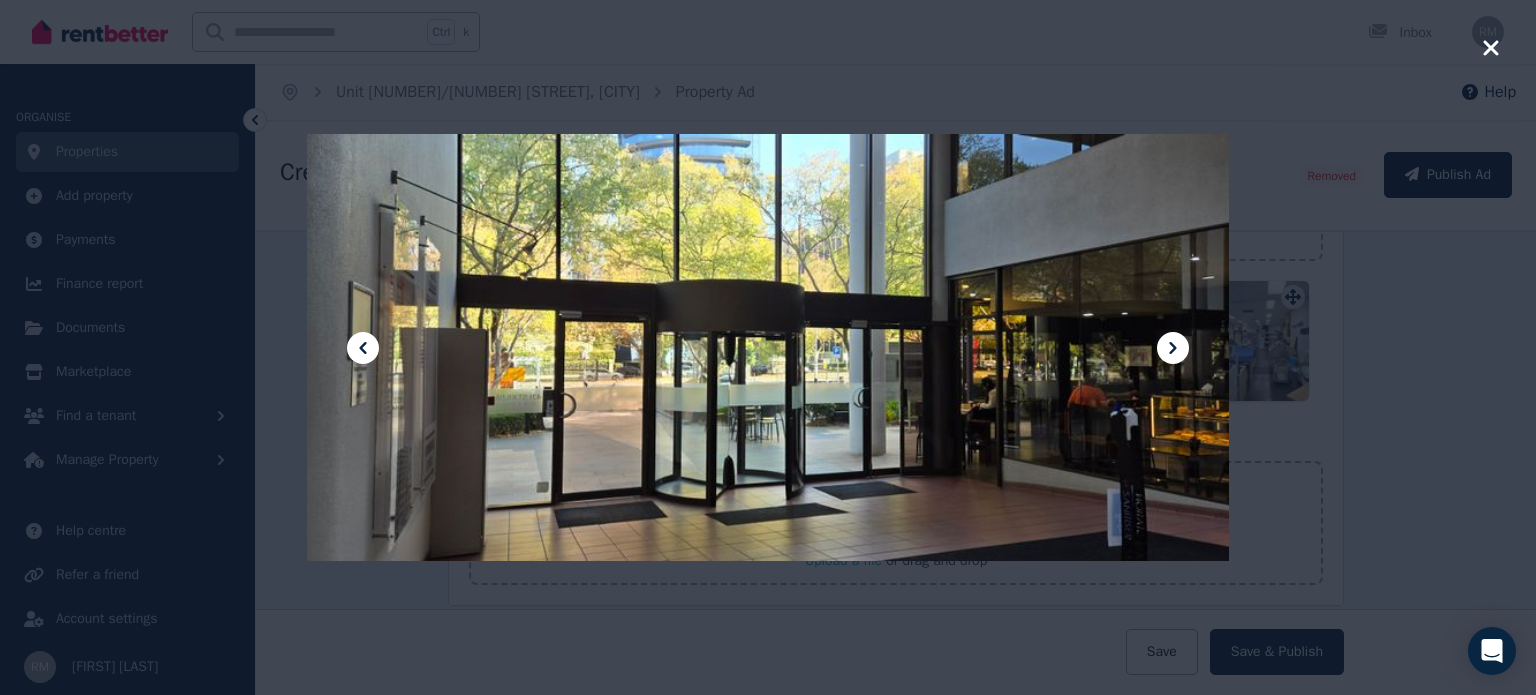 click at bounding box center (768, 347) 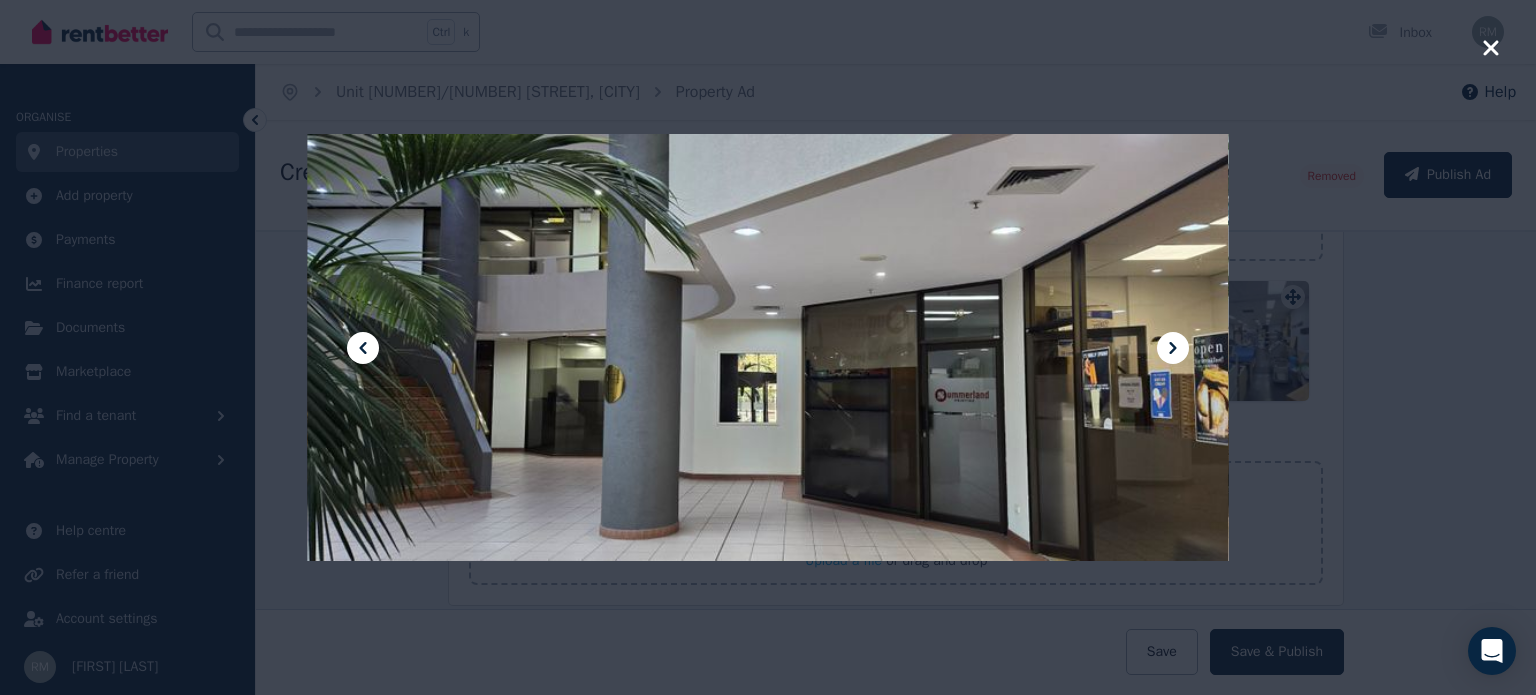 click 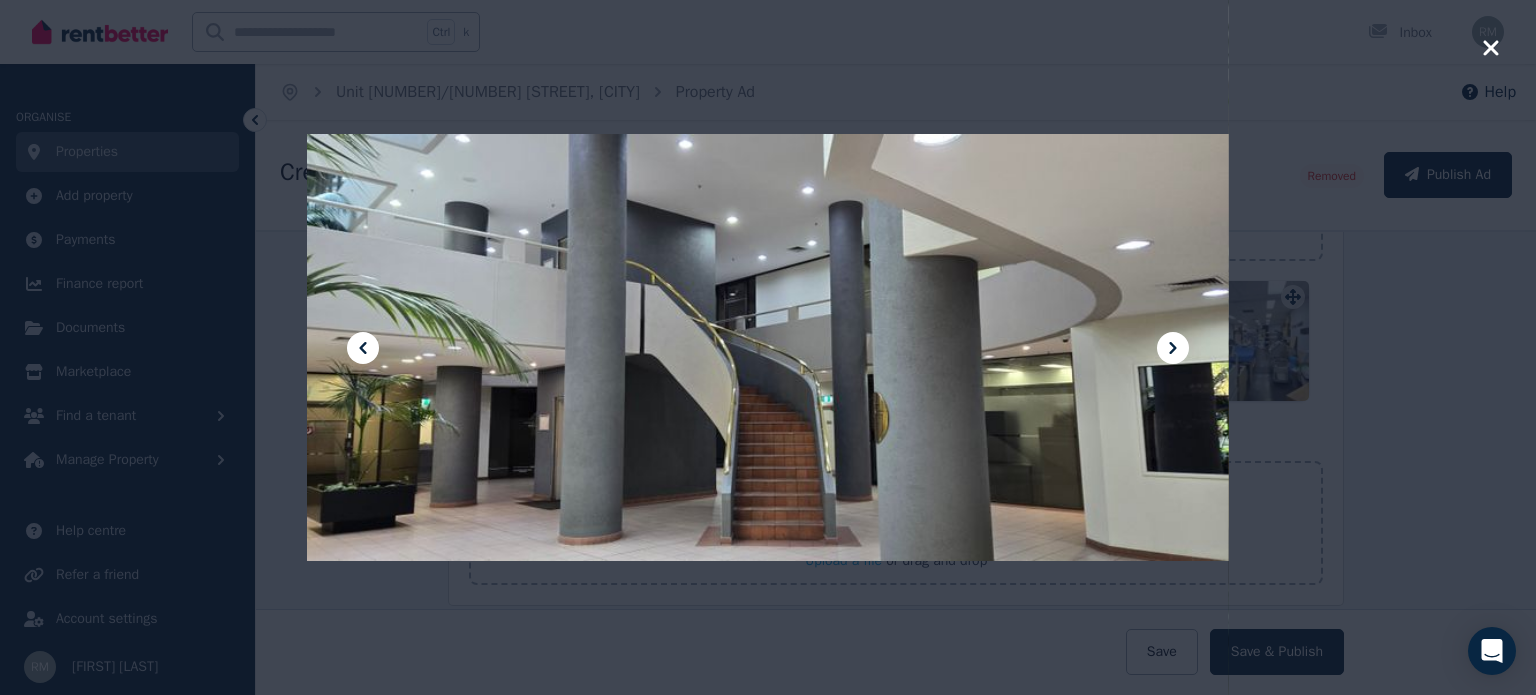 click 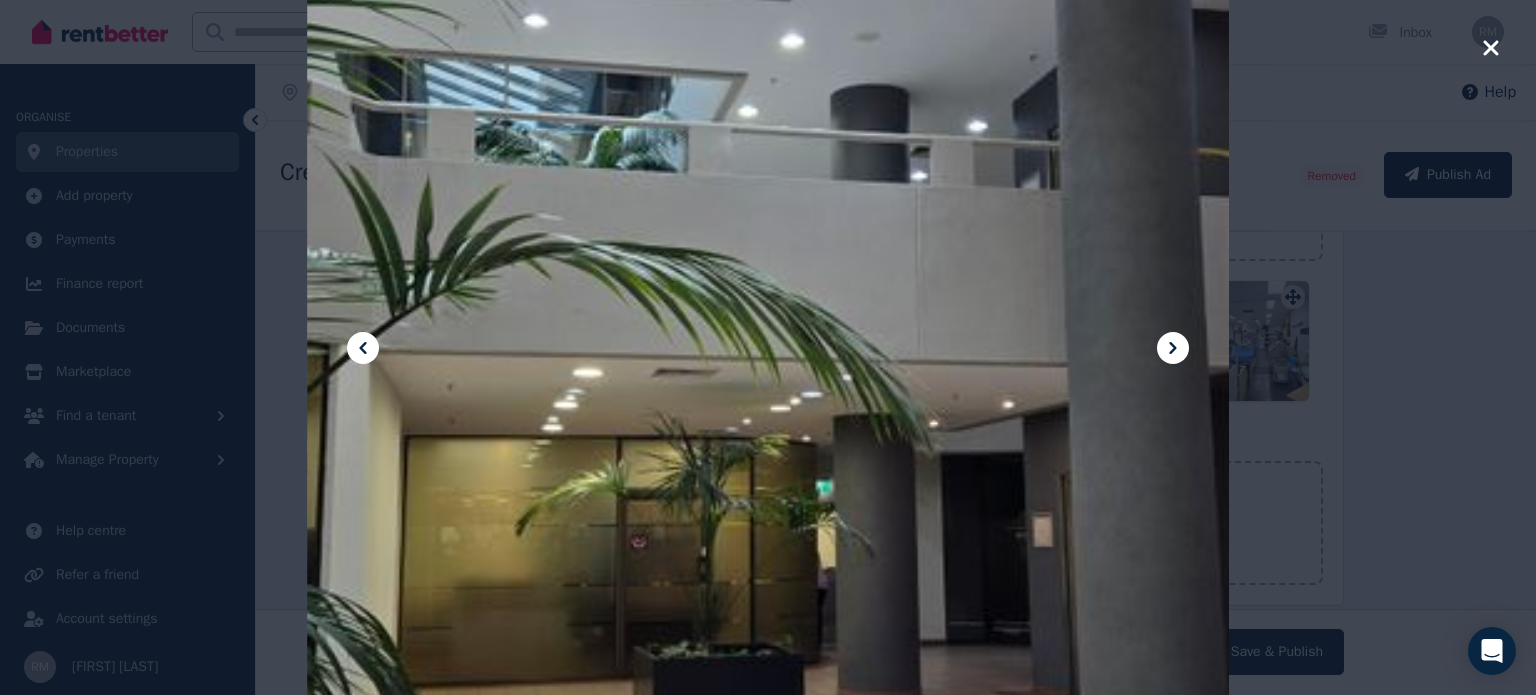 click 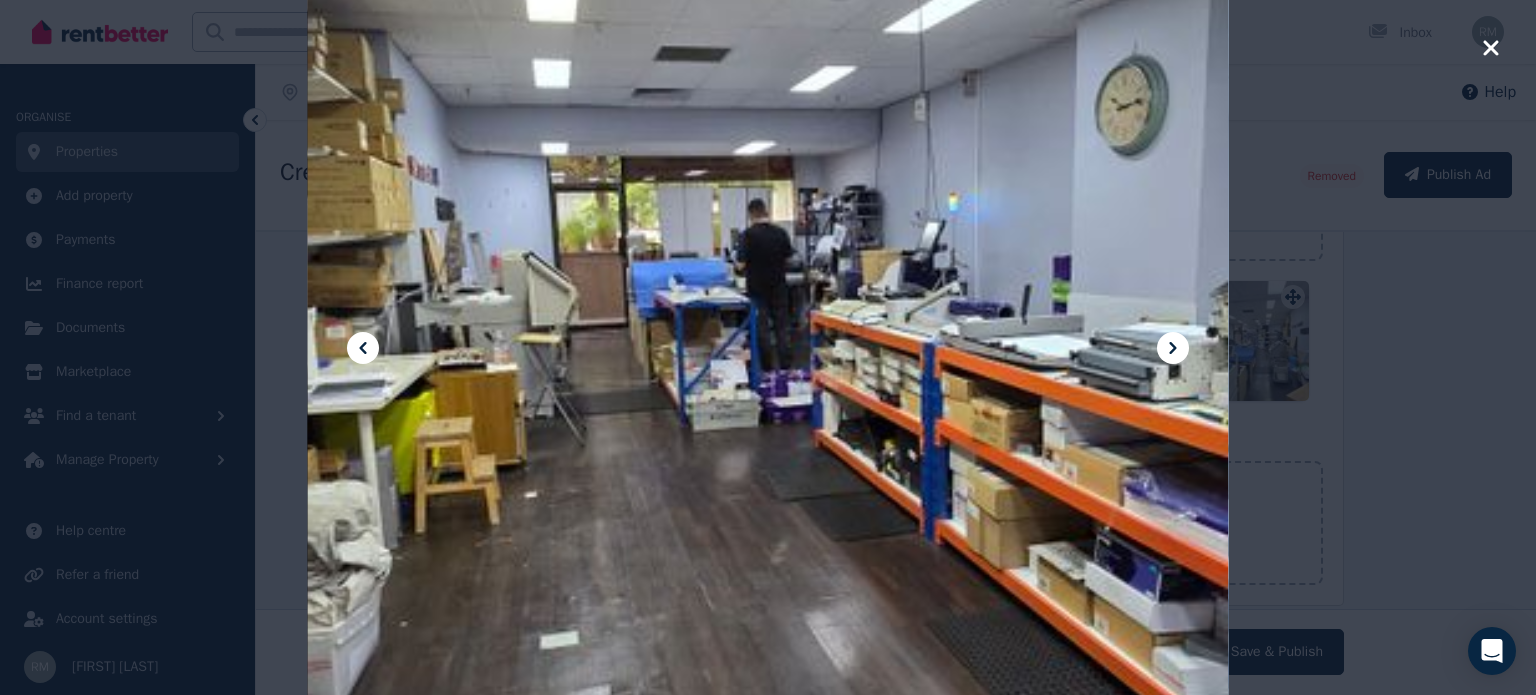 click 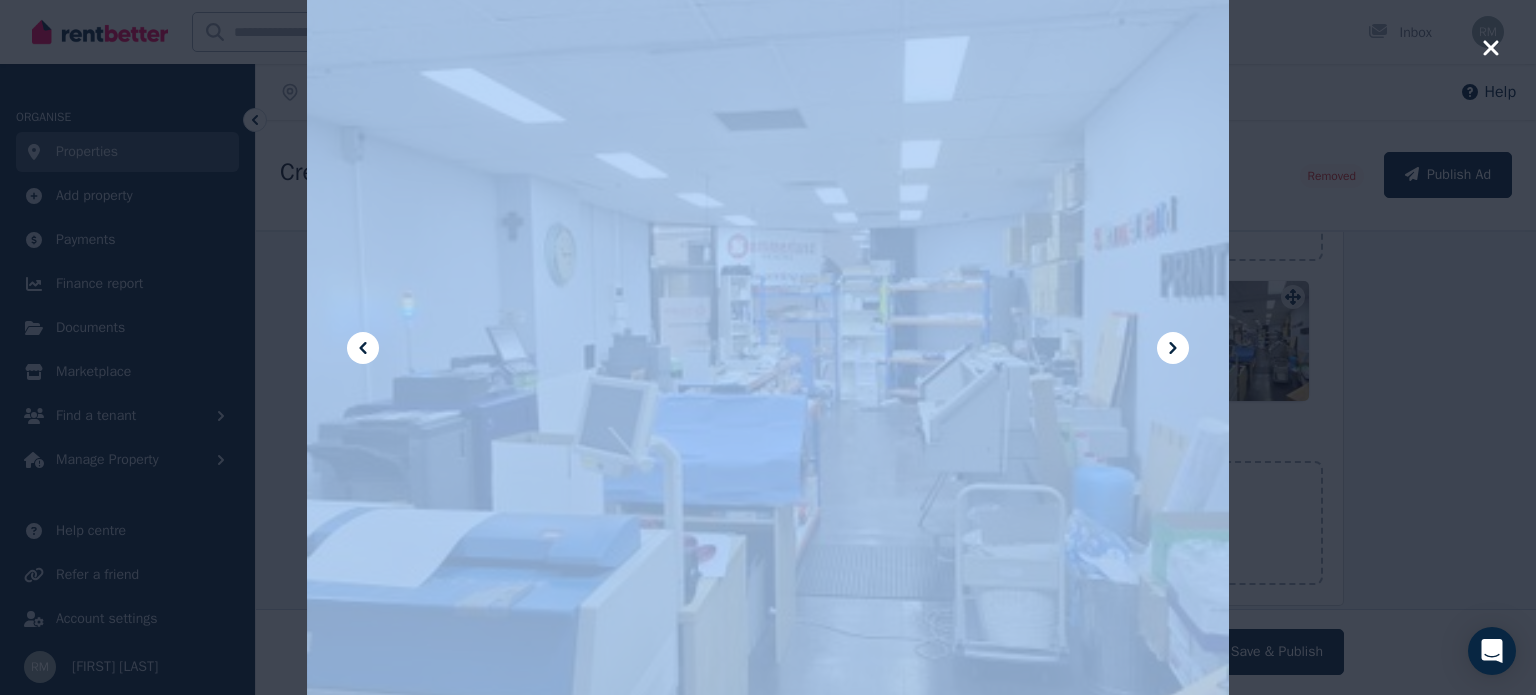click at bounding box center [768, 347] 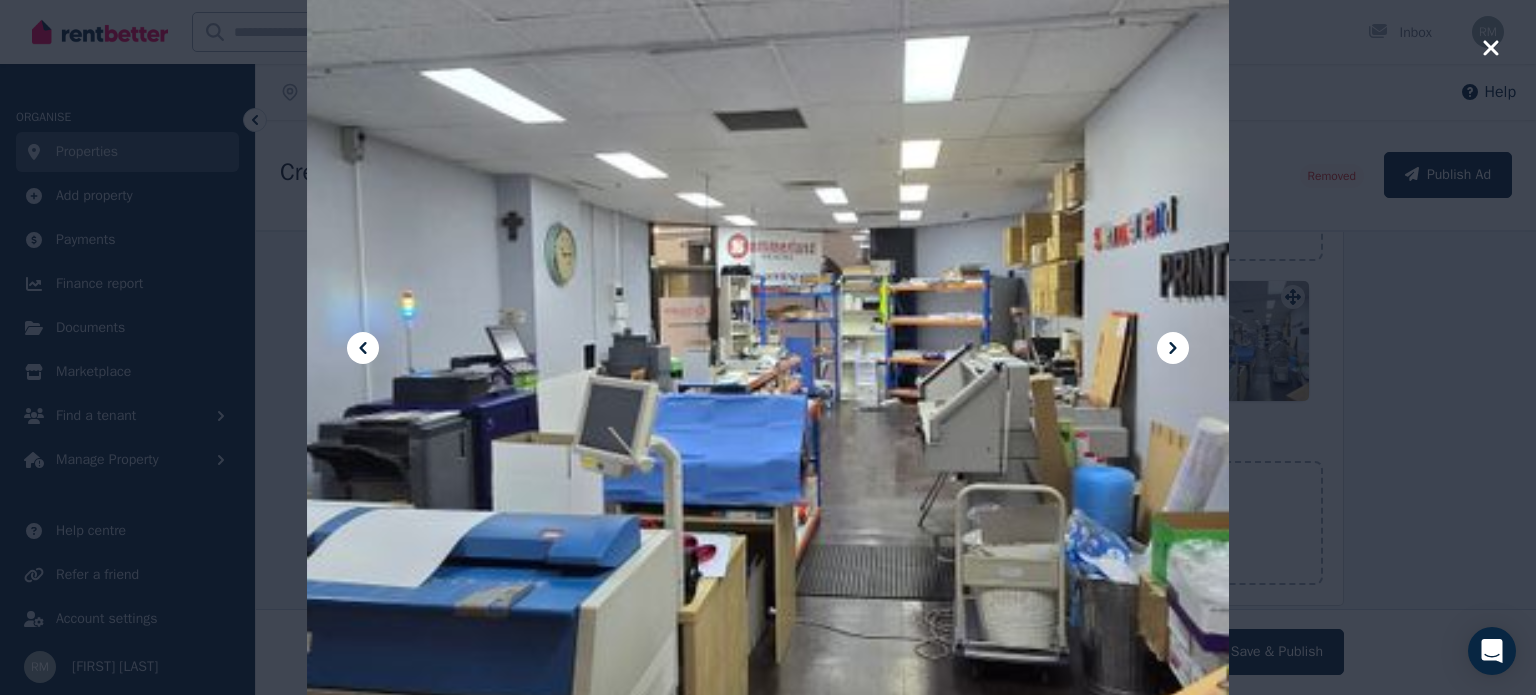 click 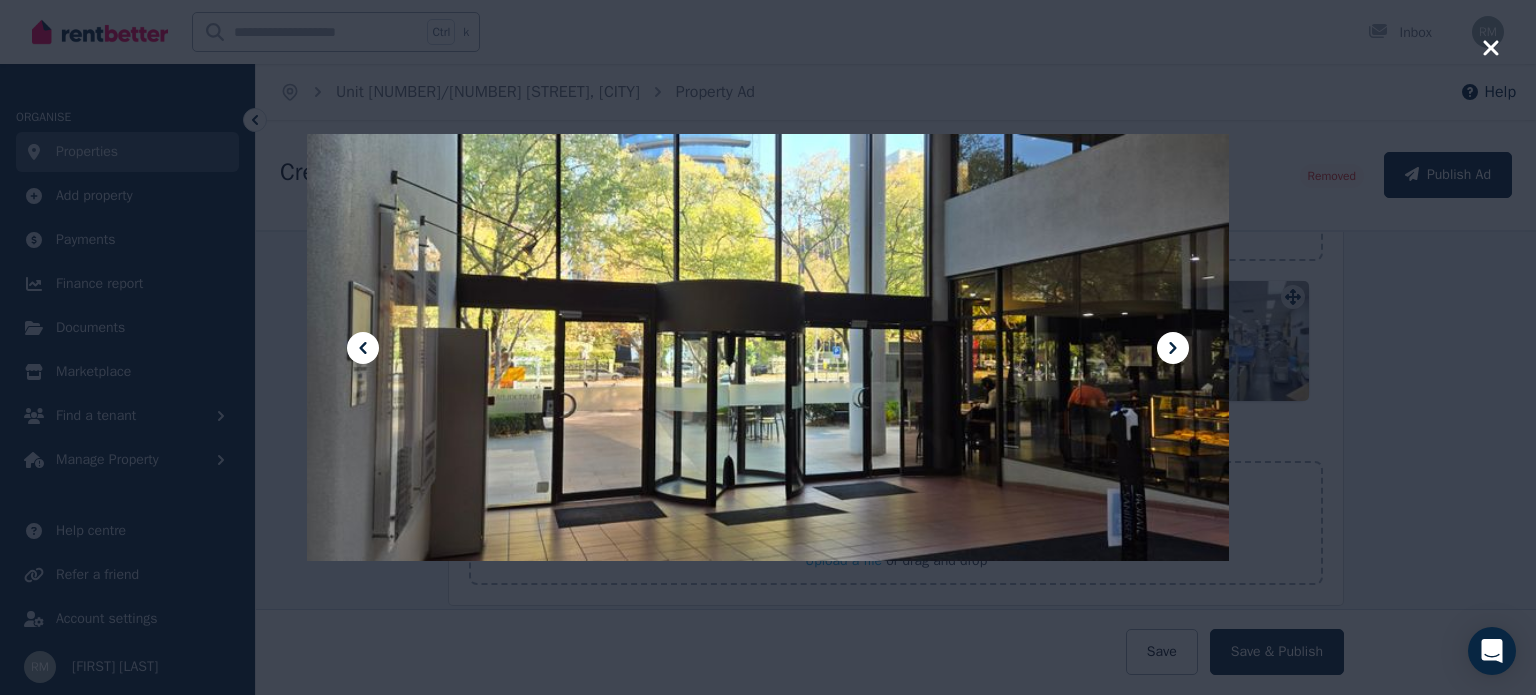 click 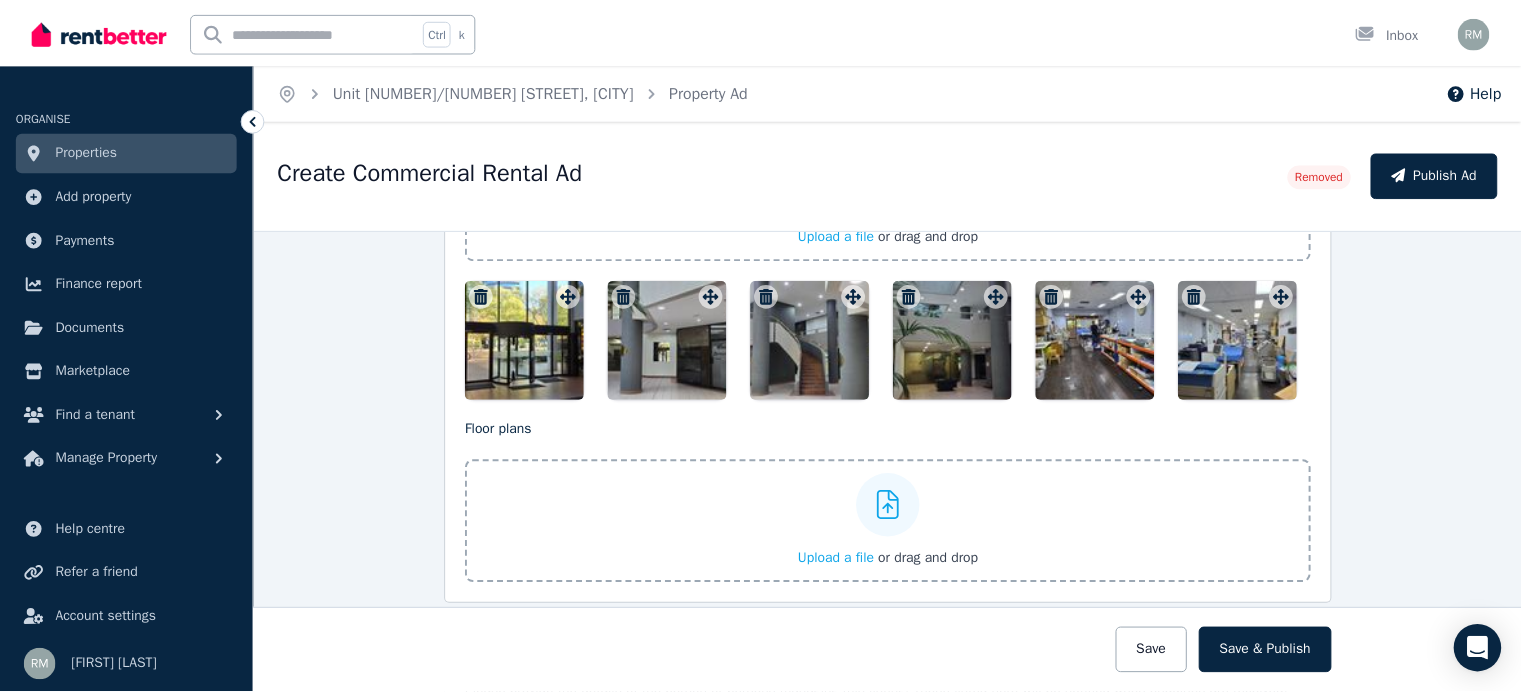 scroll, scrollTop: 2808, scrollLeft: 0, axis: vertical 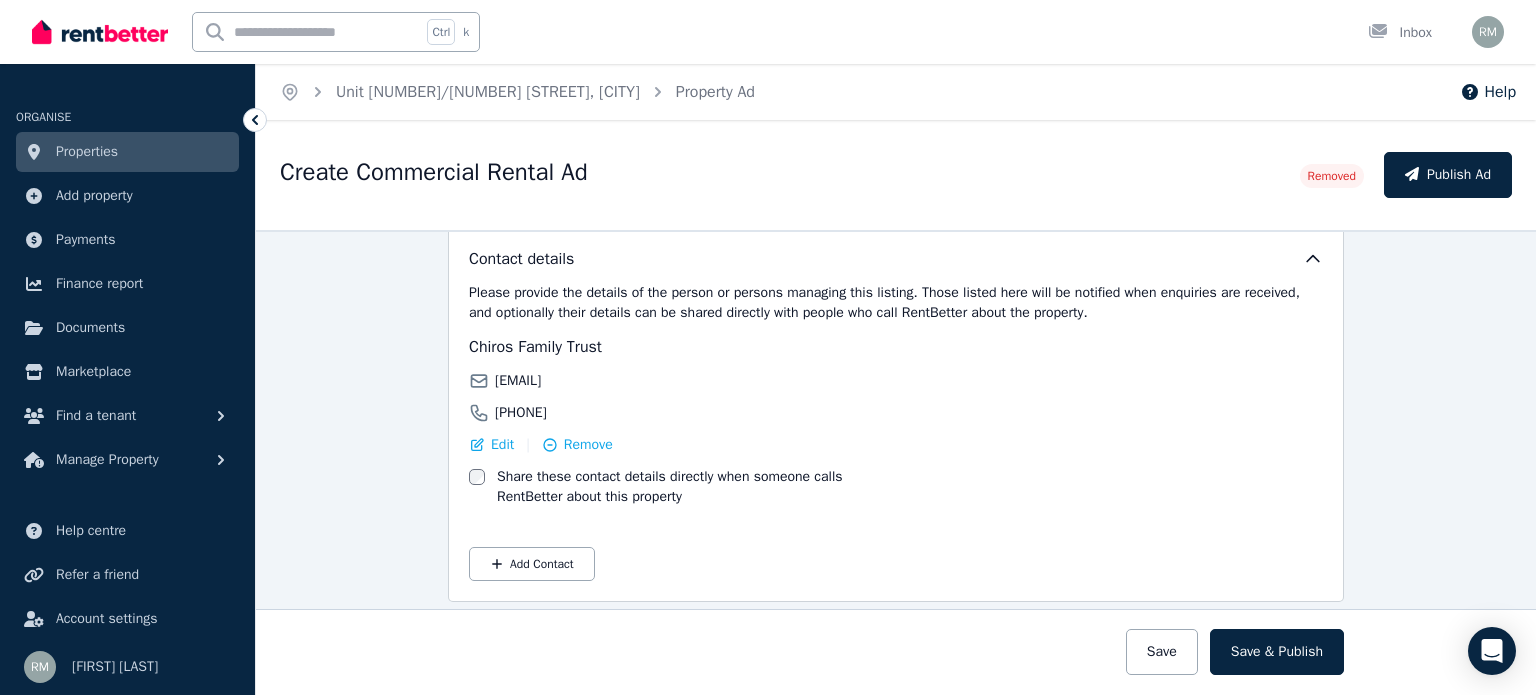 click on "Properties" at bounding box center (127, 152) 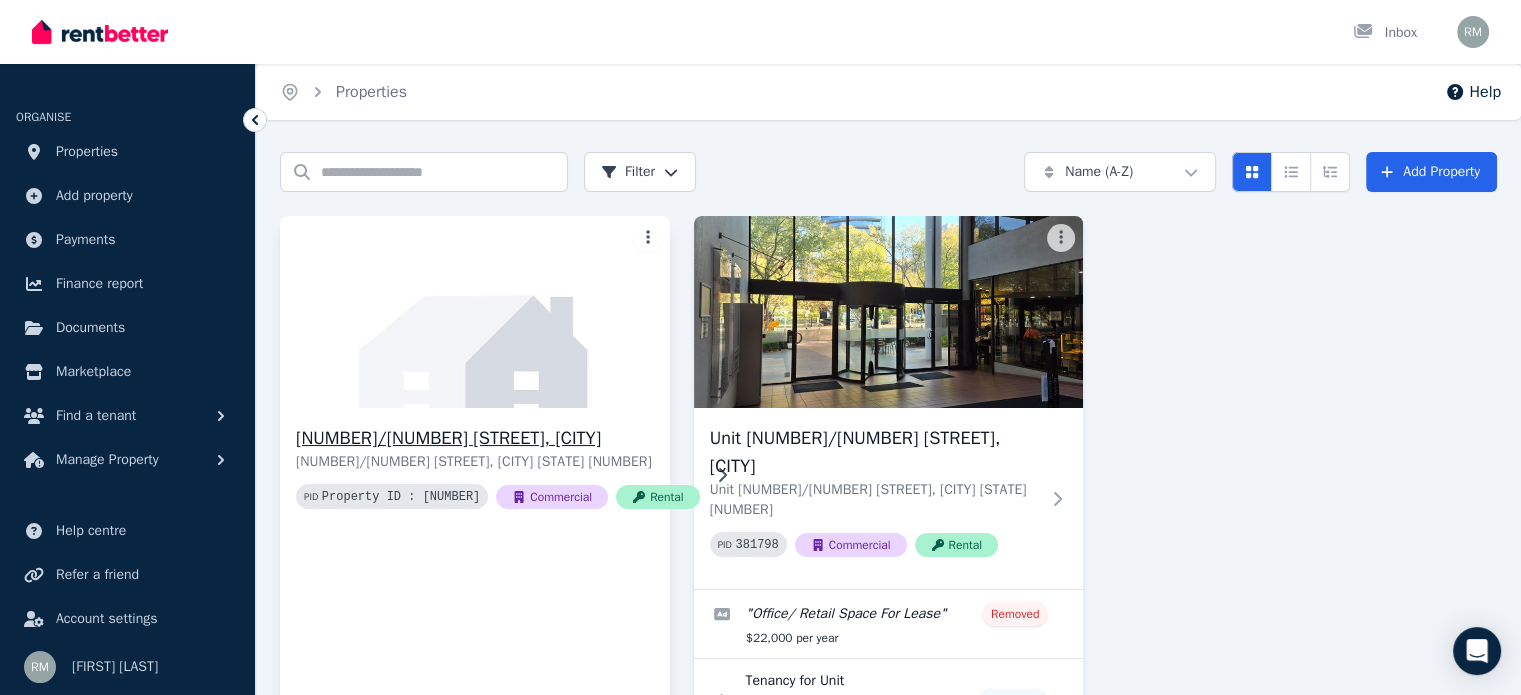 click at bounding box center [474, 312] 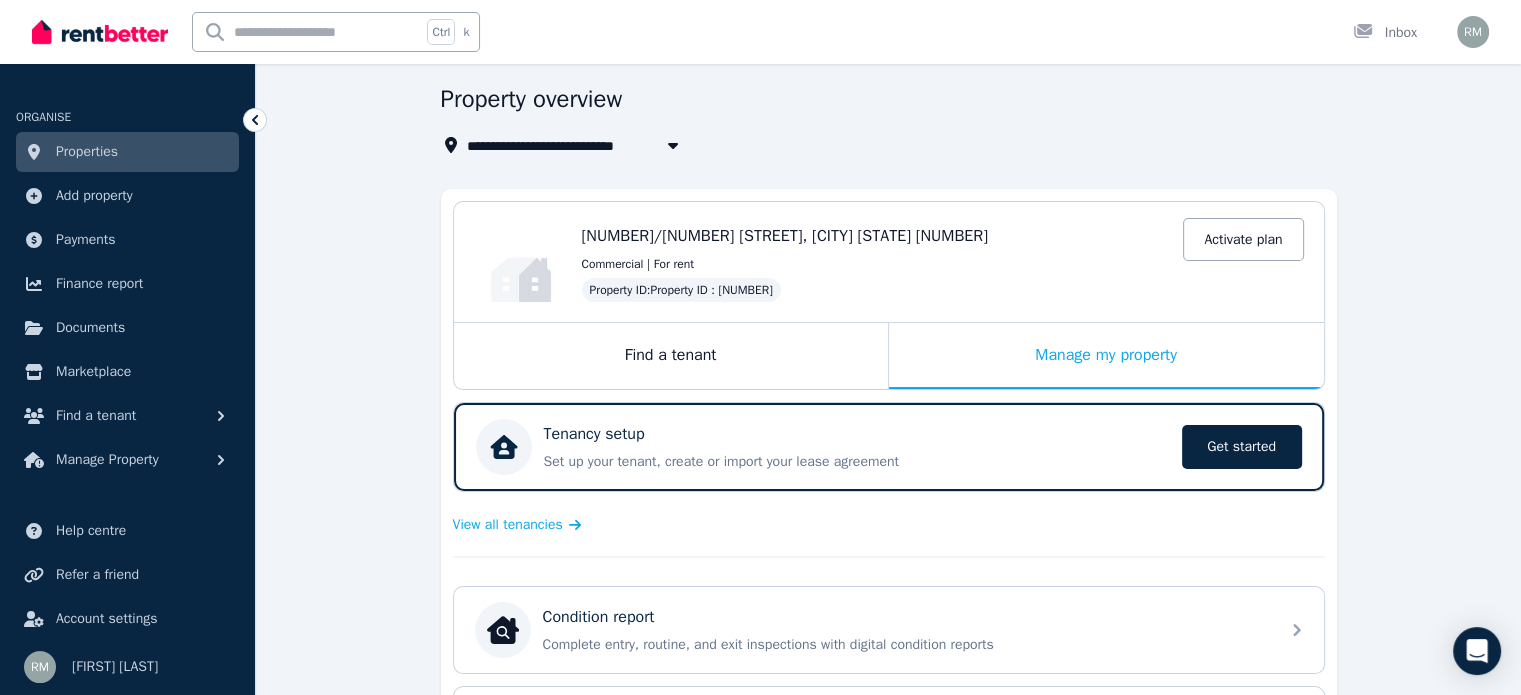 scroll, scrollTop: 0, scrollLeft: 0, axis: both 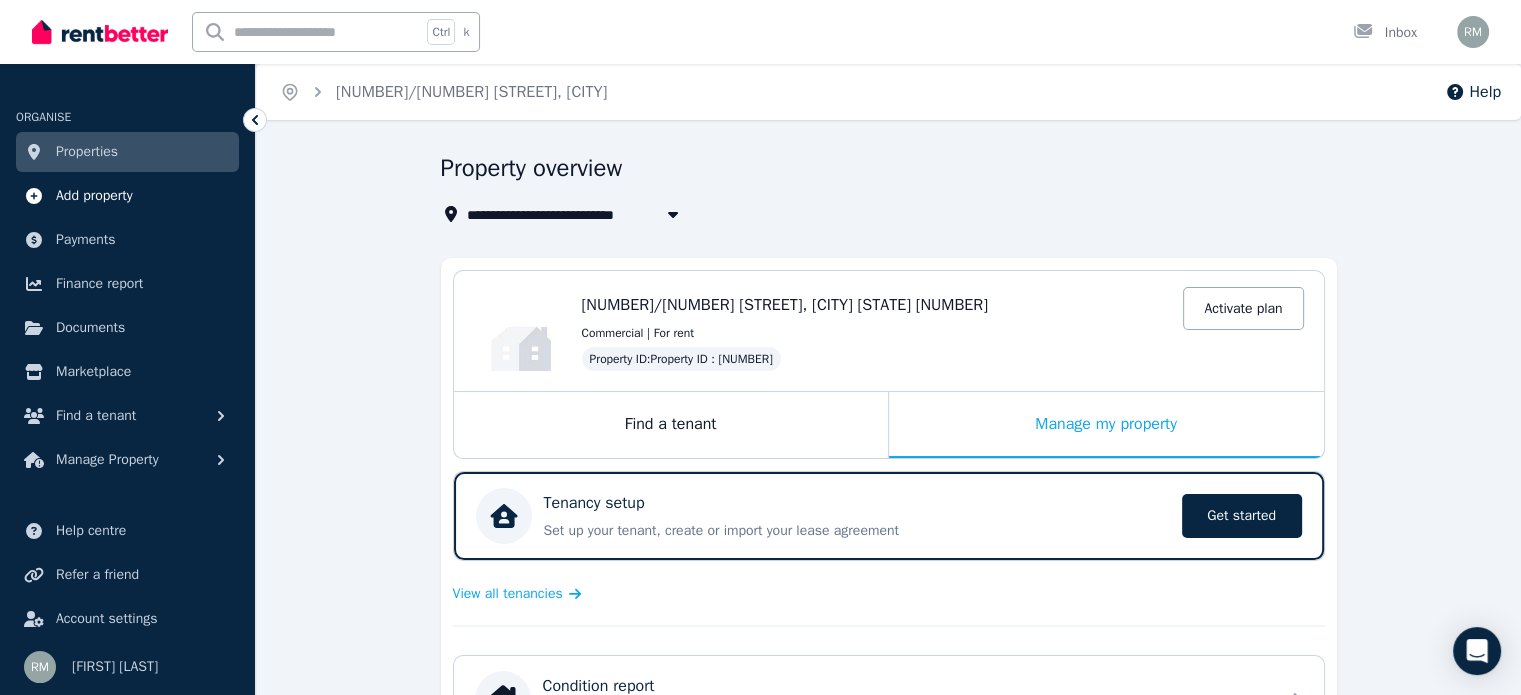 drag, startPoint x: 1278, startPoint y: 308, endPoint x: 96, endPoint y: 197, distance: 1187.2004 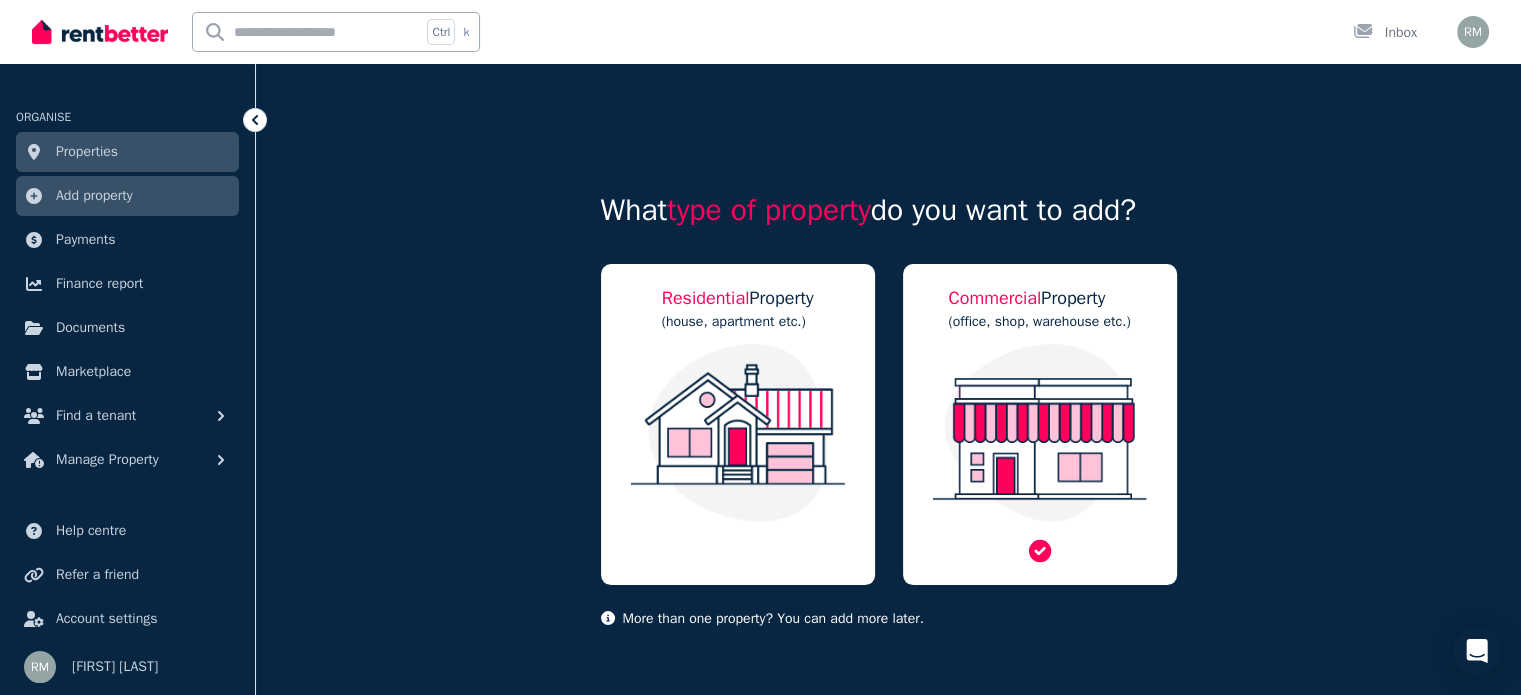 click at bounding box center (1040, 433) 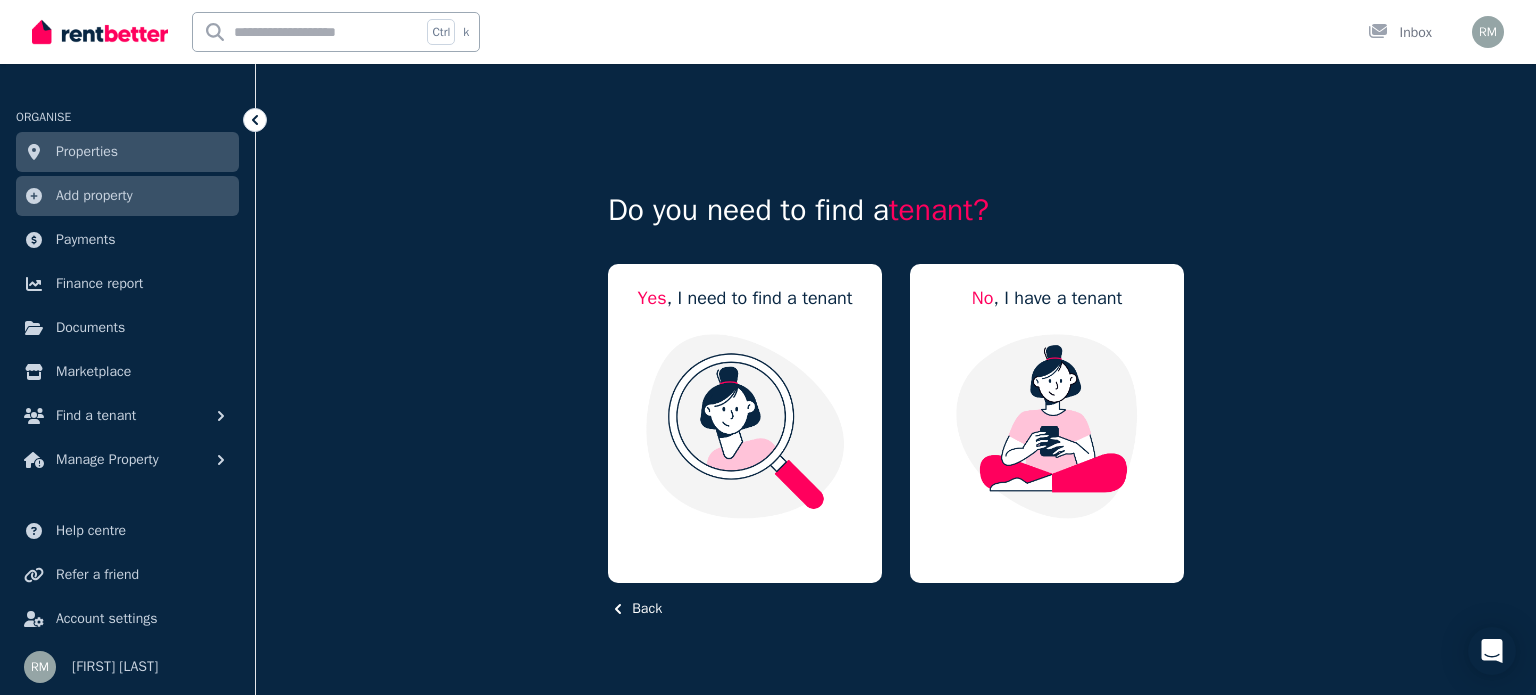 click at bounding box center [1047, 426] 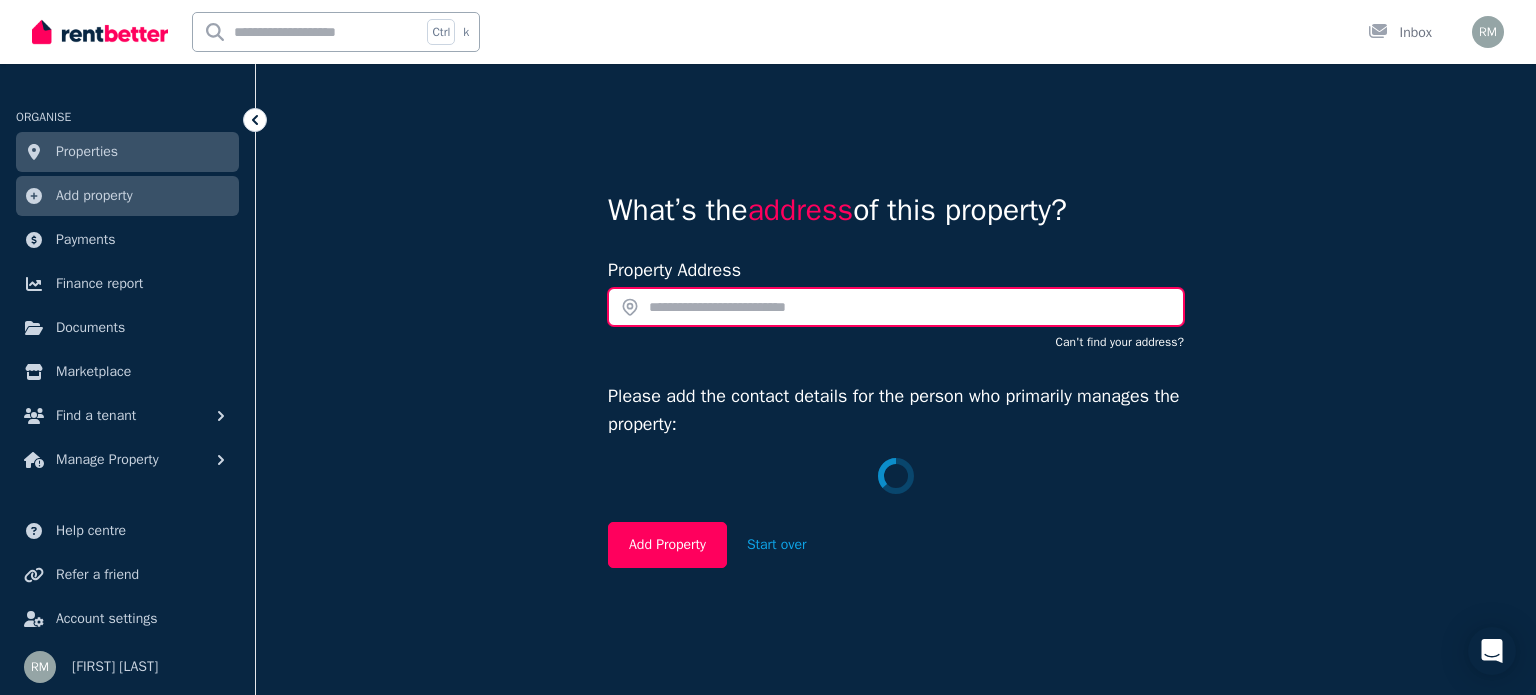 click at bounding box center [896, 307] 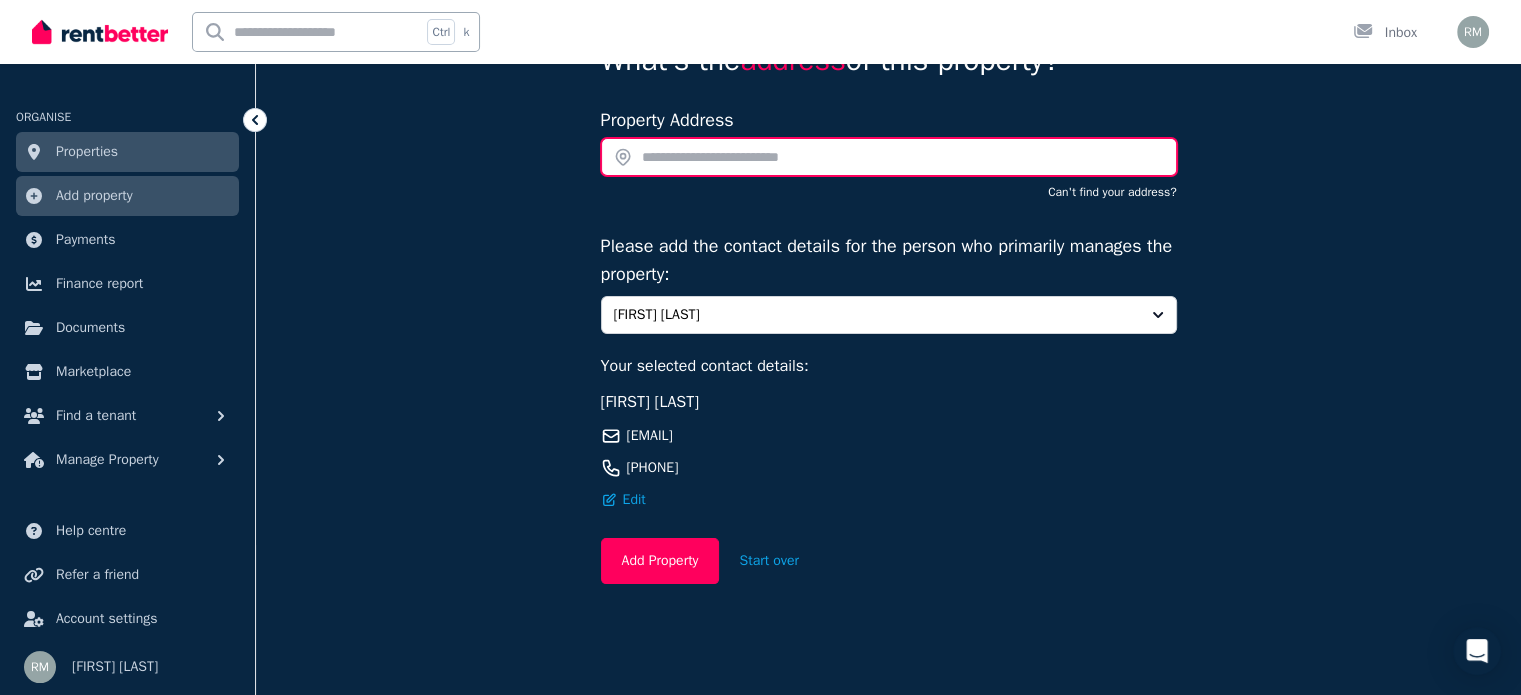 scroll, scrollTop: 16, scrollLeft: 0, axis: vertical 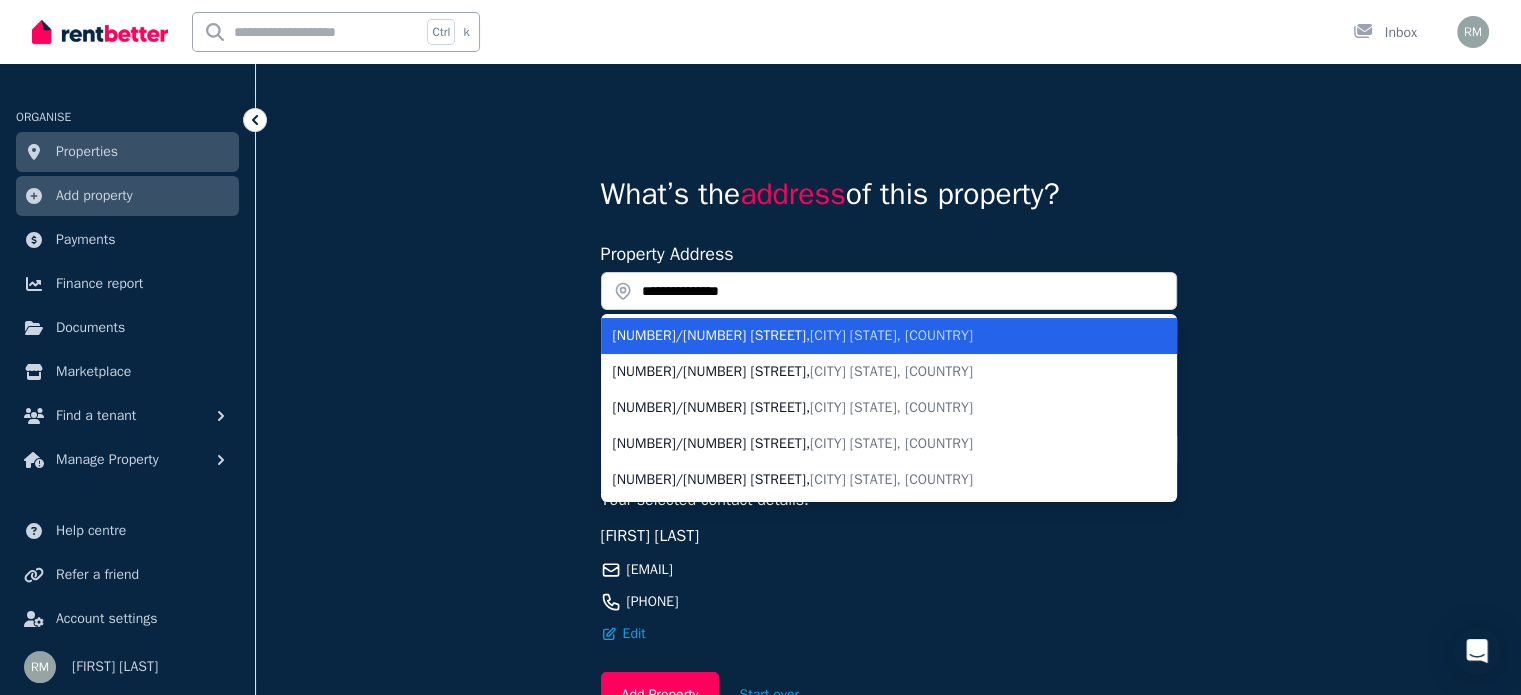 click on "[CITY] [STATE], [COUNTRY]" at bounding box center (891, 335) 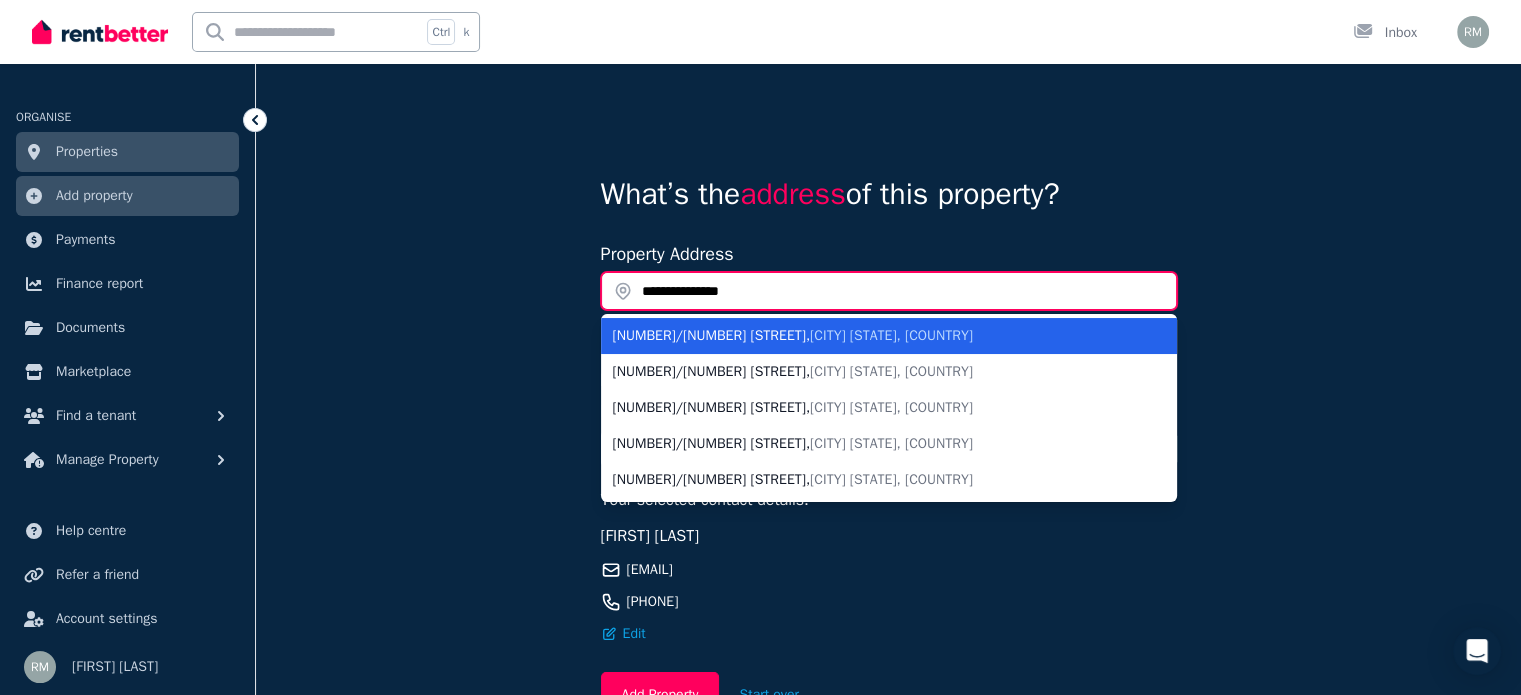 type on "**********" 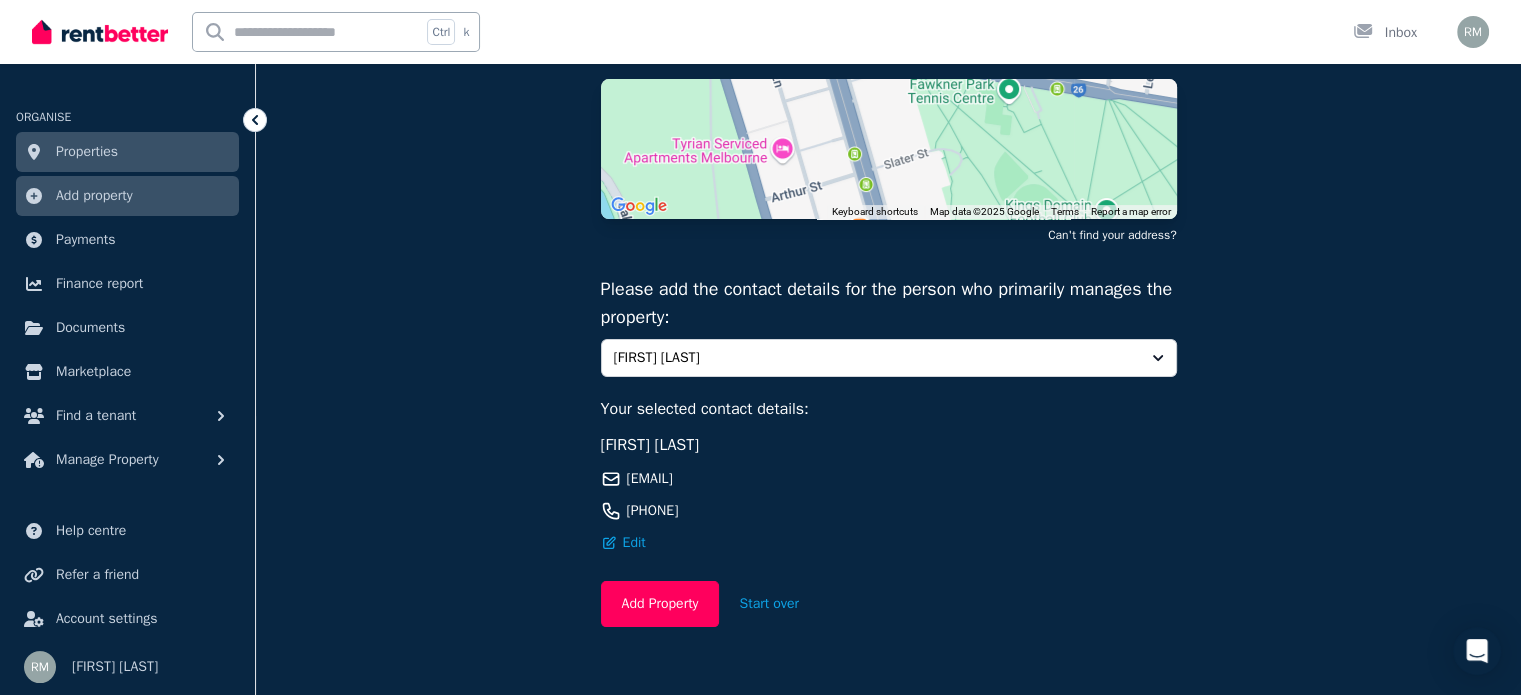 scroll, scrollTop: 284, scrollLeft: 0, axis: vertical 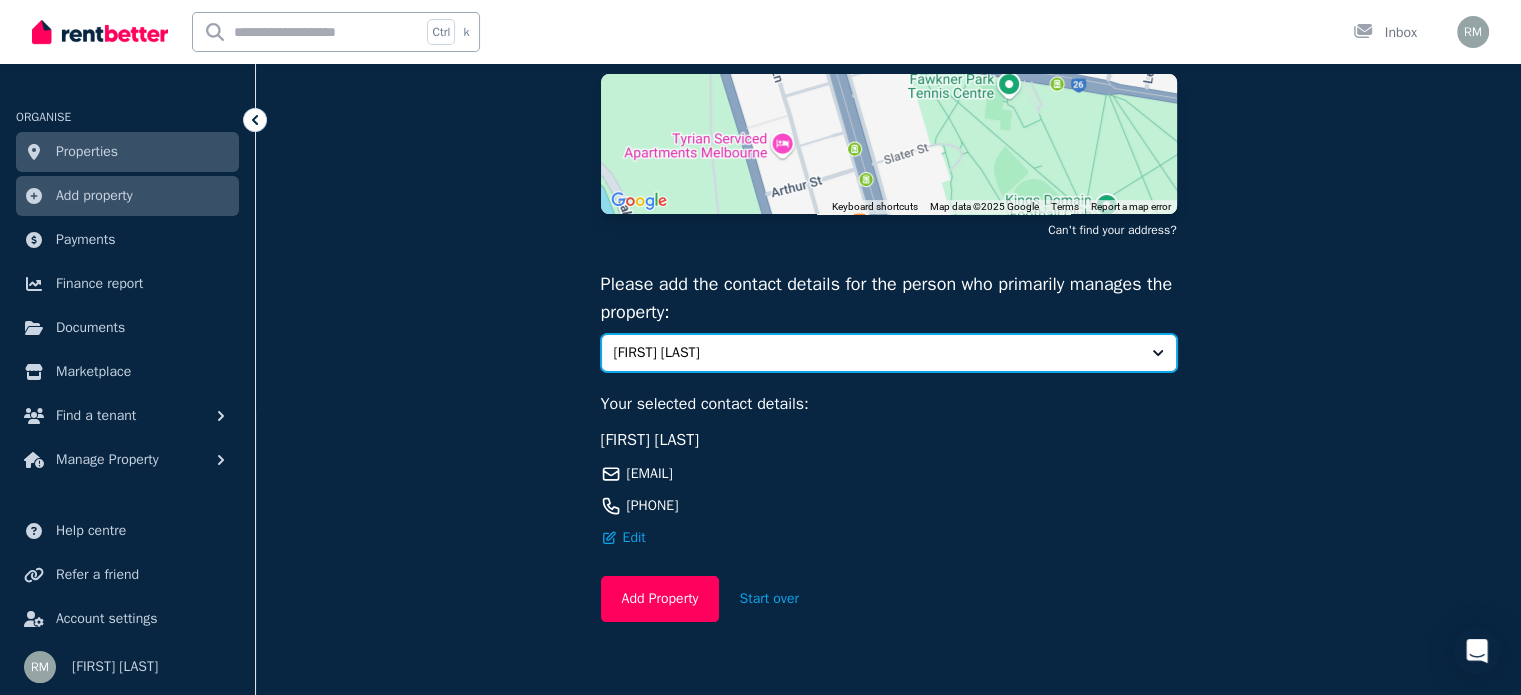 click on "[FIRST] [LAST]" at bounding box center (875, 353) 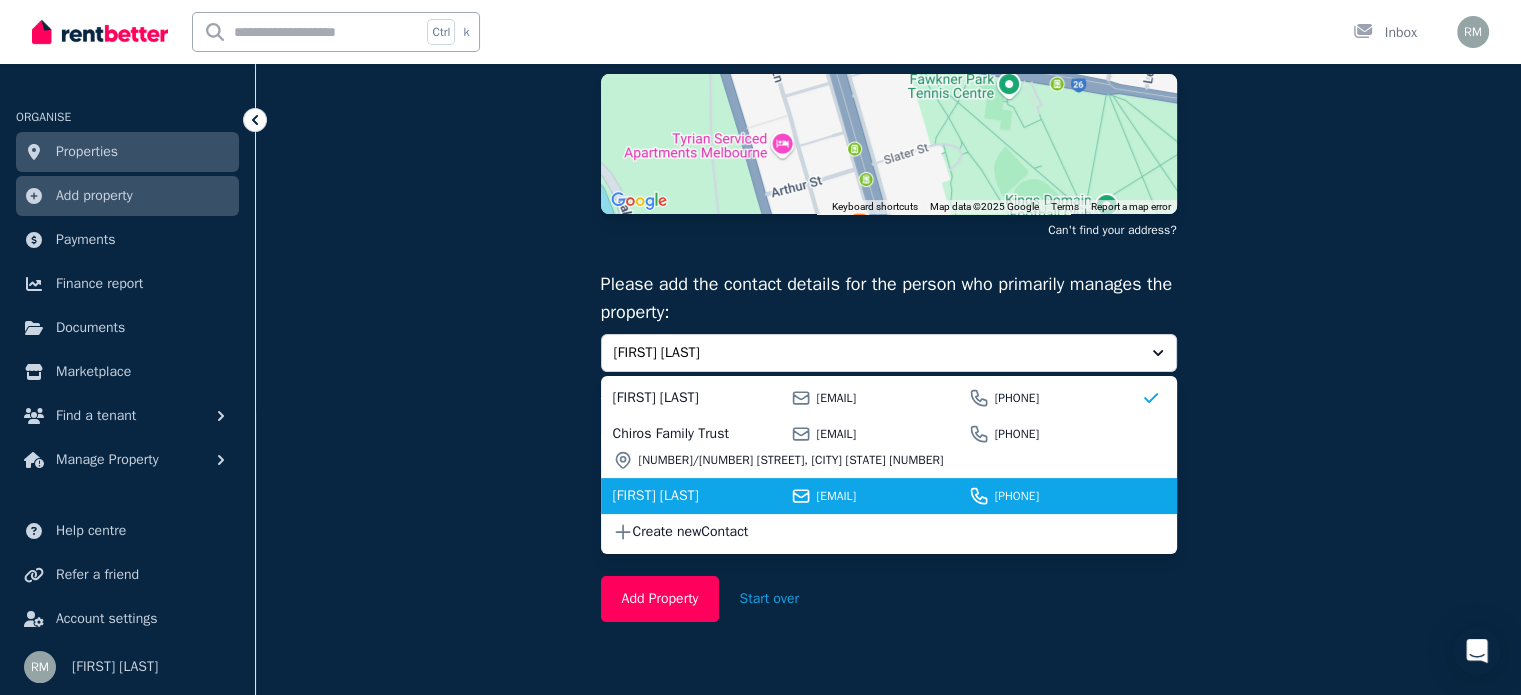 click on "[FIRST] [LAST]" at bounding box center [699, 496] 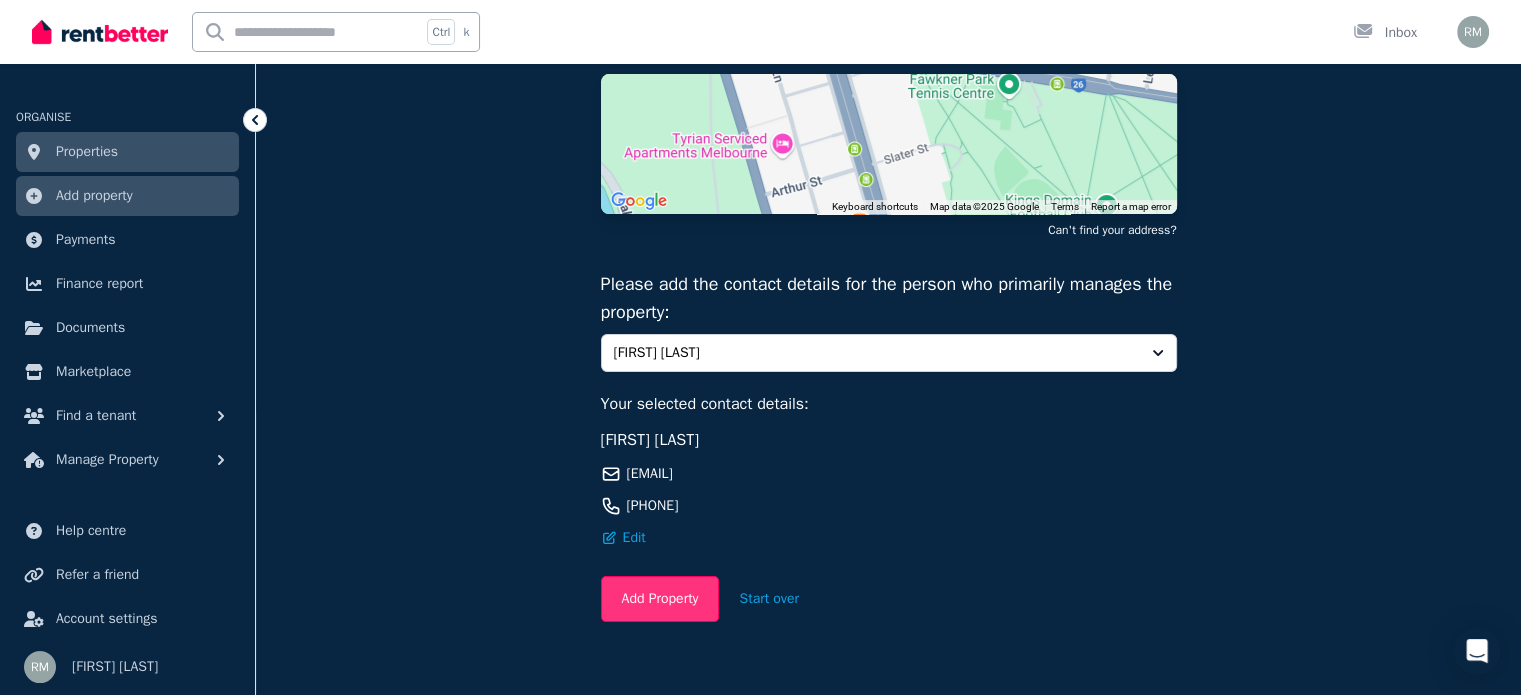 click on "Add Property" at bounding box center [660, 599] 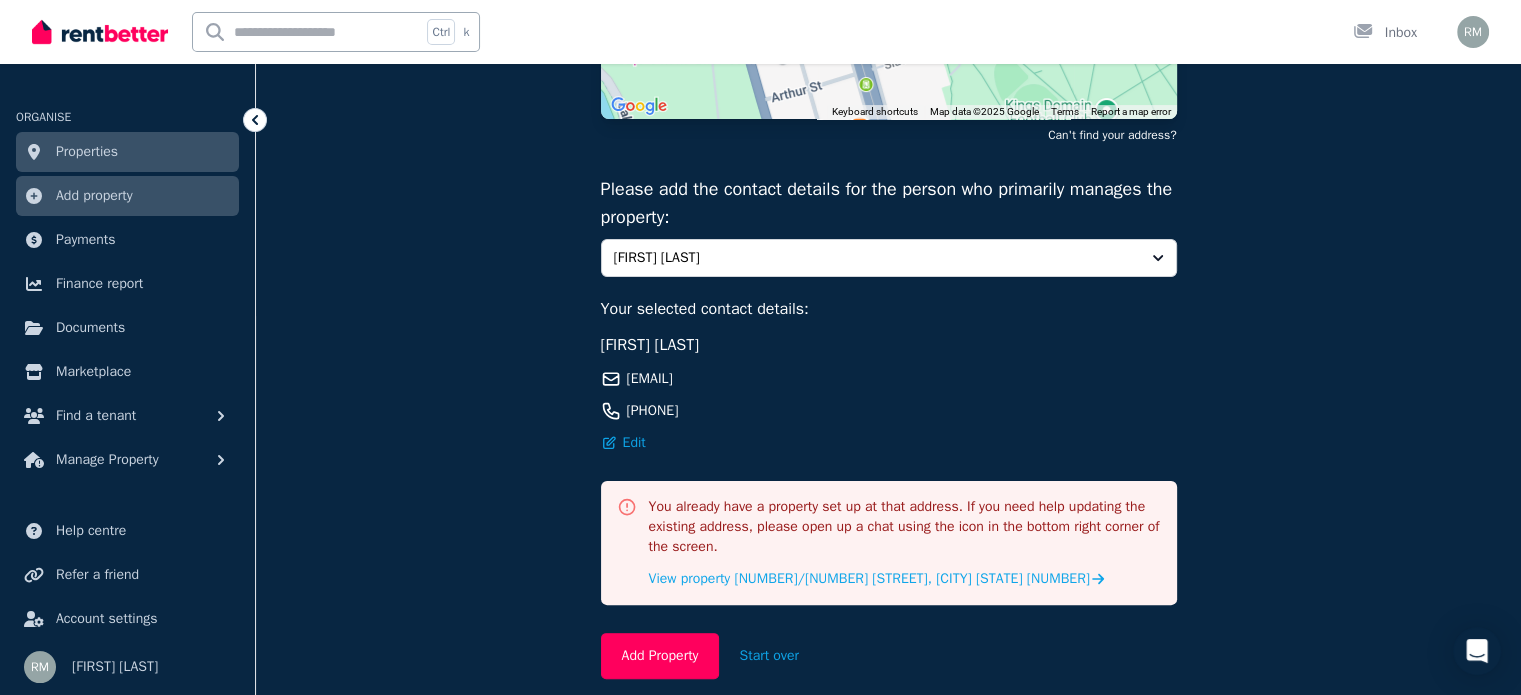 scroll, scrollTop: 416, scrollLeft: 0, axis: vertical 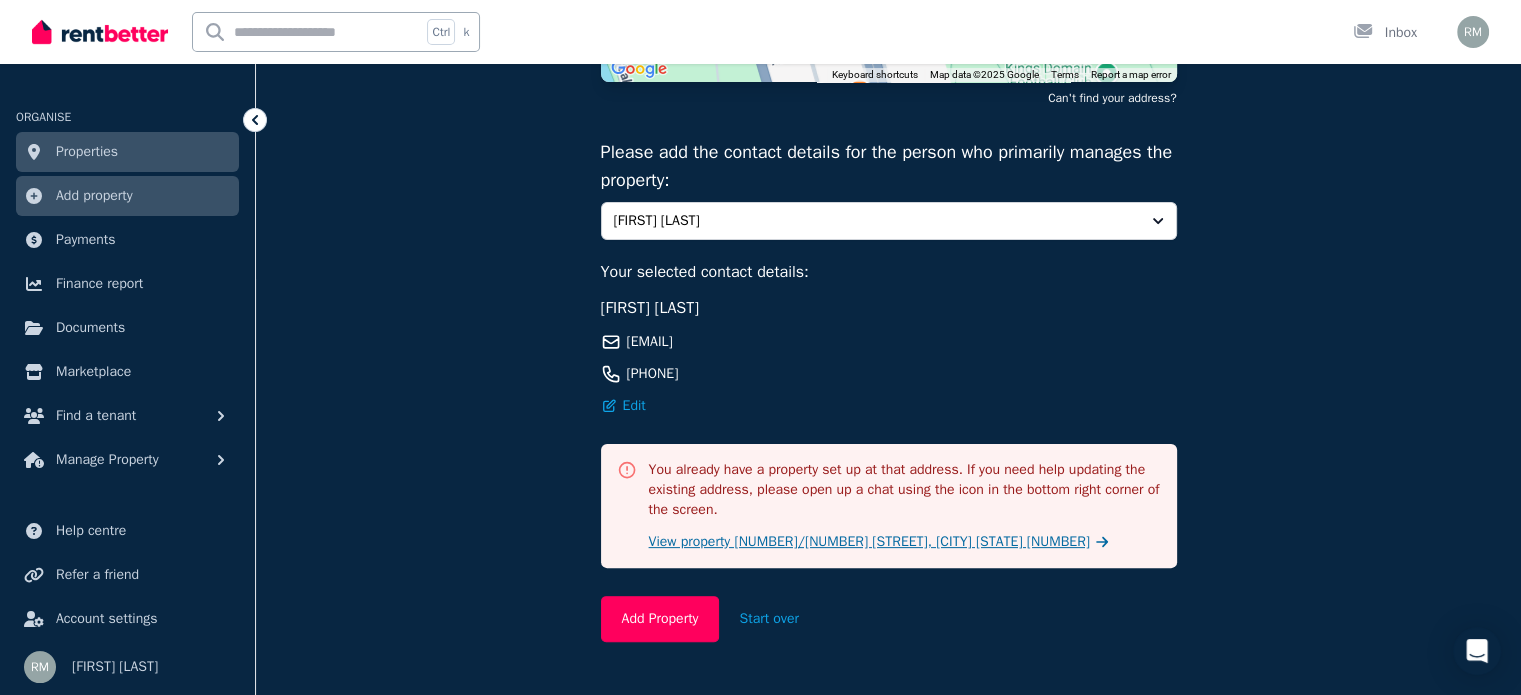 click on "View property [NUMBER]/[NUMBER] [STREET], [CITY] [STATE] [NUMBER]" at bounding box center [869, 542] 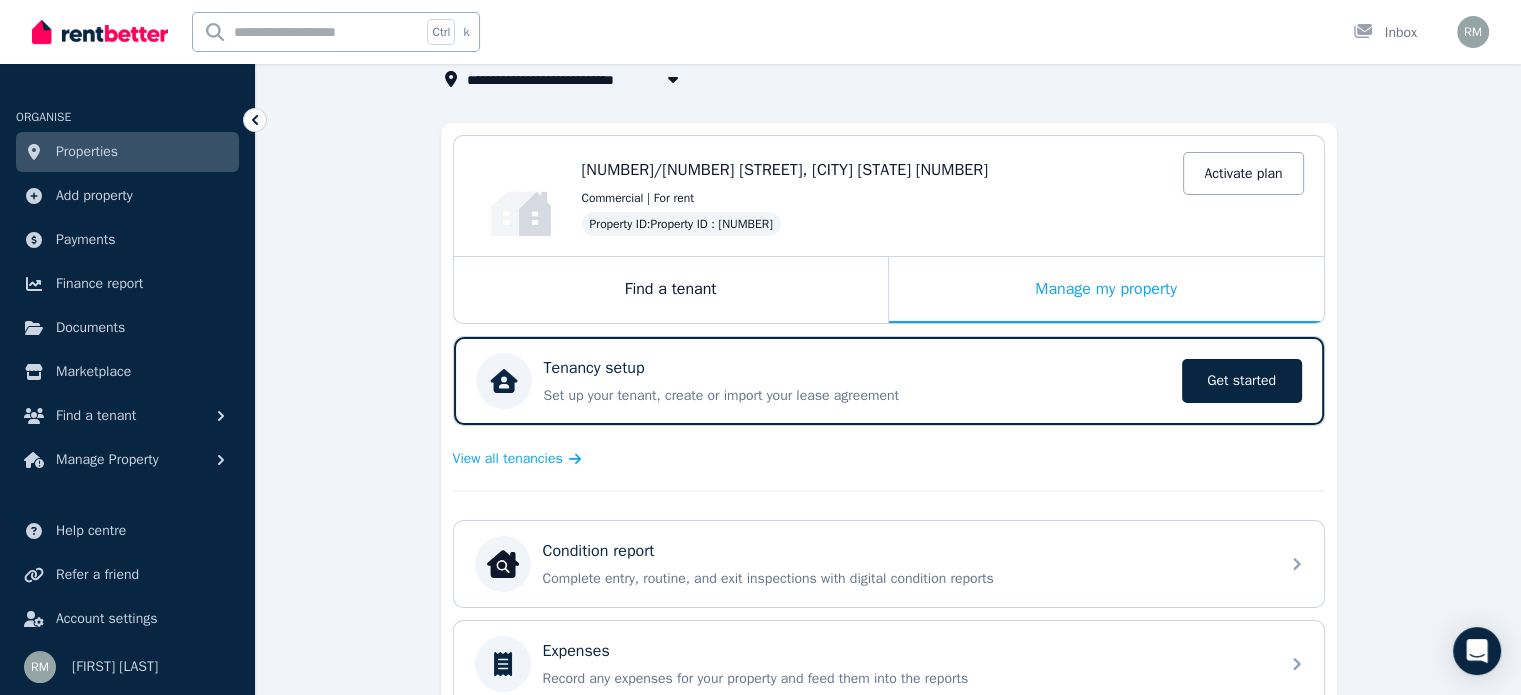 scroll, scrollTop: 129, scrollLeft: 0, axis: vertical 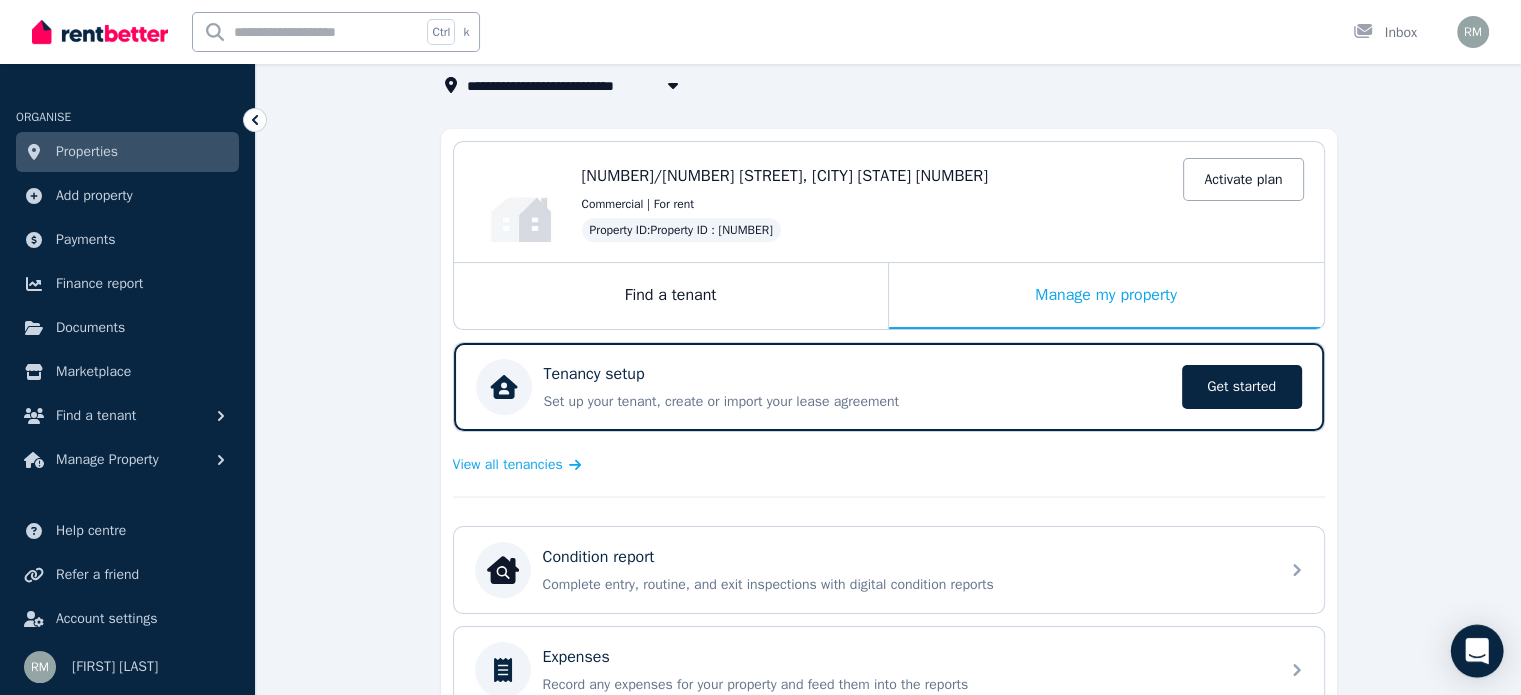 click 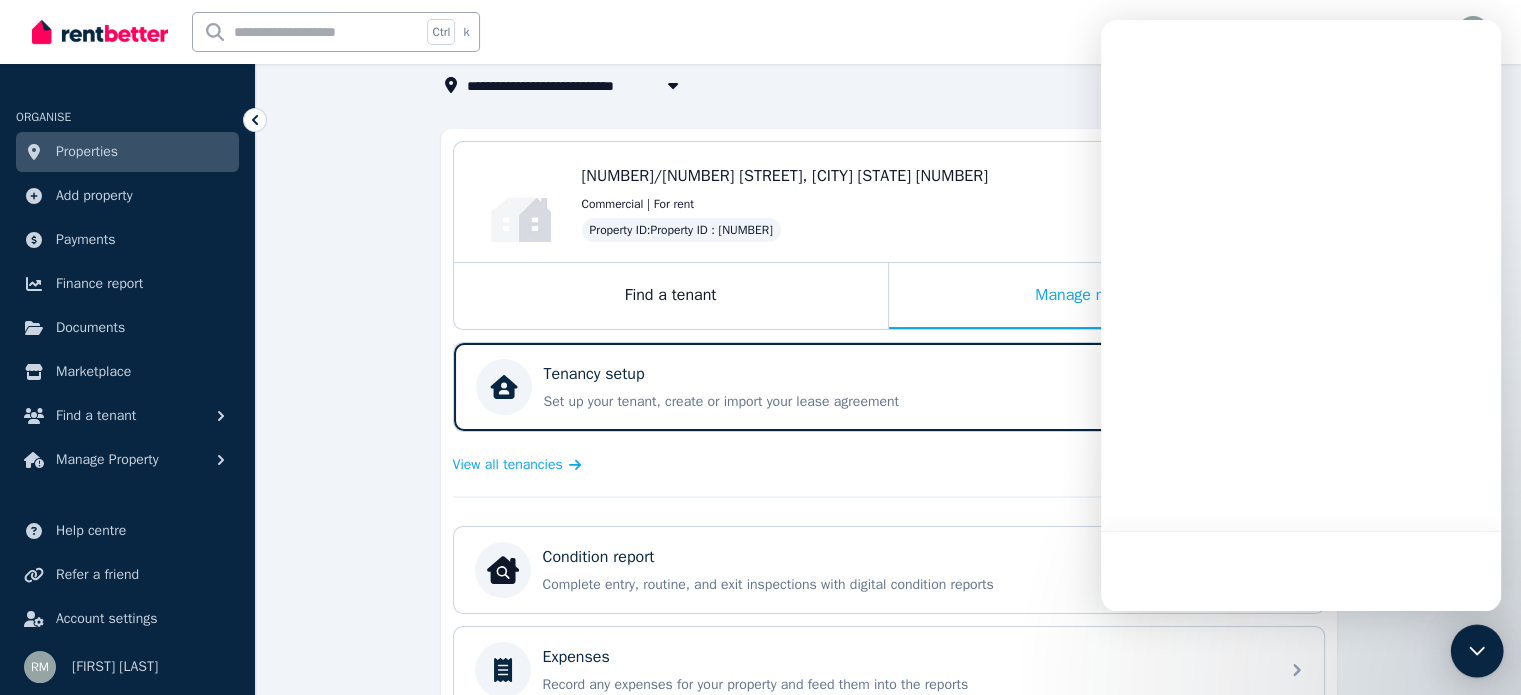 scroll, scrollTop: 0, scrollLeft: 0, axis: both 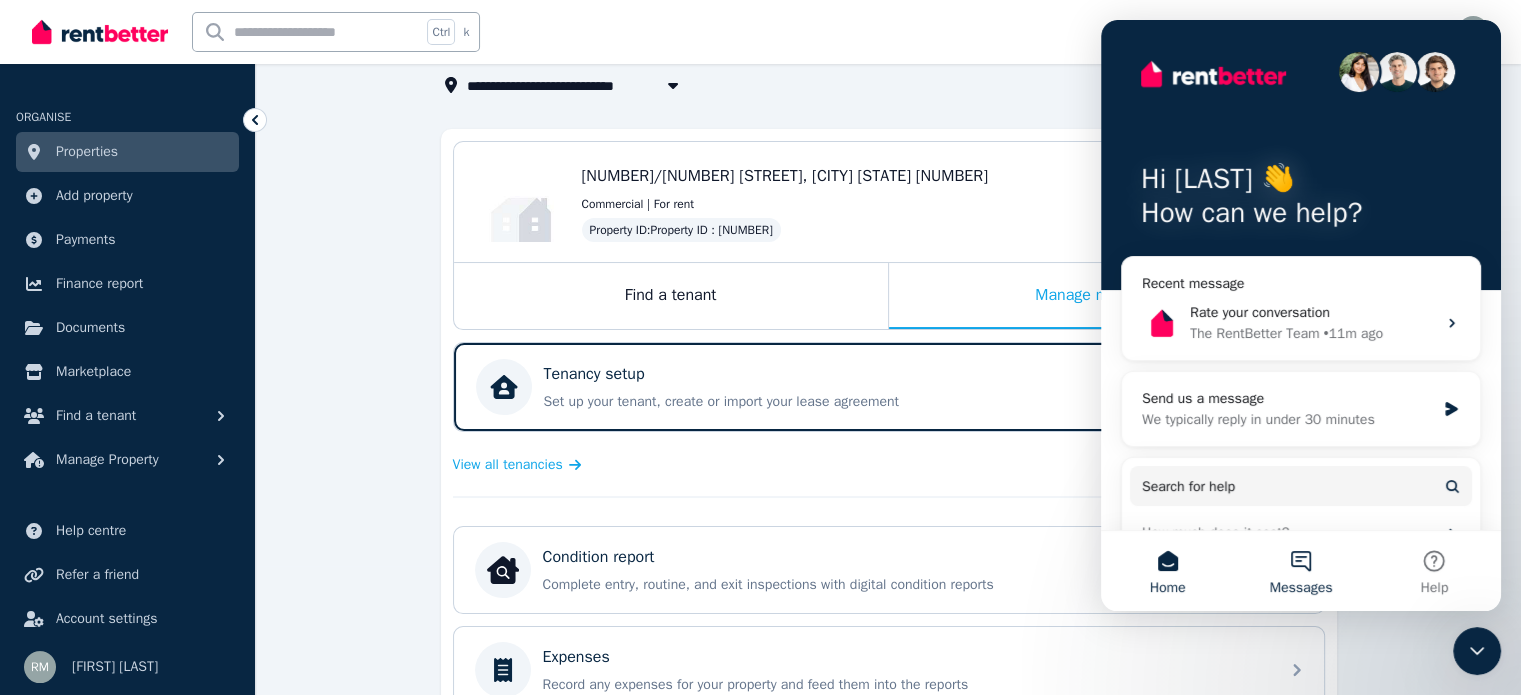 click on "Messages" at bounding box center [1300, 571] 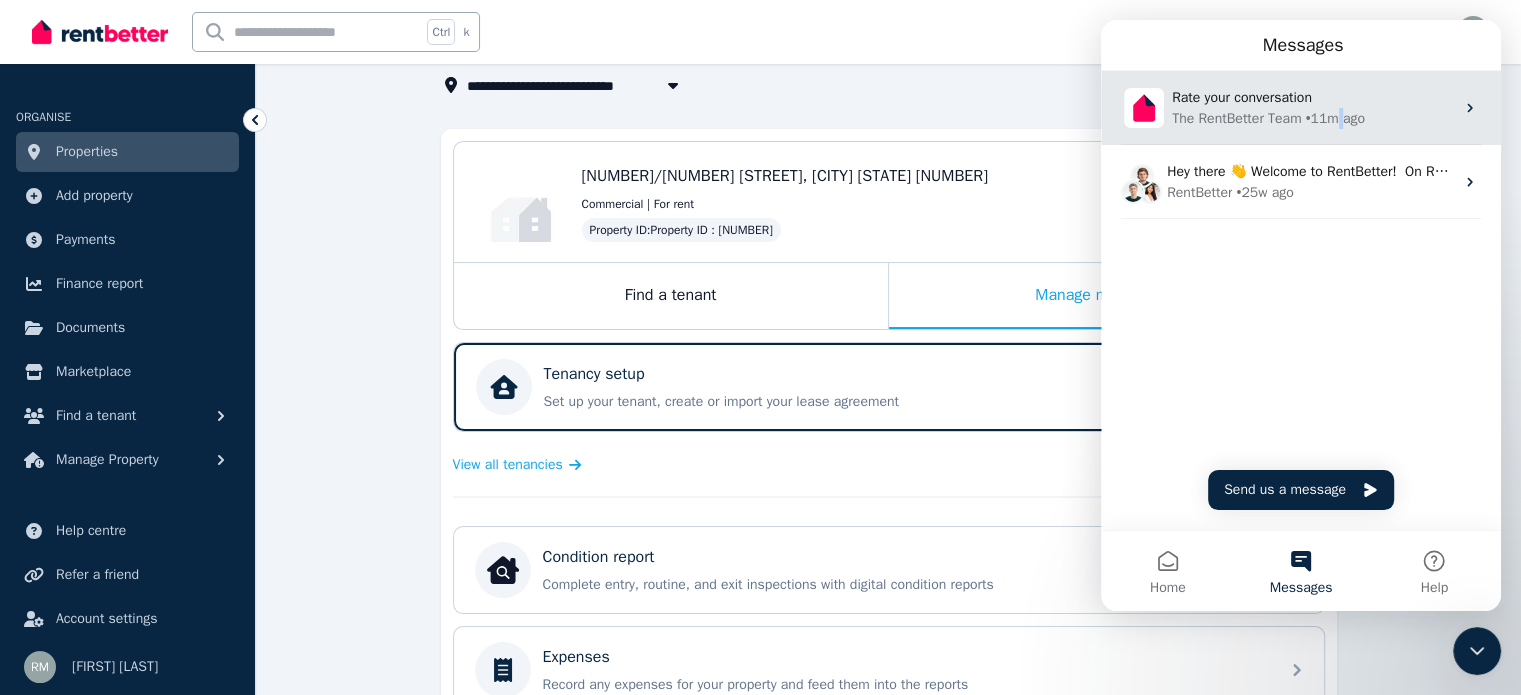 click on "•  11m ago" at bounding box center (1334, 118) 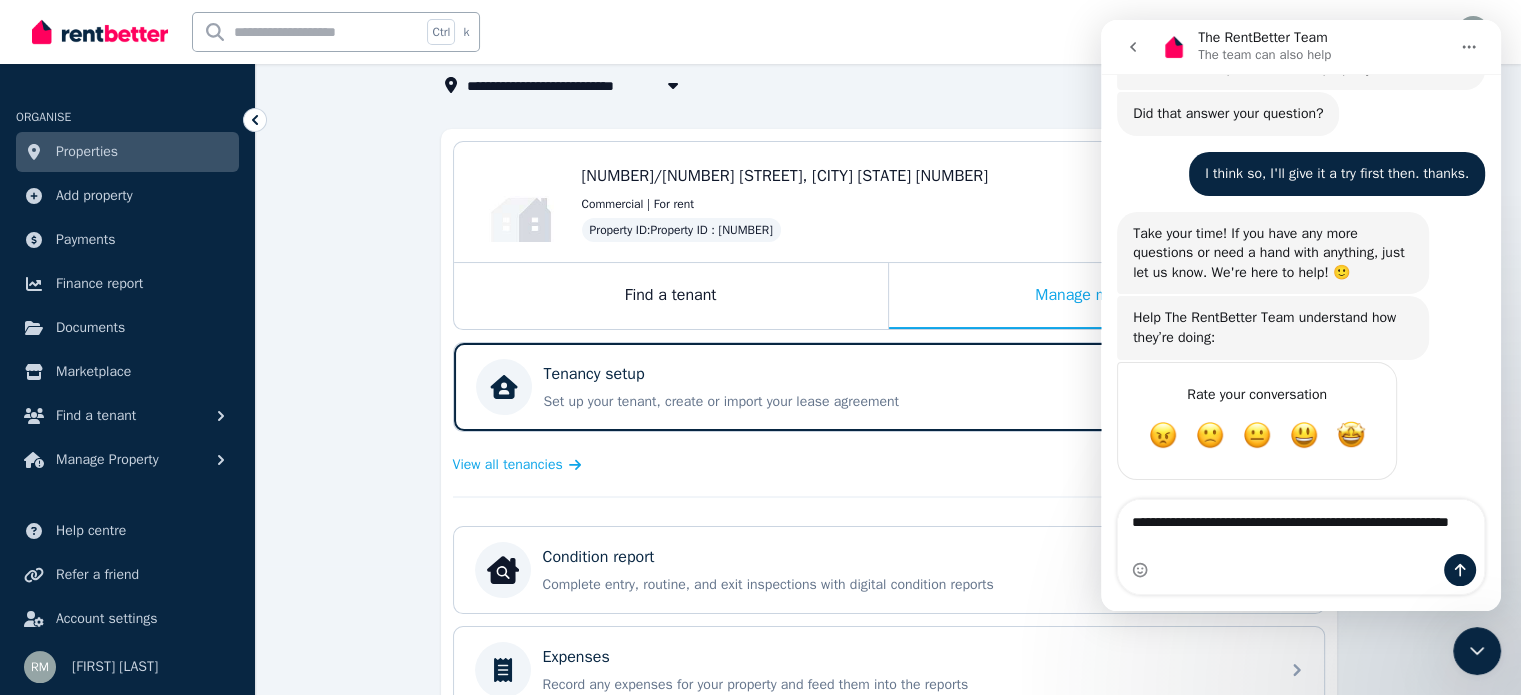 scroll, scrollTop: 1213, scrollLeft: 0, axis: vertical 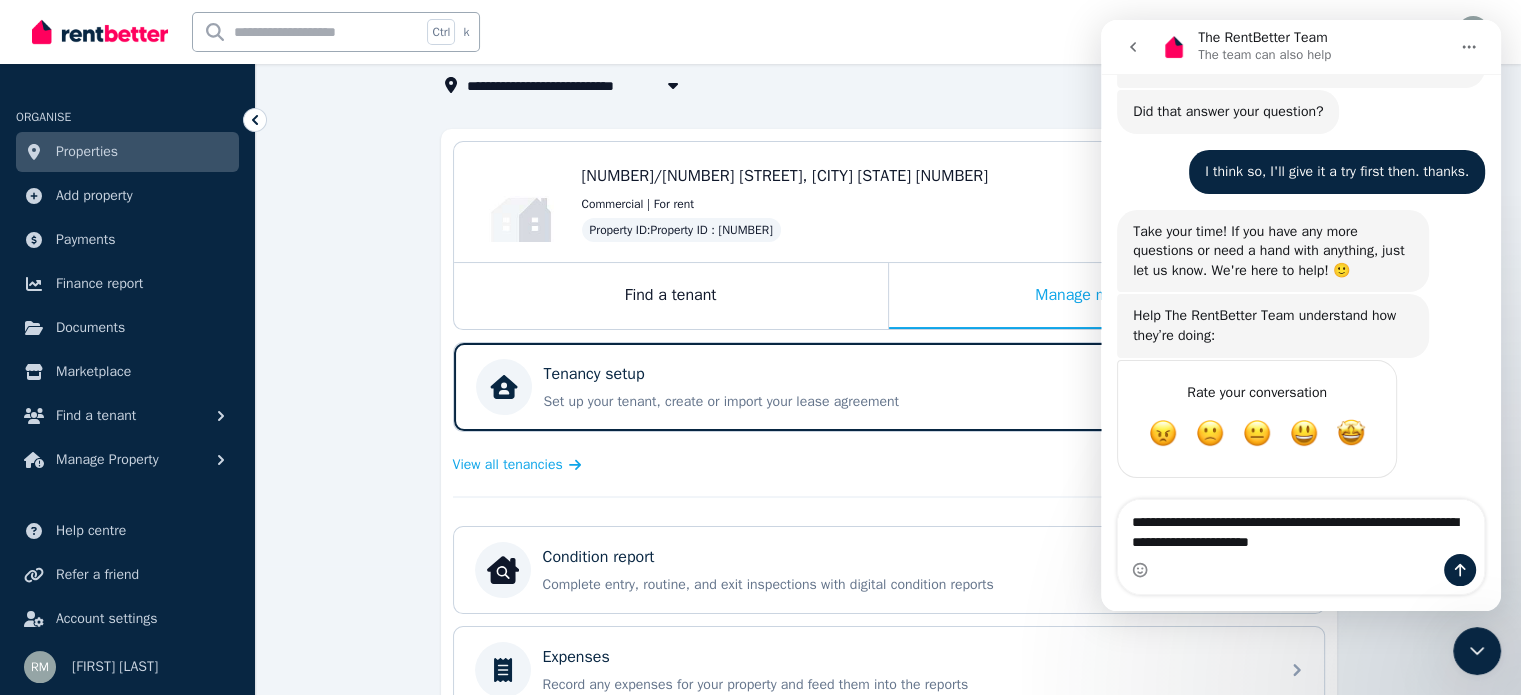 type on "**********" 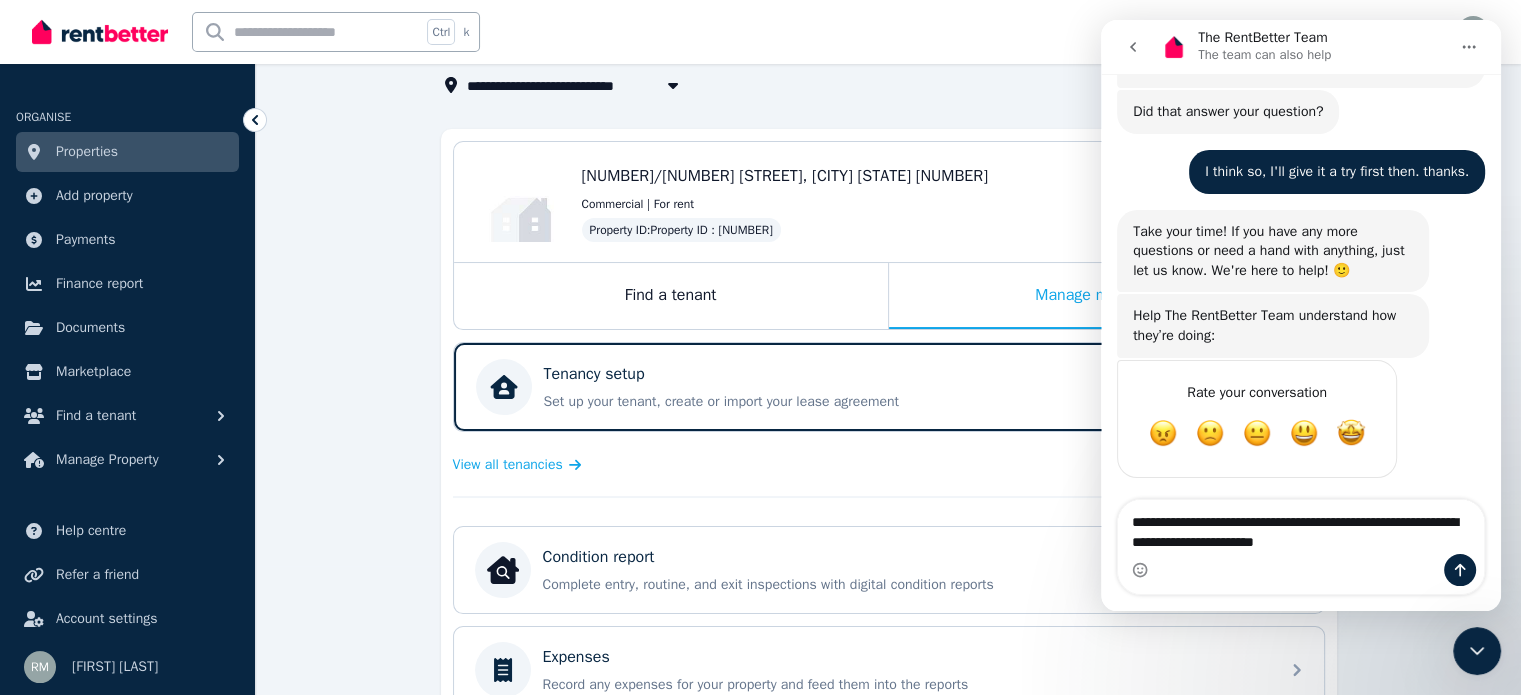 type 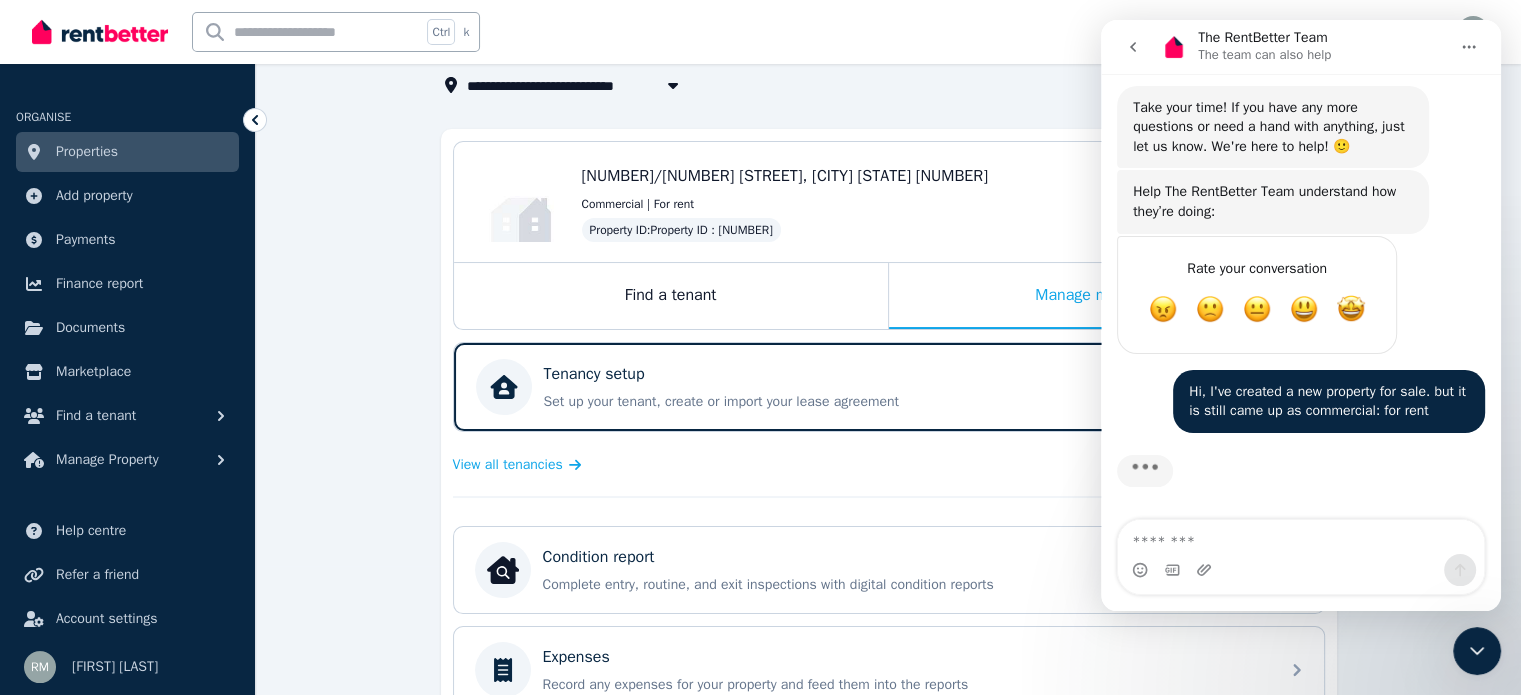 scroll, scrollTop: 1337, scrollLeft: 0, axis: vertical 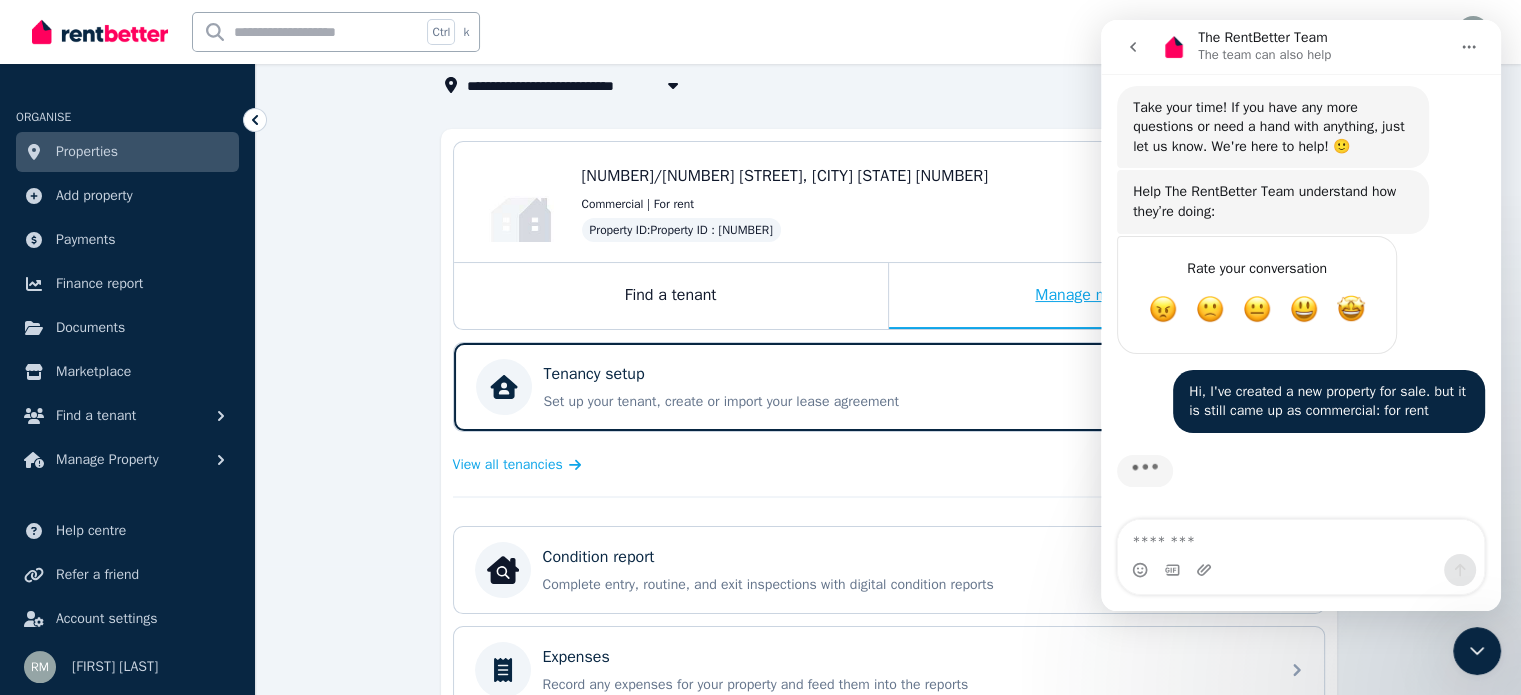 click on "Manage my property" at bounding box center [1106, 296] 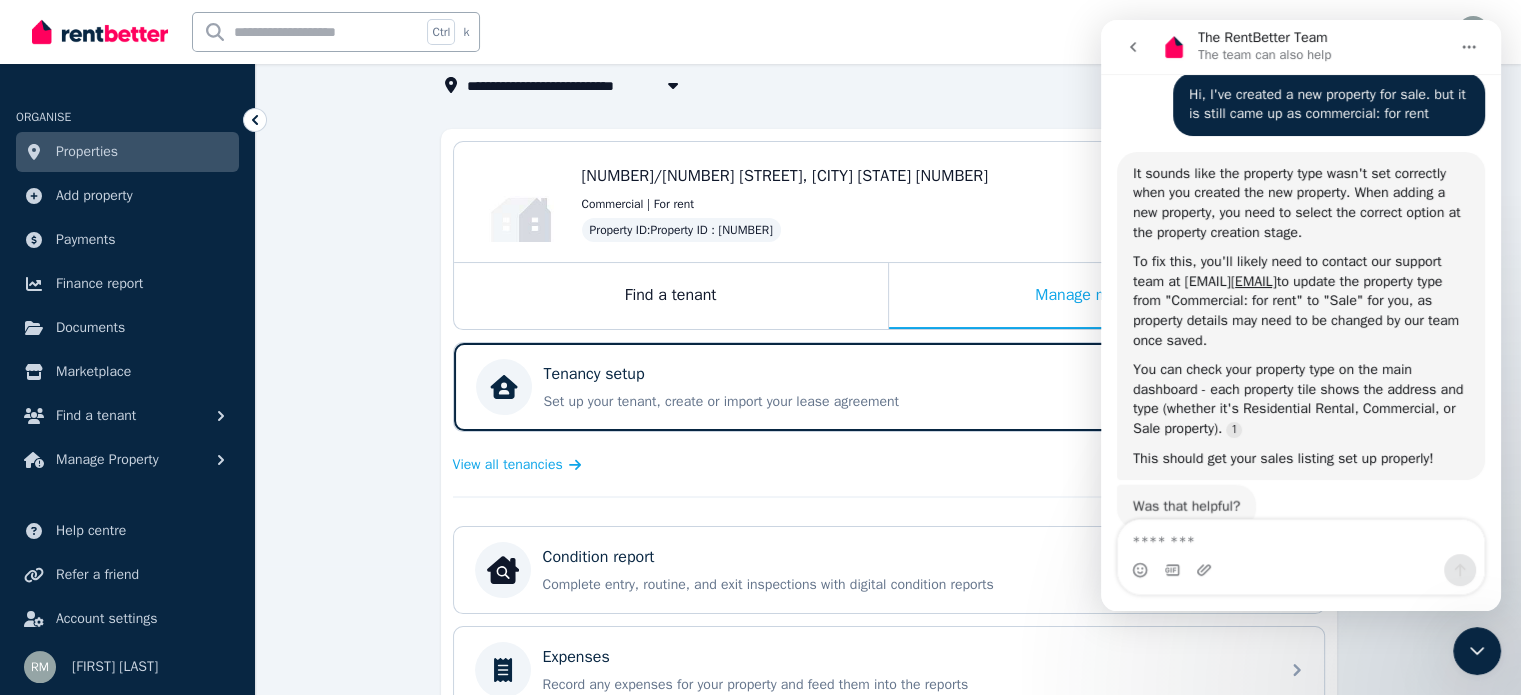 scroll, scrollTop: 1682, scrollLeft: 0, axis: vertical 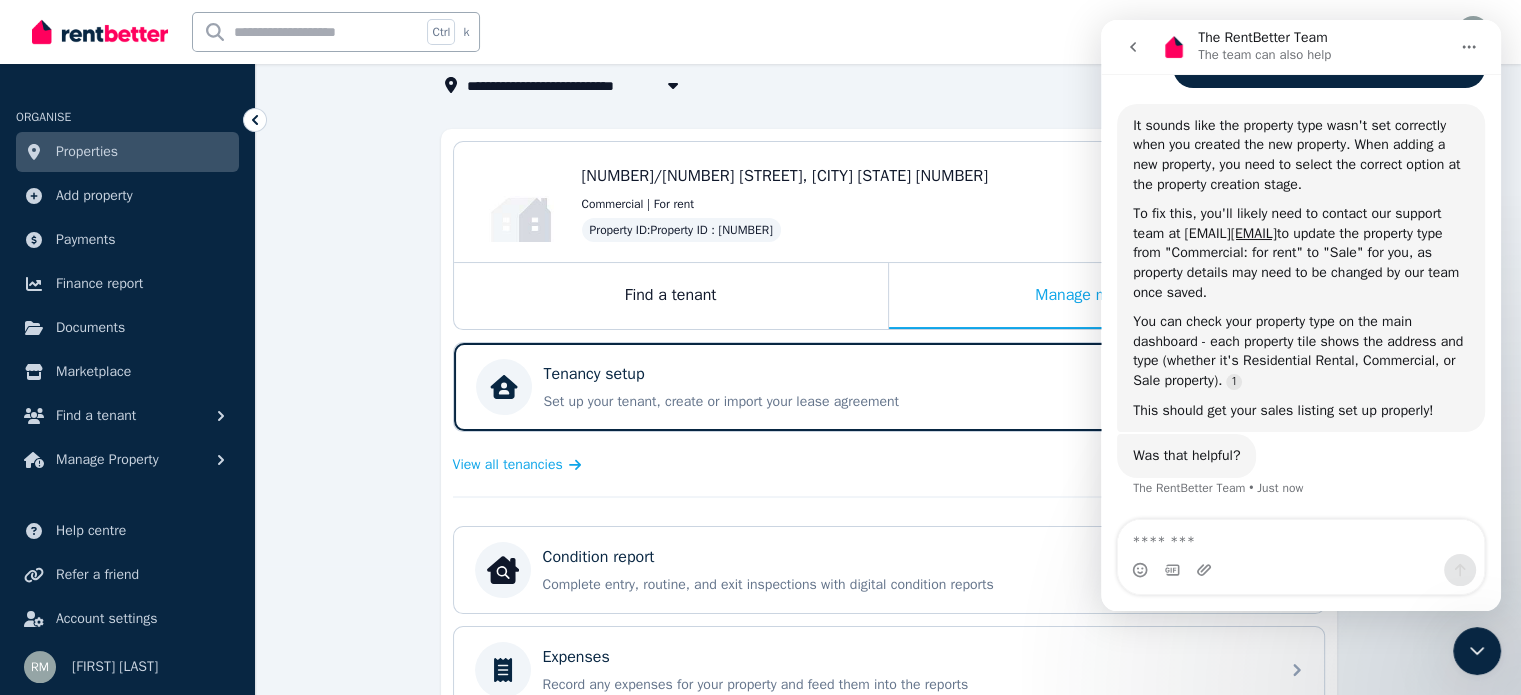 click 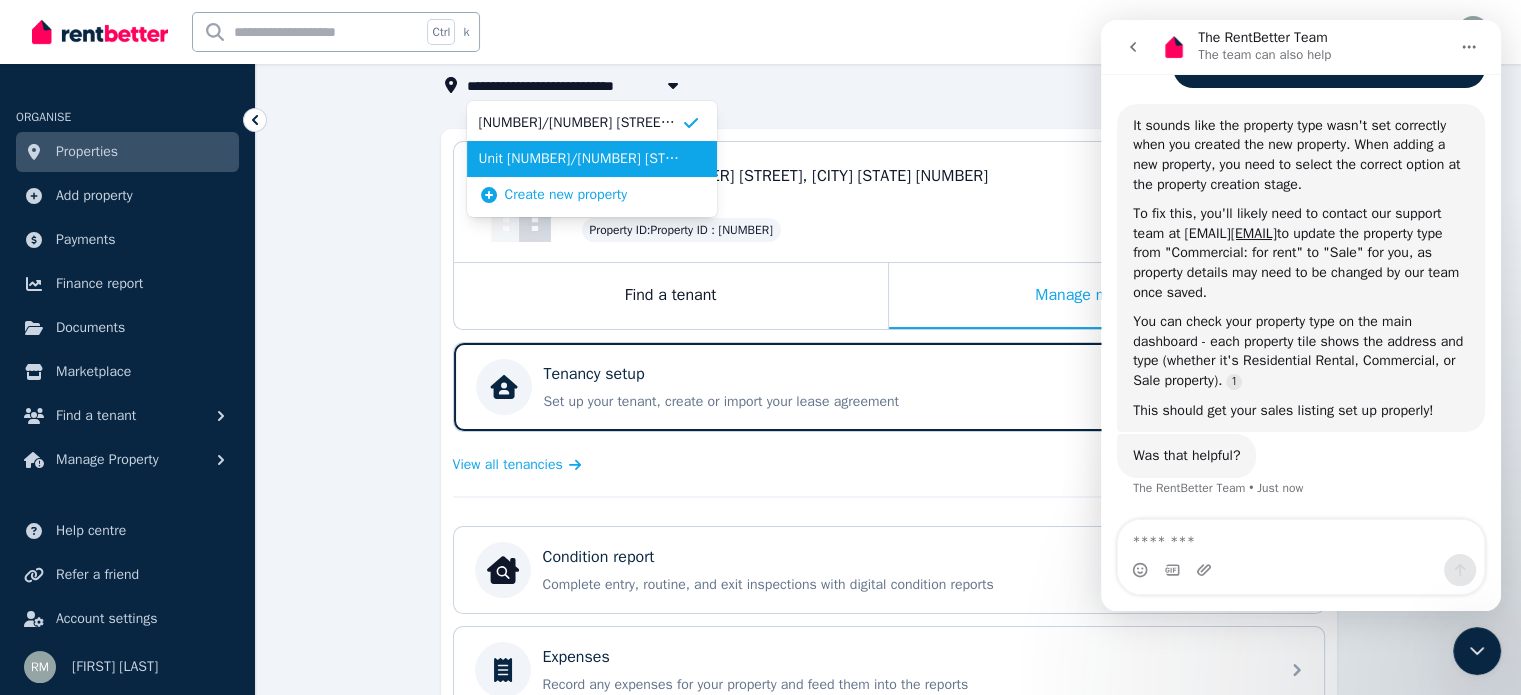 click on "Unit [NUMBER]/[NUMBER] [STREET], [CITY]" at bounding box center [580, 159] 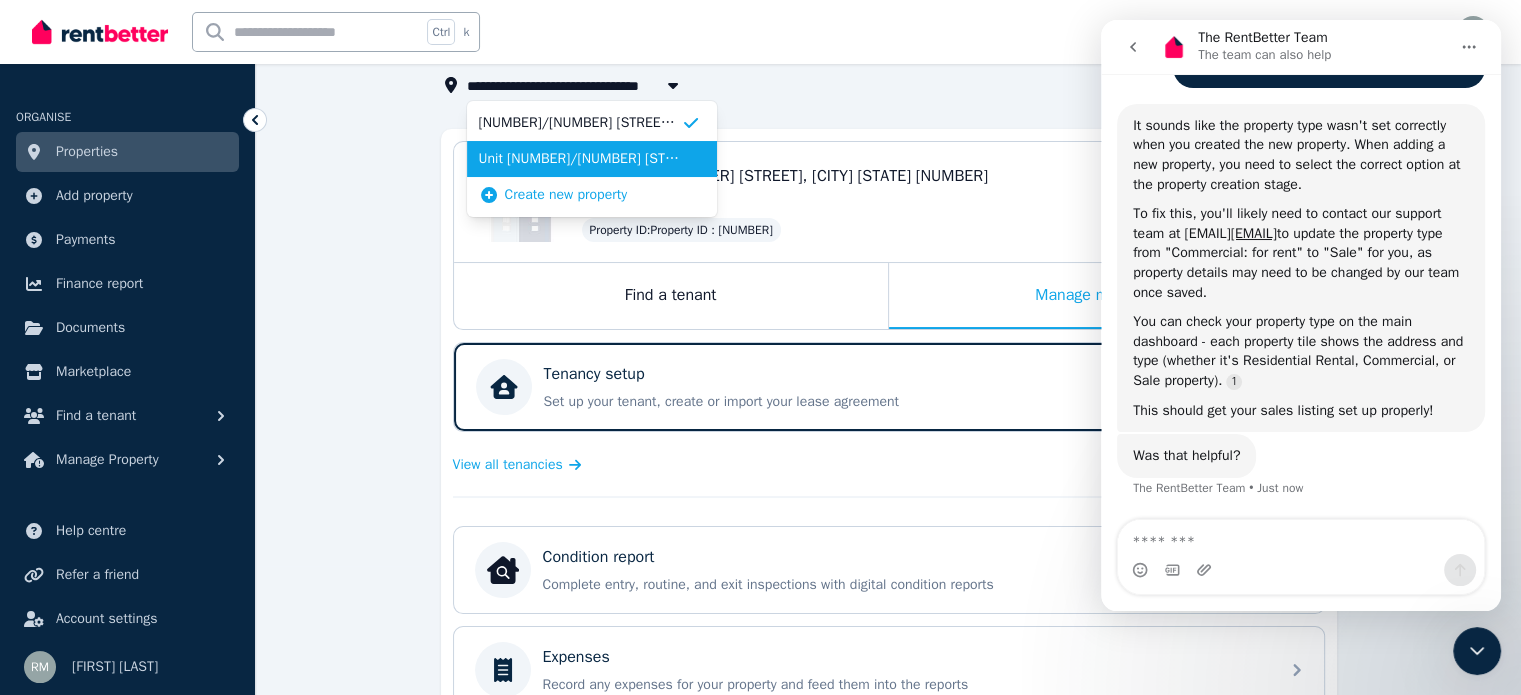 scroll, scrollTop: 0, scrollLeft: 0, axis: both 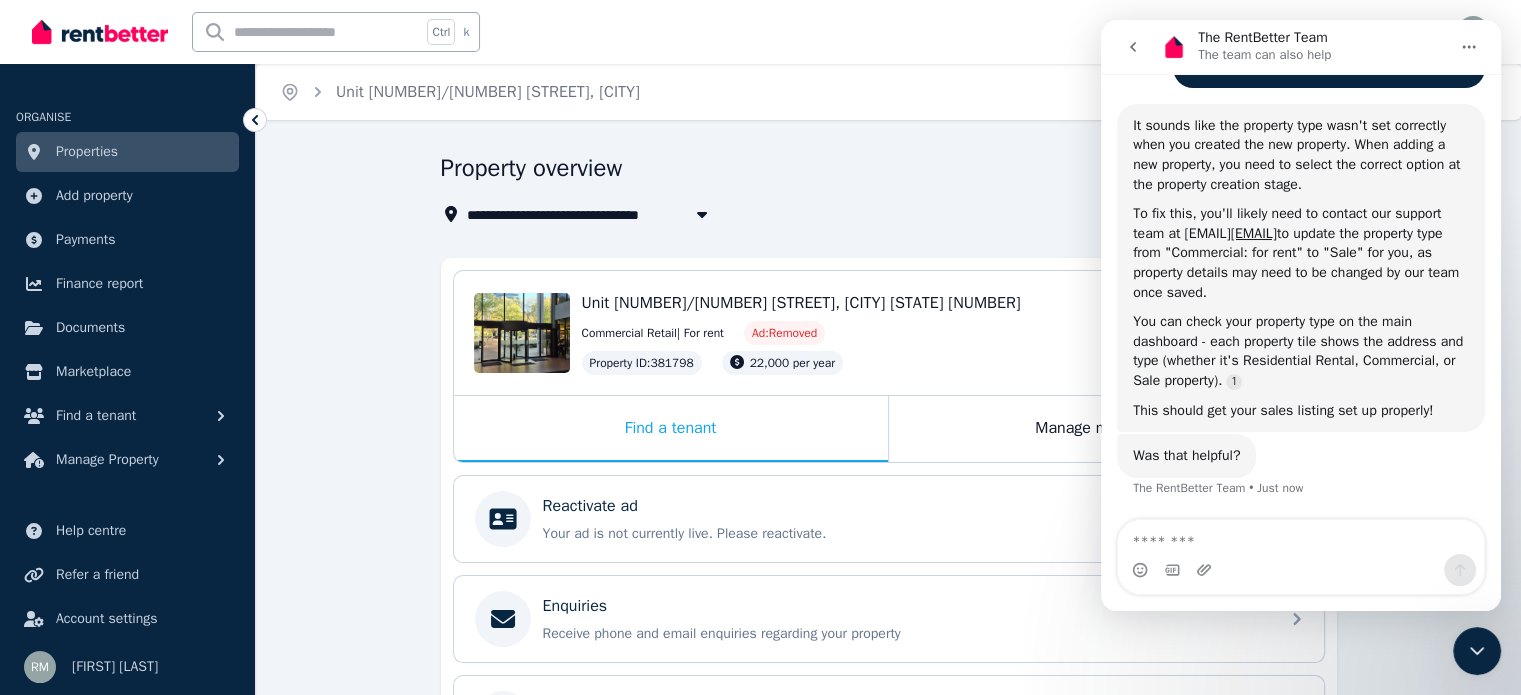 click 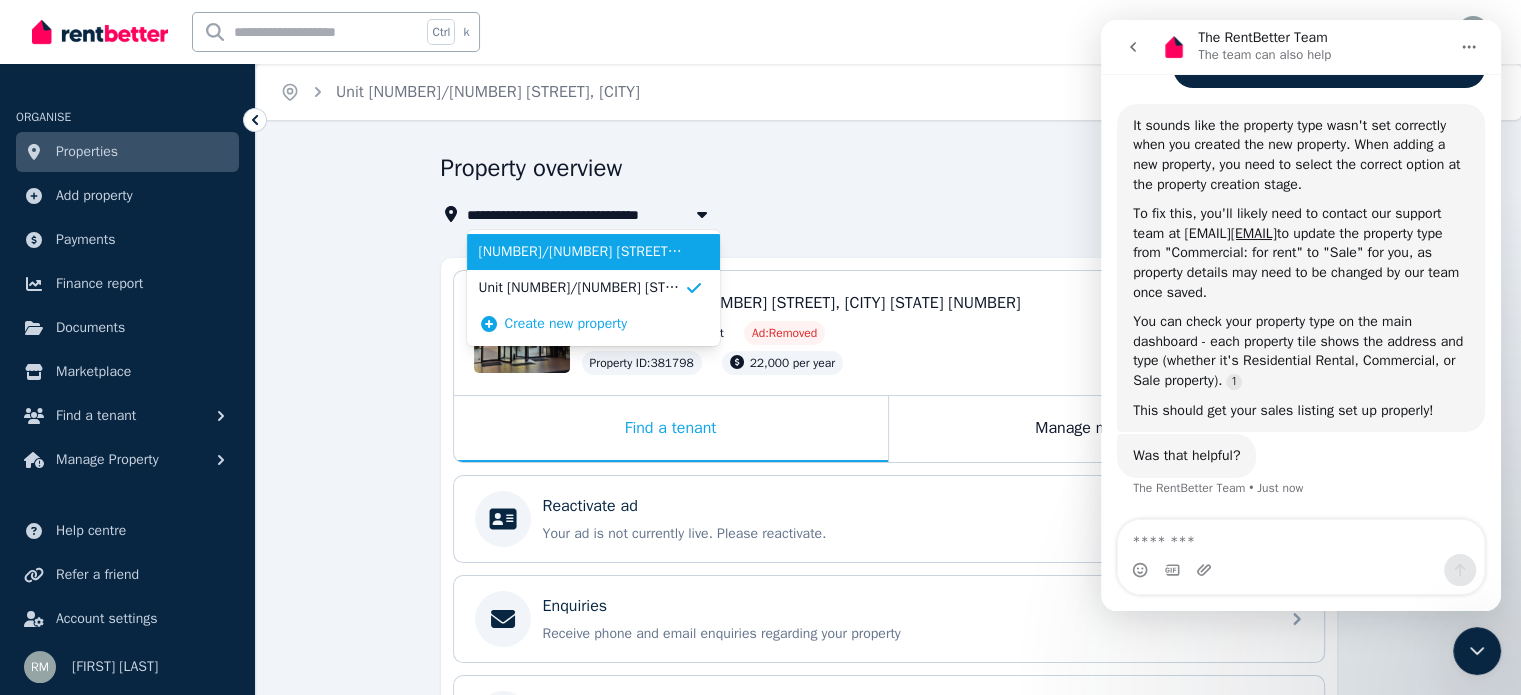 click on "[NUMBER]/[NUMBER] [STREET], [CITY]" at bounding box center (581, 252) 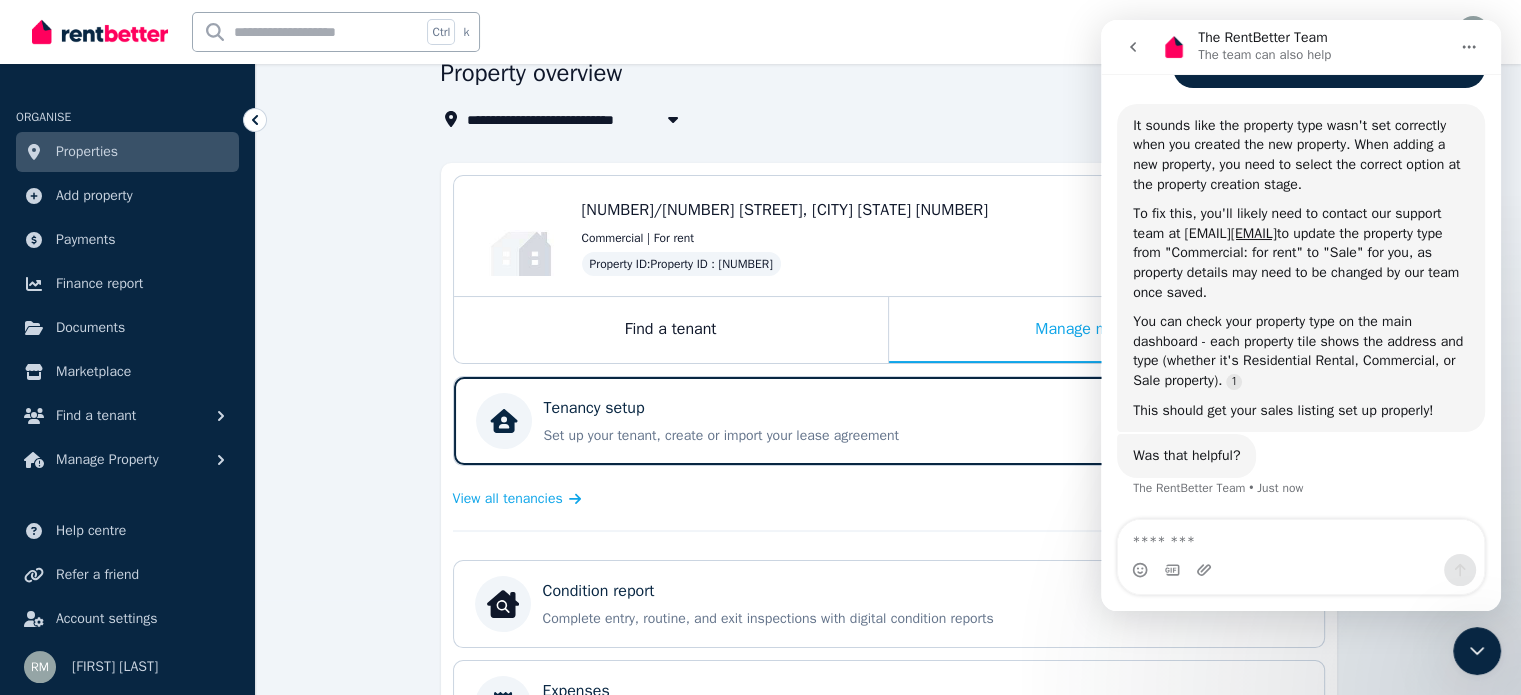scroll, scrollTop: 133, scrollLeft: 0, axis: vertical 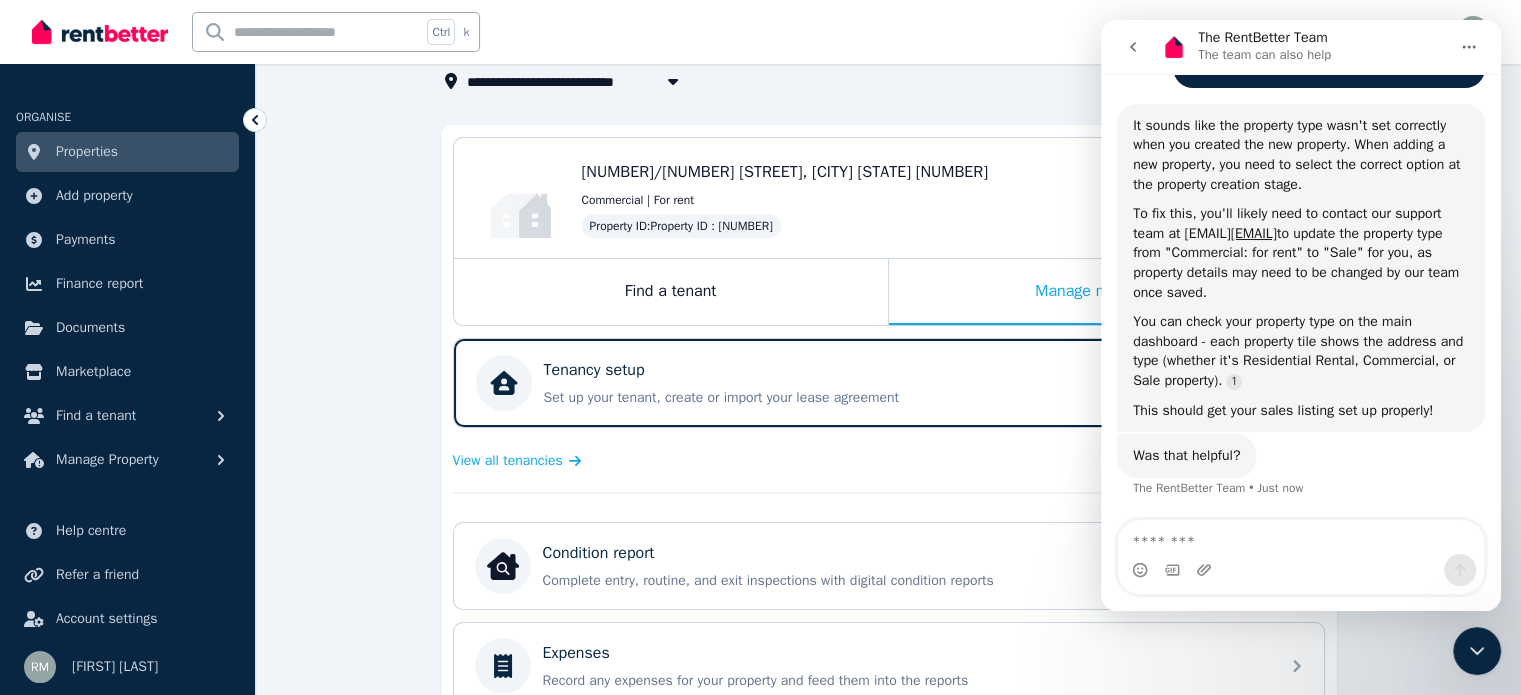 click on "**********" at bounding box center (889, 540) 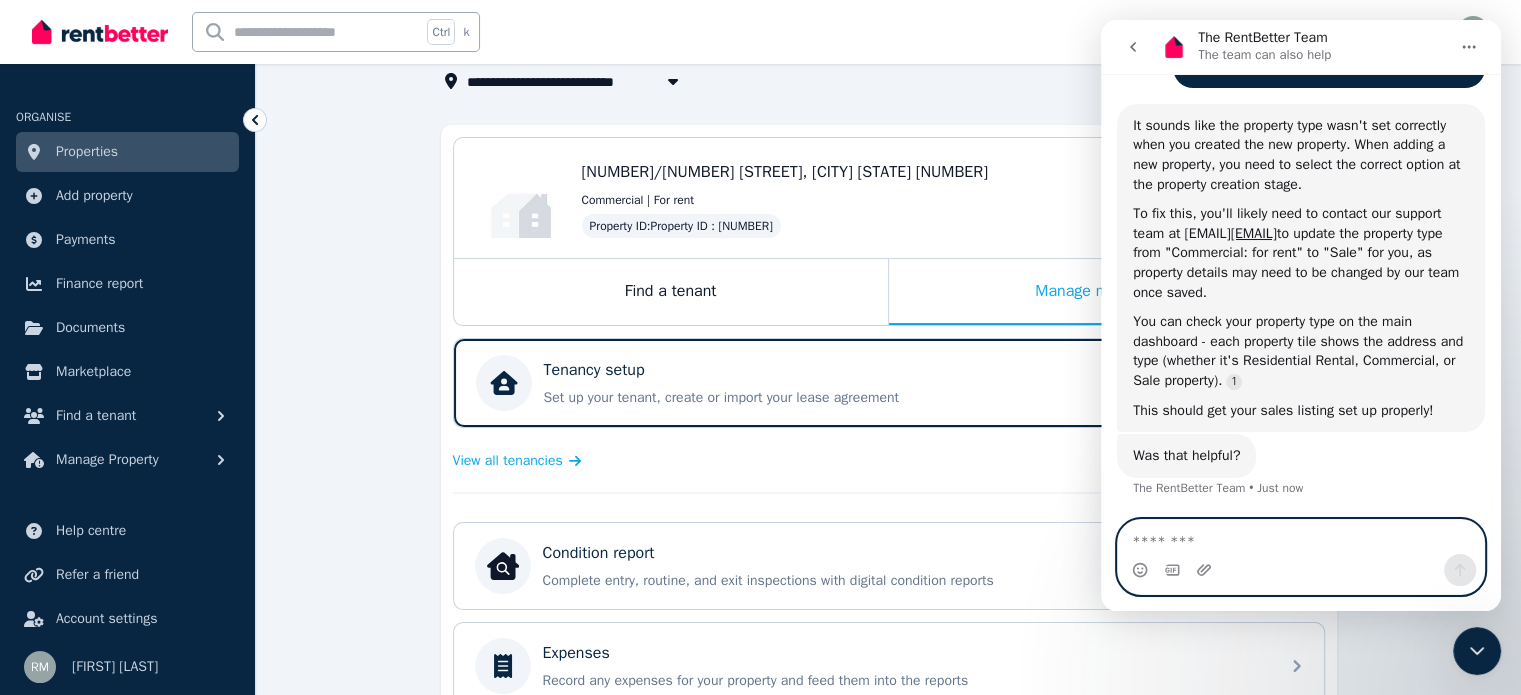 click at bounding box center (1301, 537) 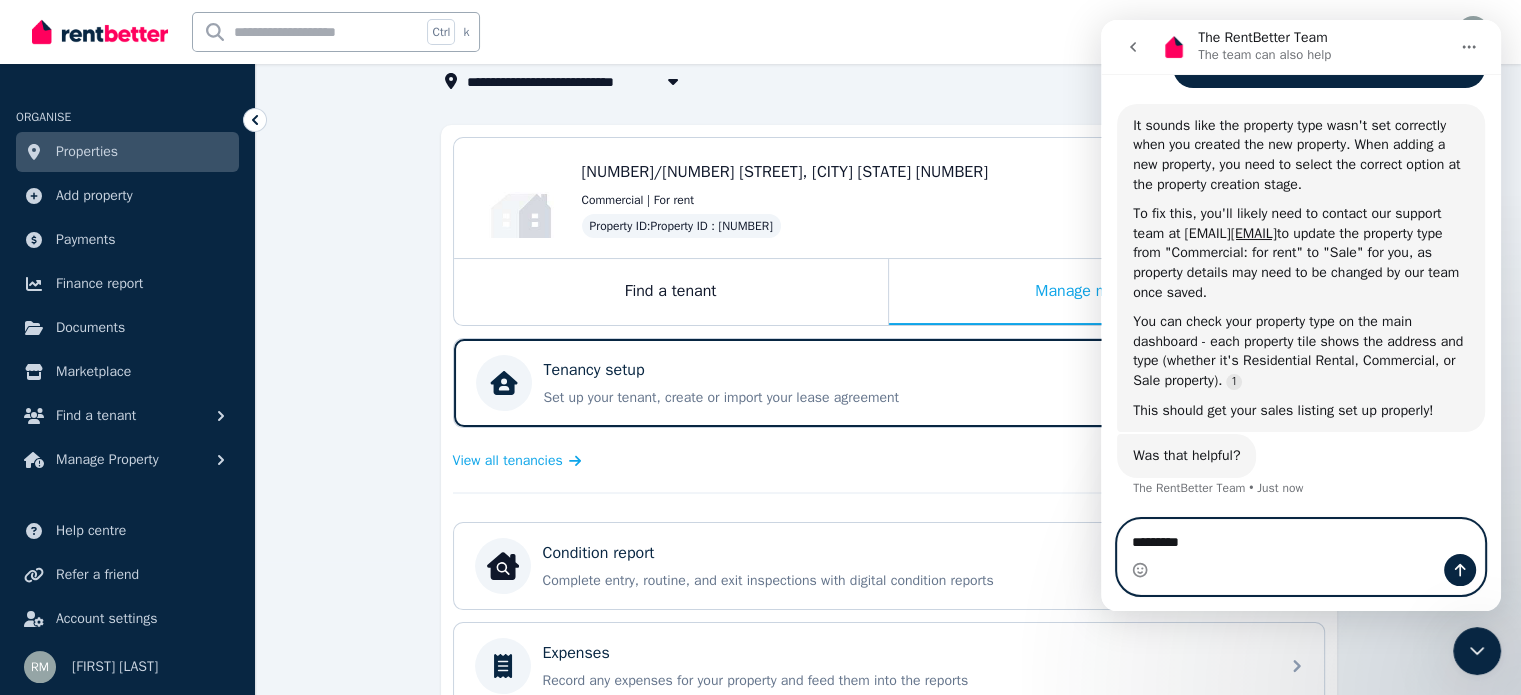 type on "**********" 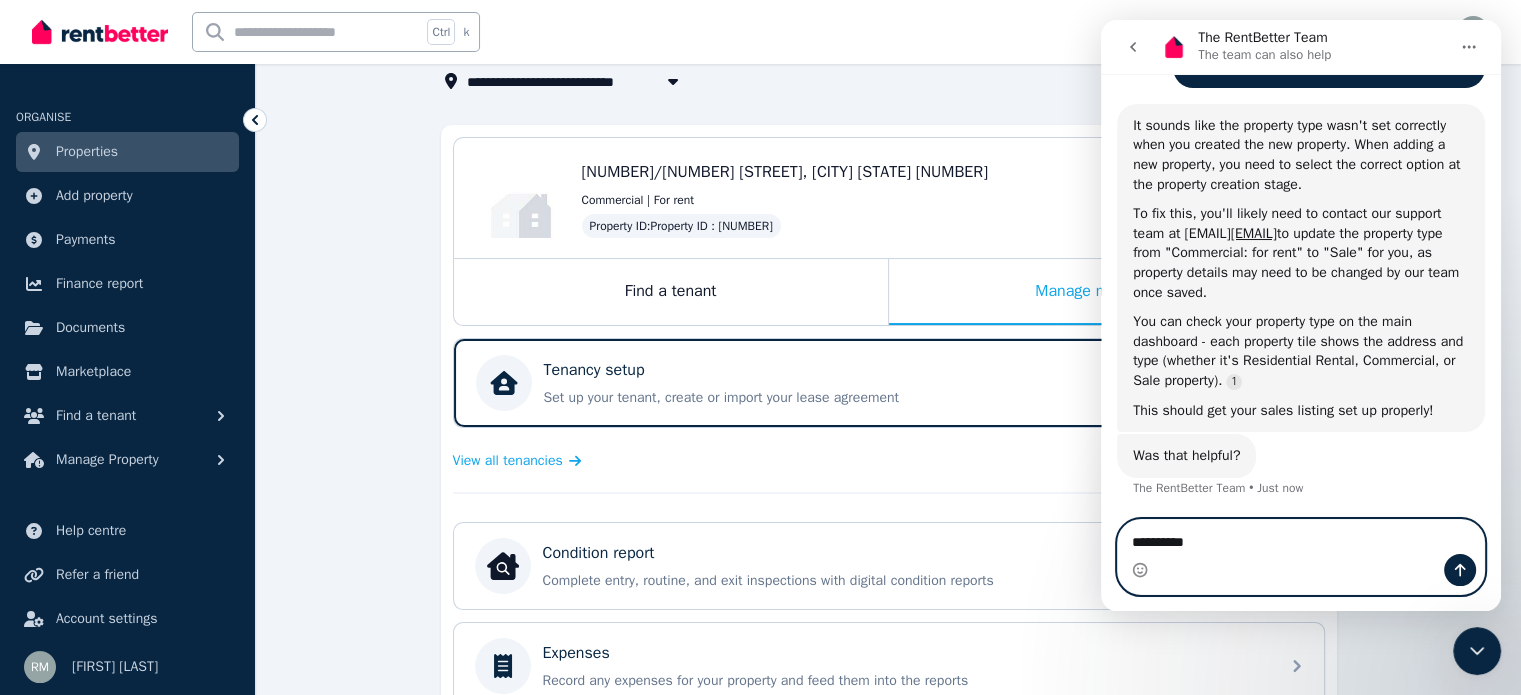 type 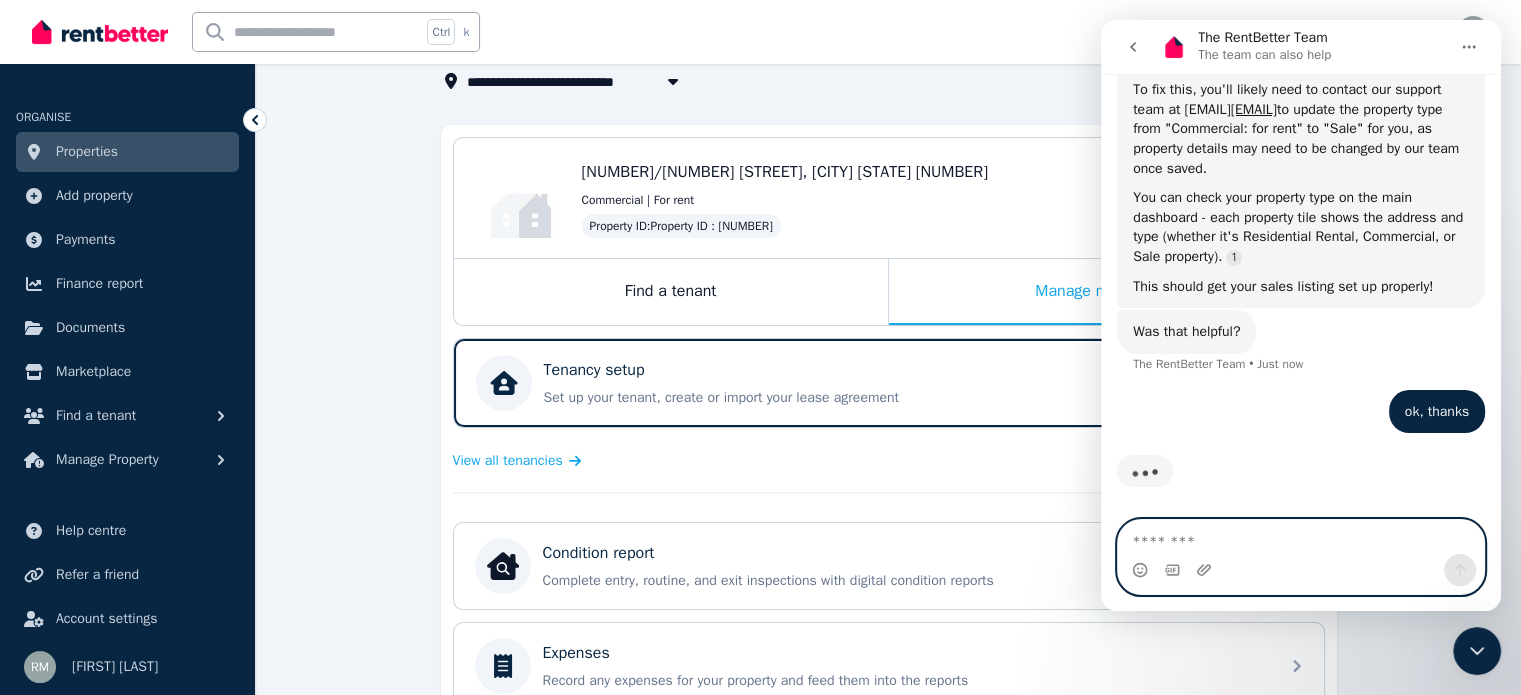scroll, scrollTop: 1807, scrollLeft: 0, axis: vertical 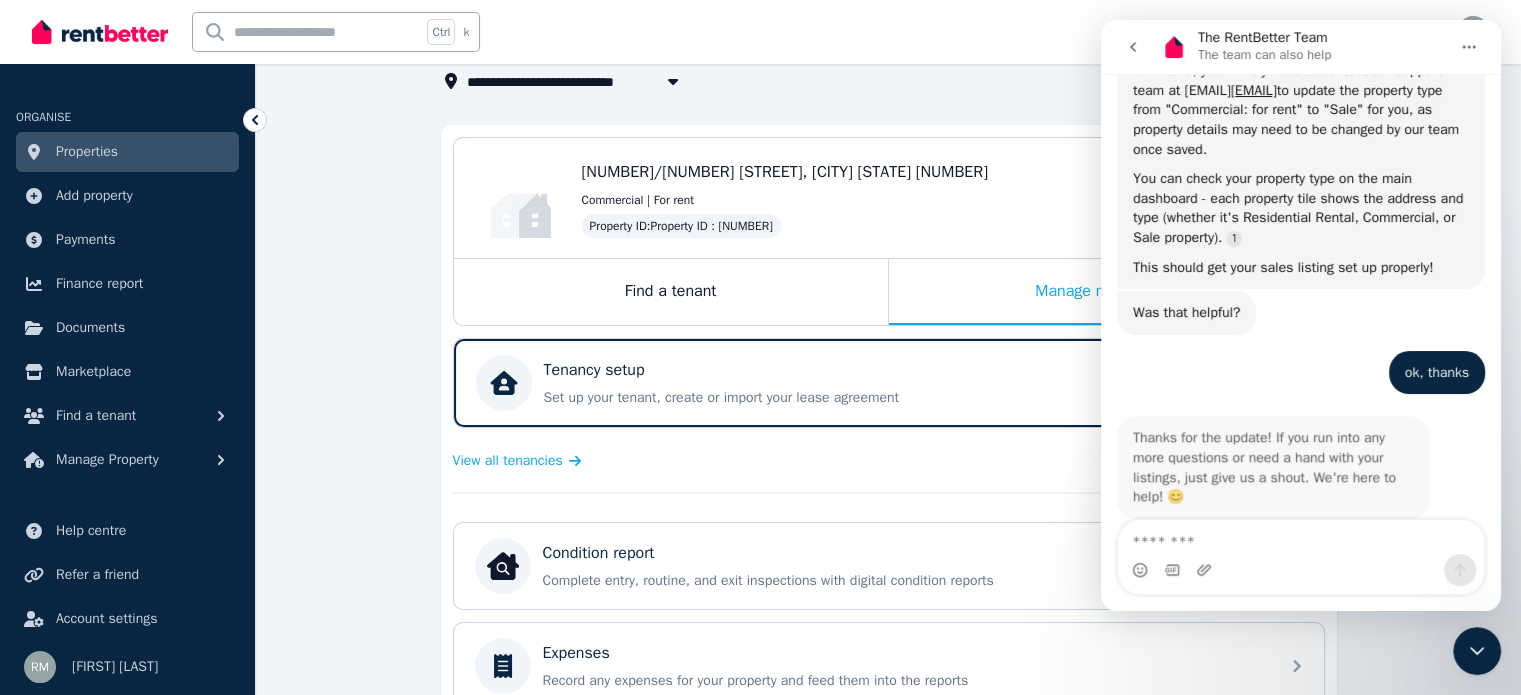 click on "Property ID :  [NUMBER]" at bounding box center [681, 226] 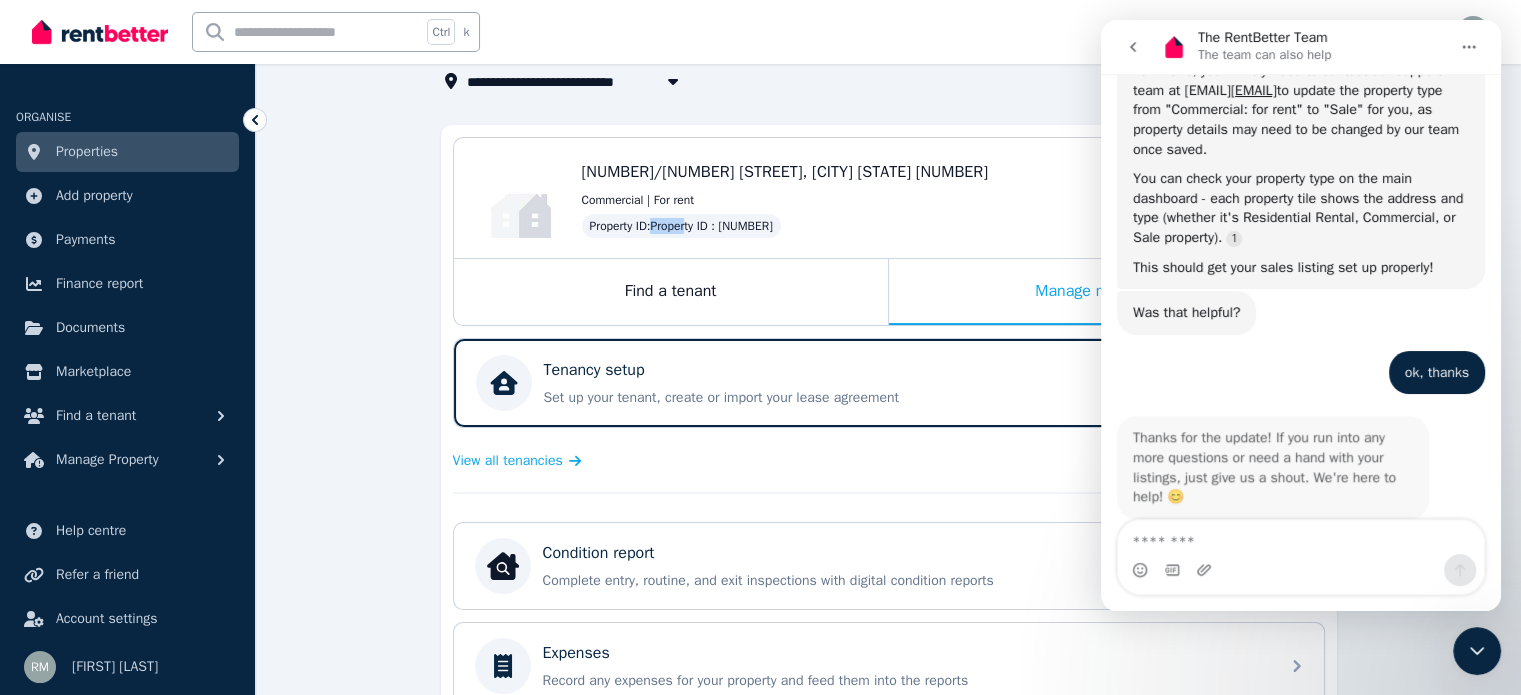 click on "Property ID :  [NUMBER]" at bounding box center [681, 226] 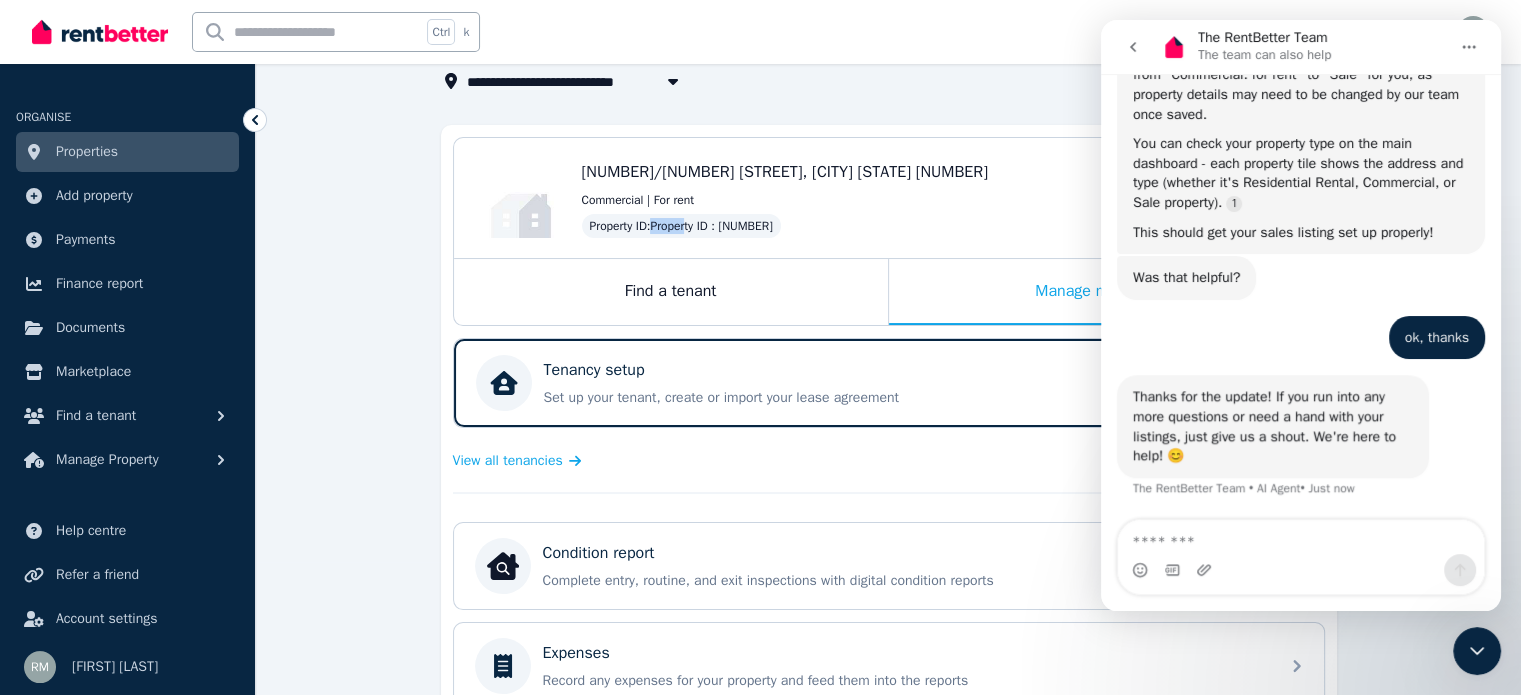 scroll, scrollTop: 1860, scrollLeft: 0, axis: vertical 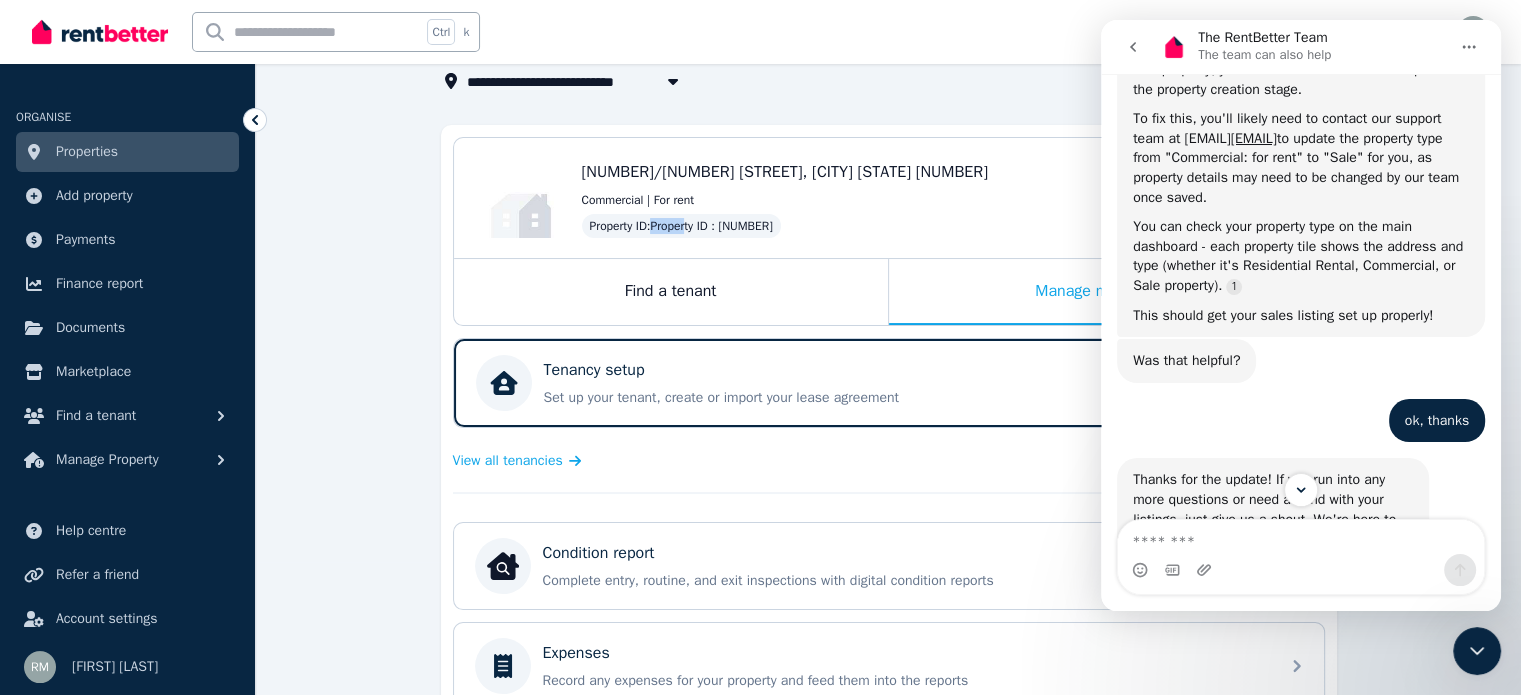 click on "Properties" at bounding box center [127, 152] 